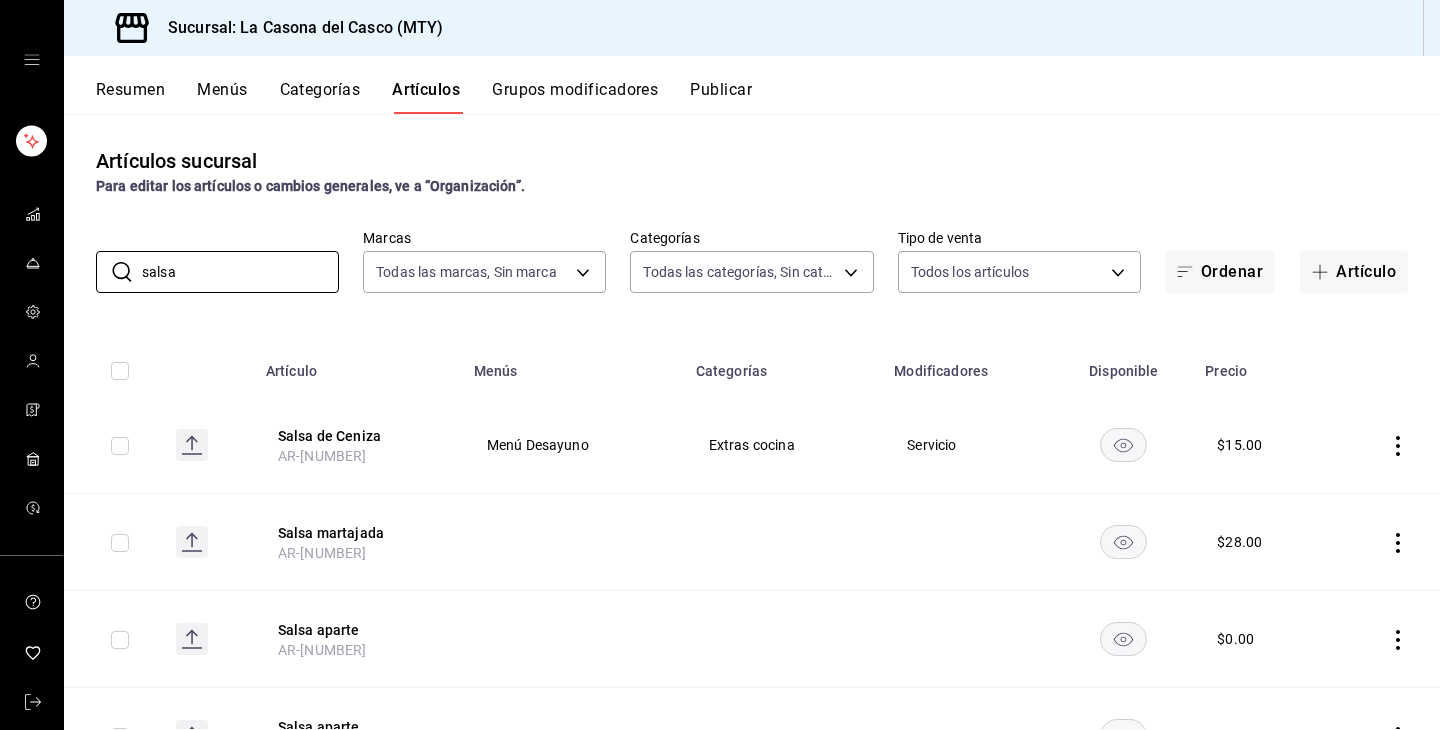 scroll, scrollTop: 0, scrollLeft: 0, axis: both 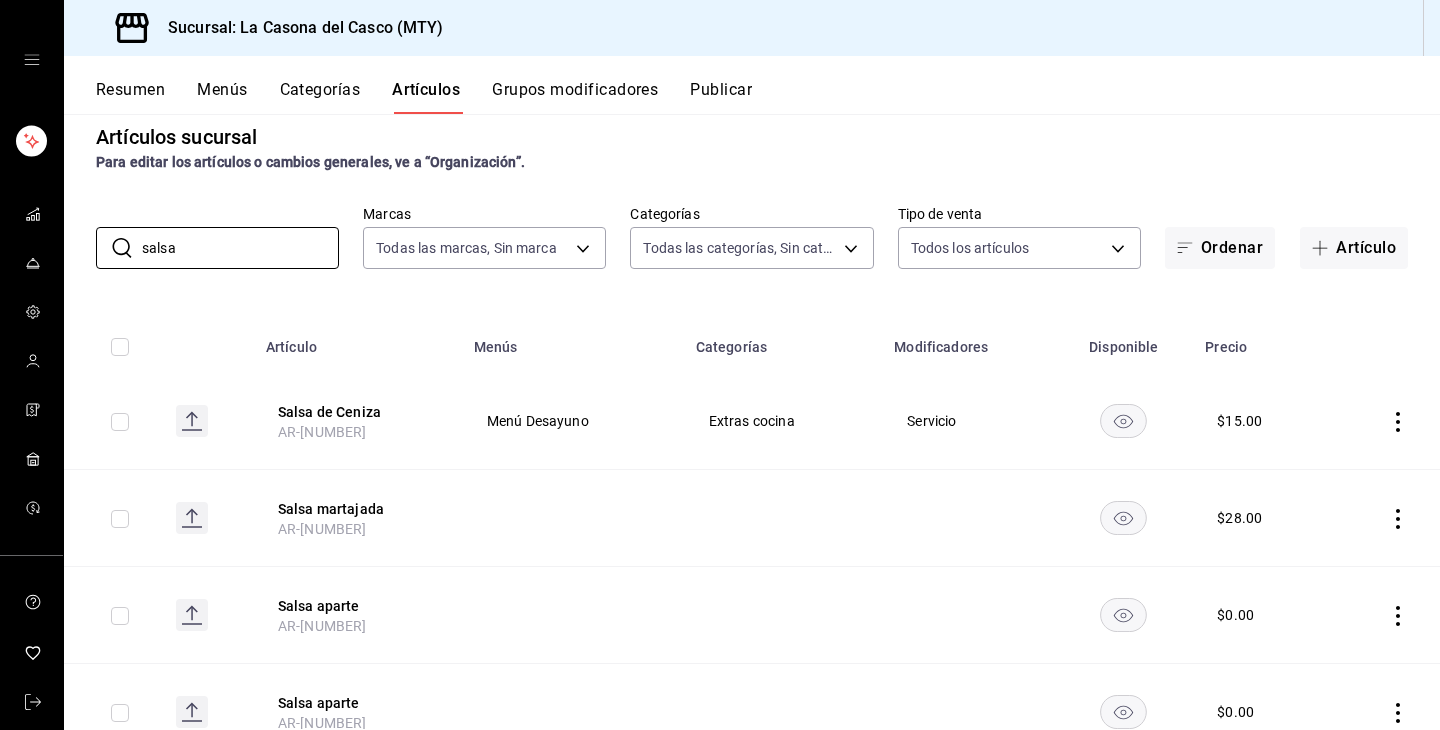 type on "salsa" 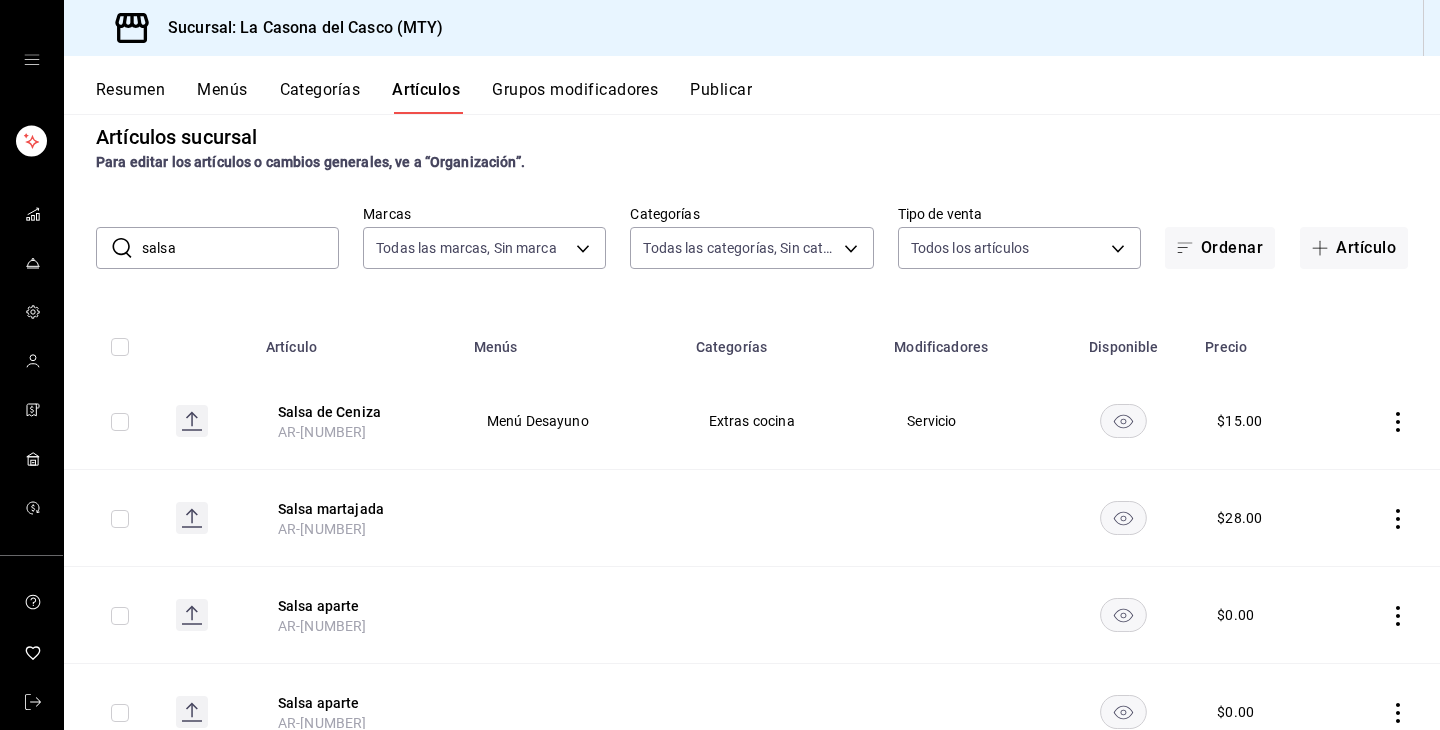 click on "Menús" at bounding box center [222, 97] 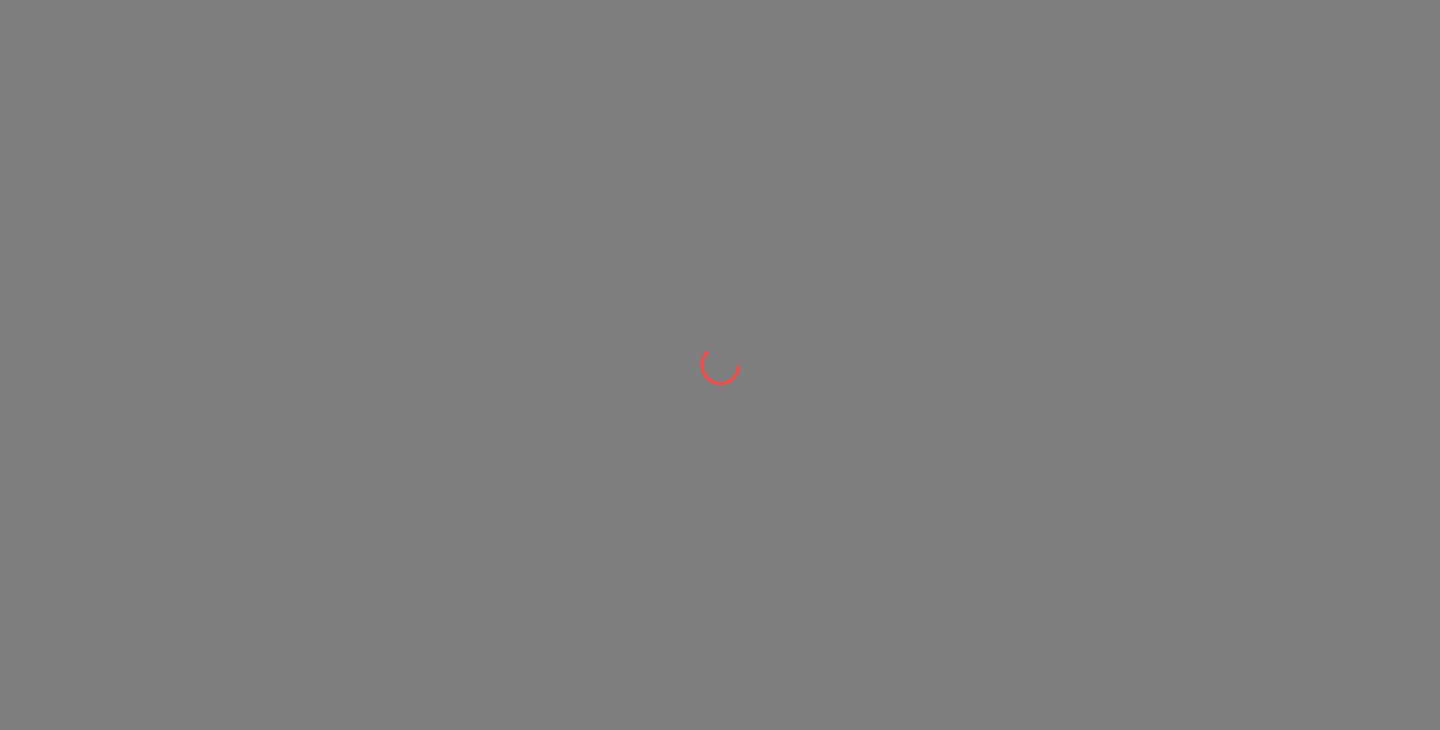 scroll, scrollTop: 0, scrollLeft: 0, axis: both 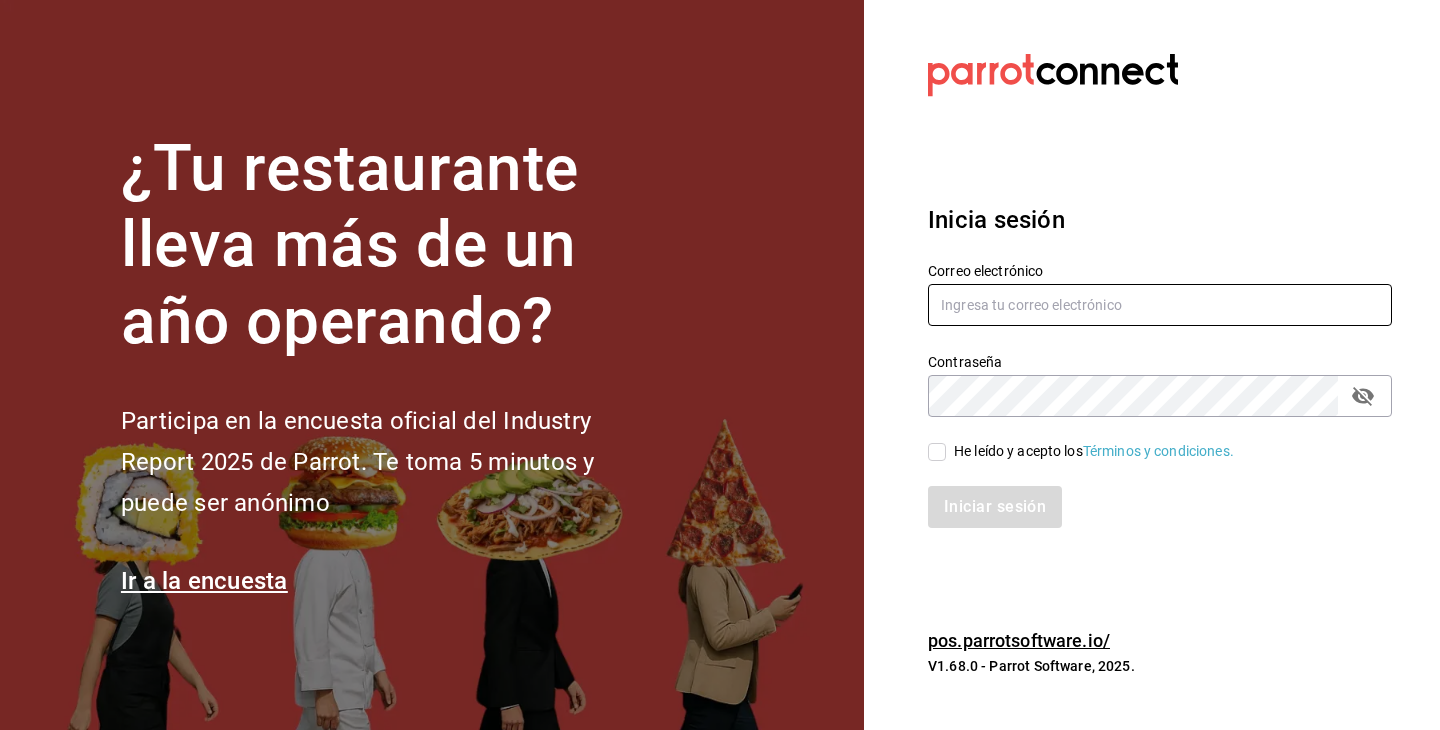 type on "[USERNAME]@example.com" 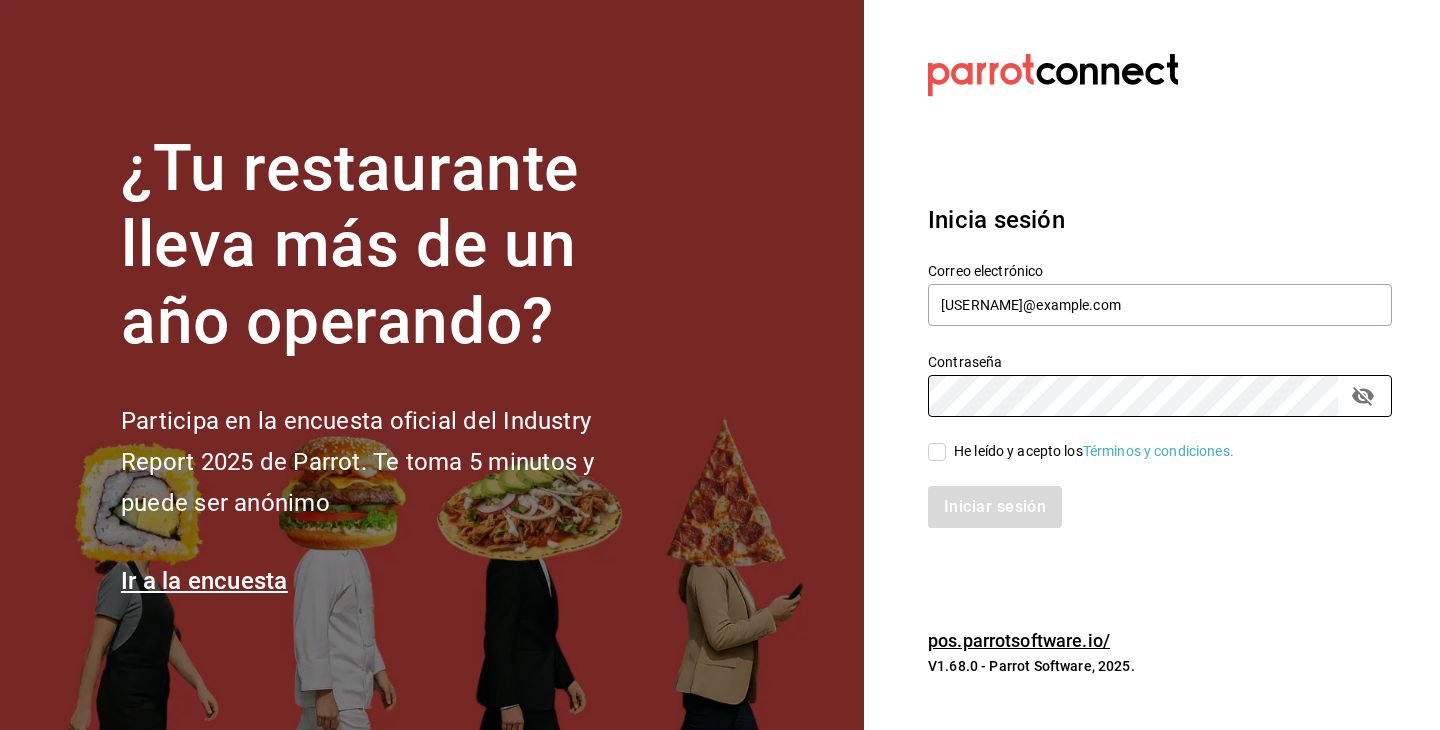 click on "Iniciar sesión" at bounding box center (1148, 495) 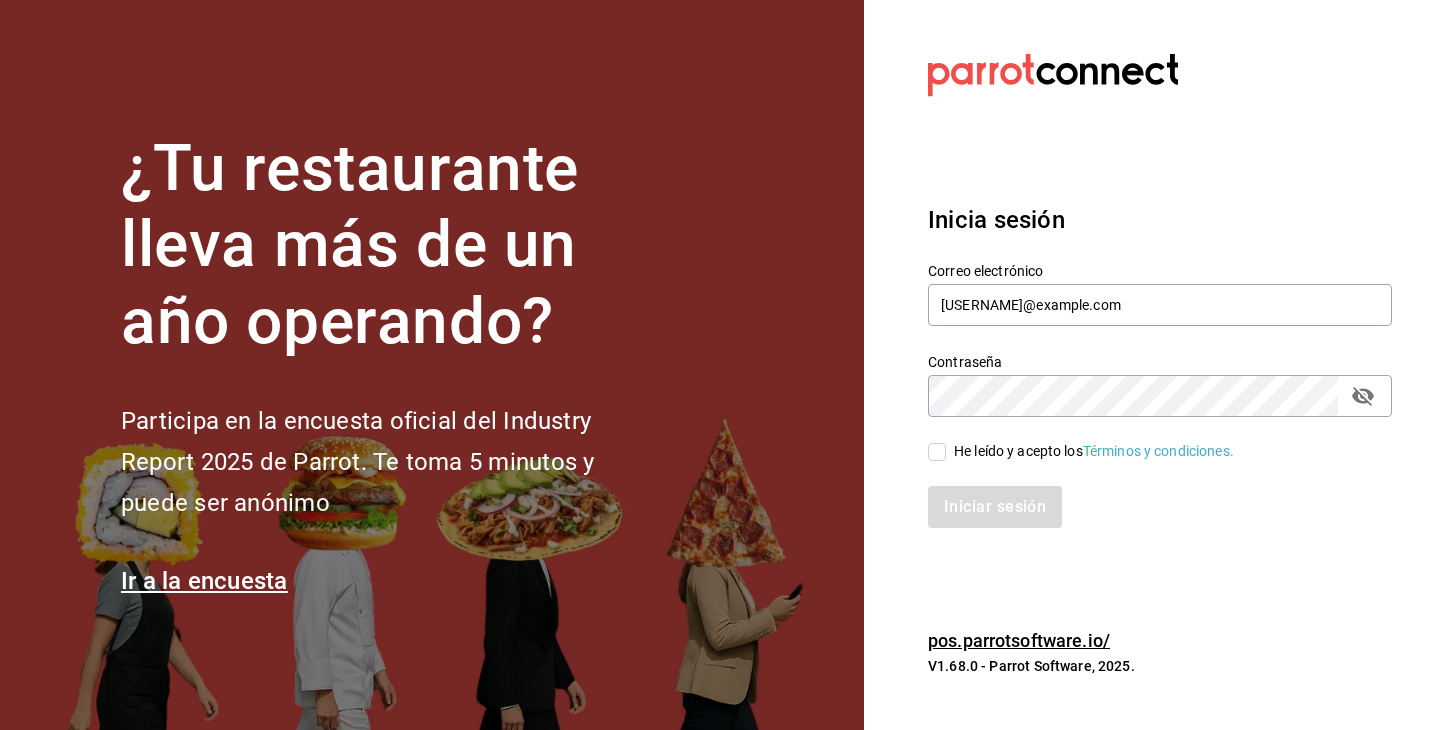 click on "He leído y acepto los  Términos y condiciones." at bounding box center (937, 452) 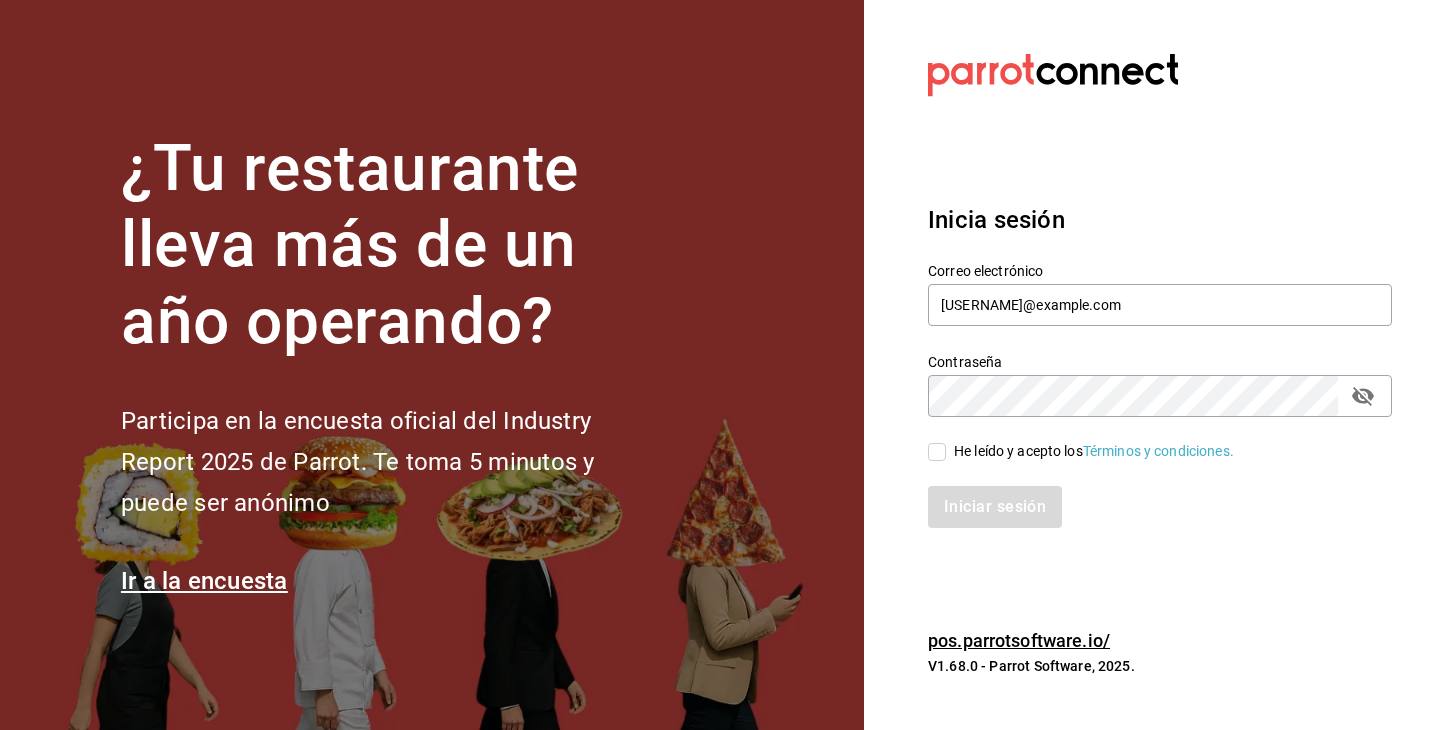 checkbox on "true" 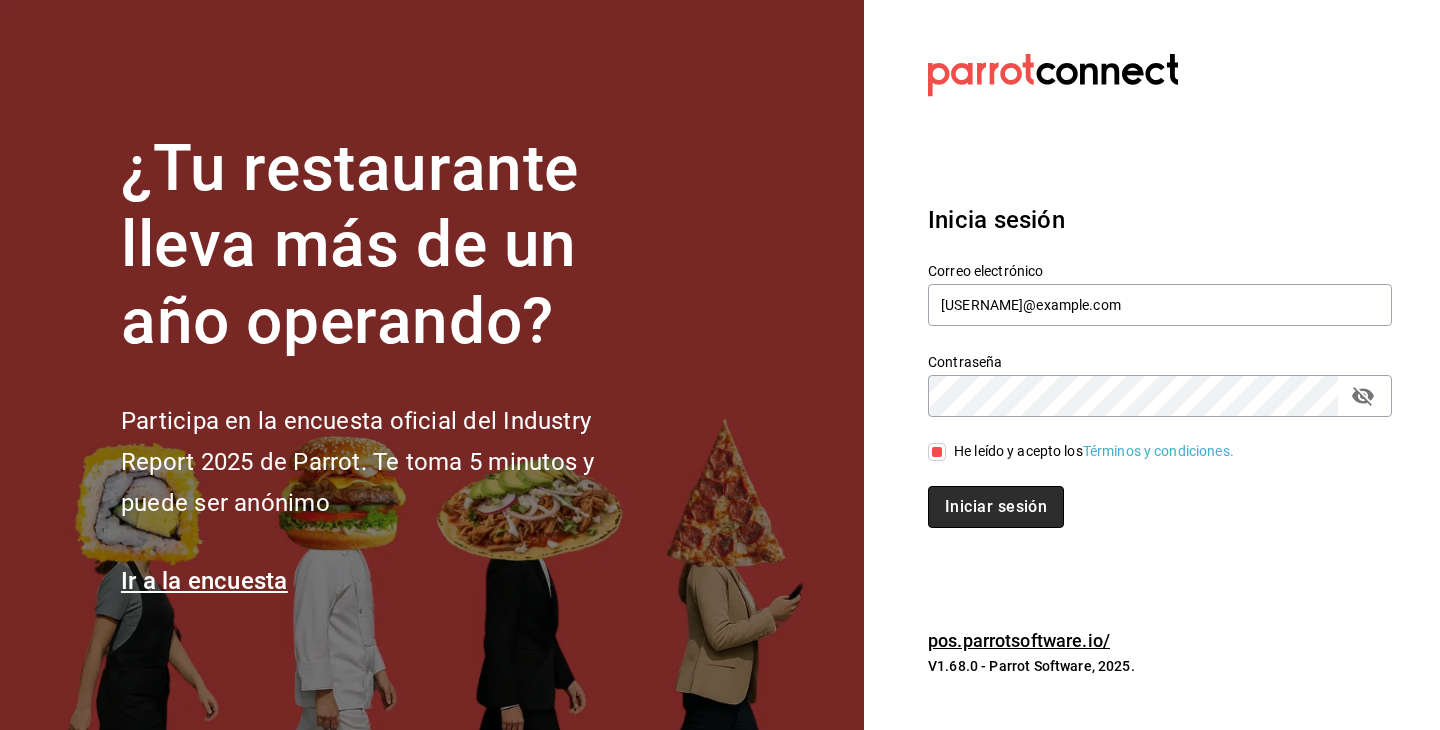 click on "Iniciar sesión" at bounding box center (996, 507) 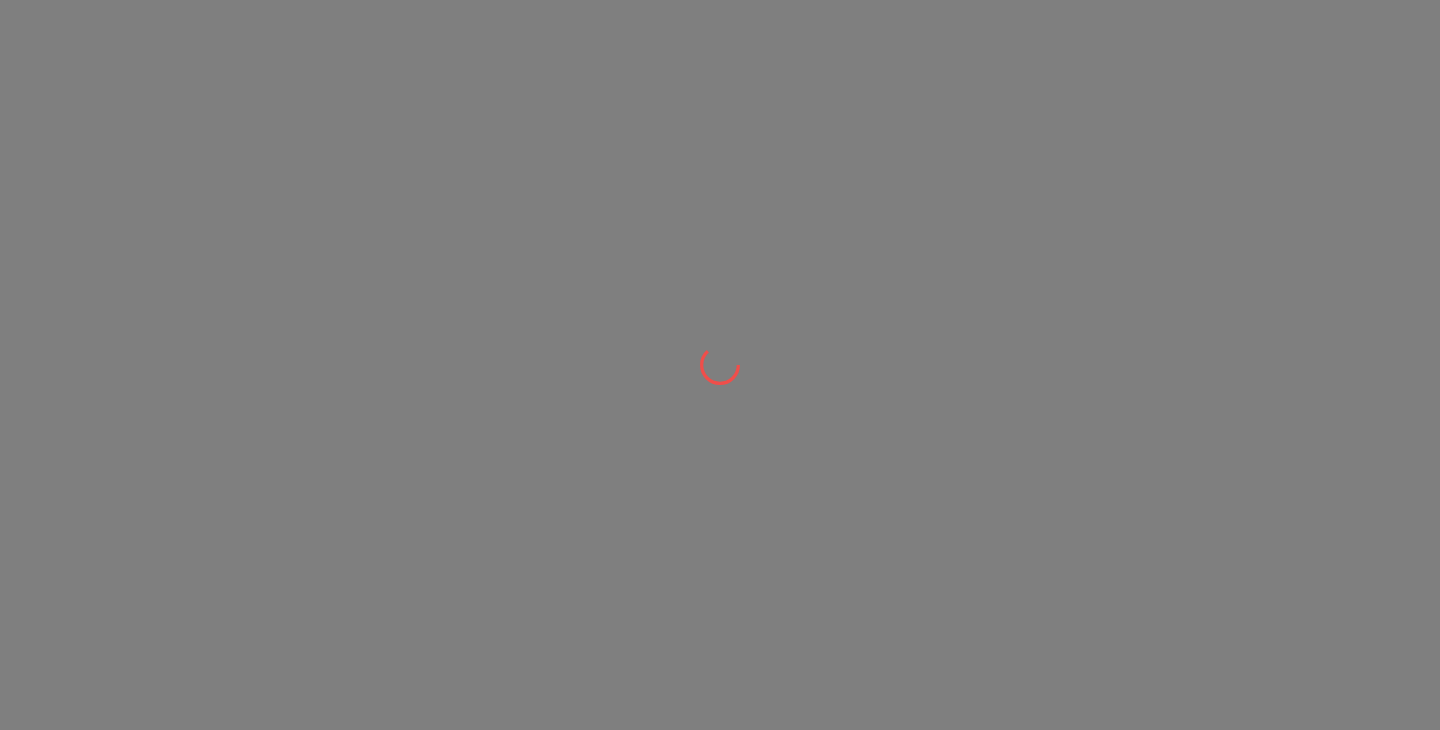 scroll, scrollTop: 0, scrollLeft: 0, axis: both 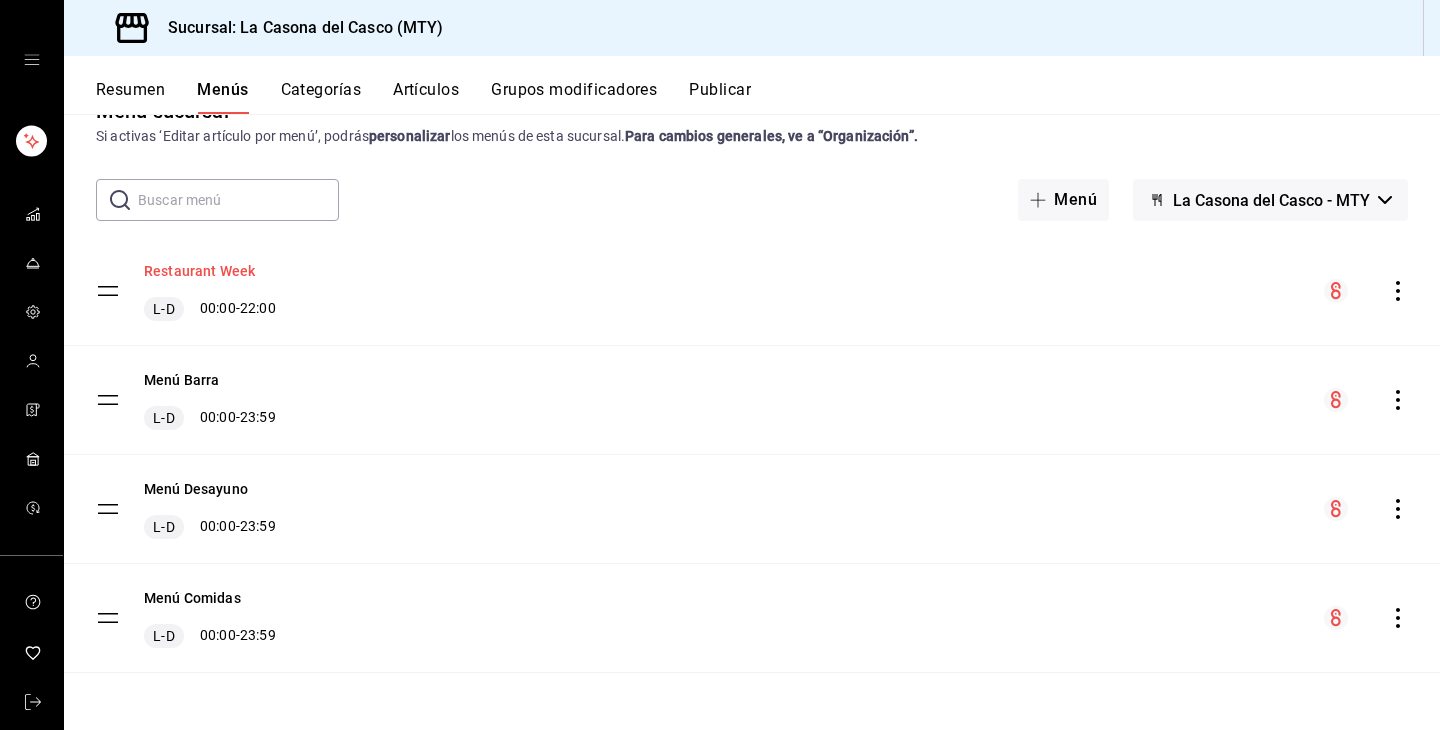 drag, startPoint x: 182, startPoint y: 377, endPoint x: 215, endPoint y: 266, distance: 115.80155 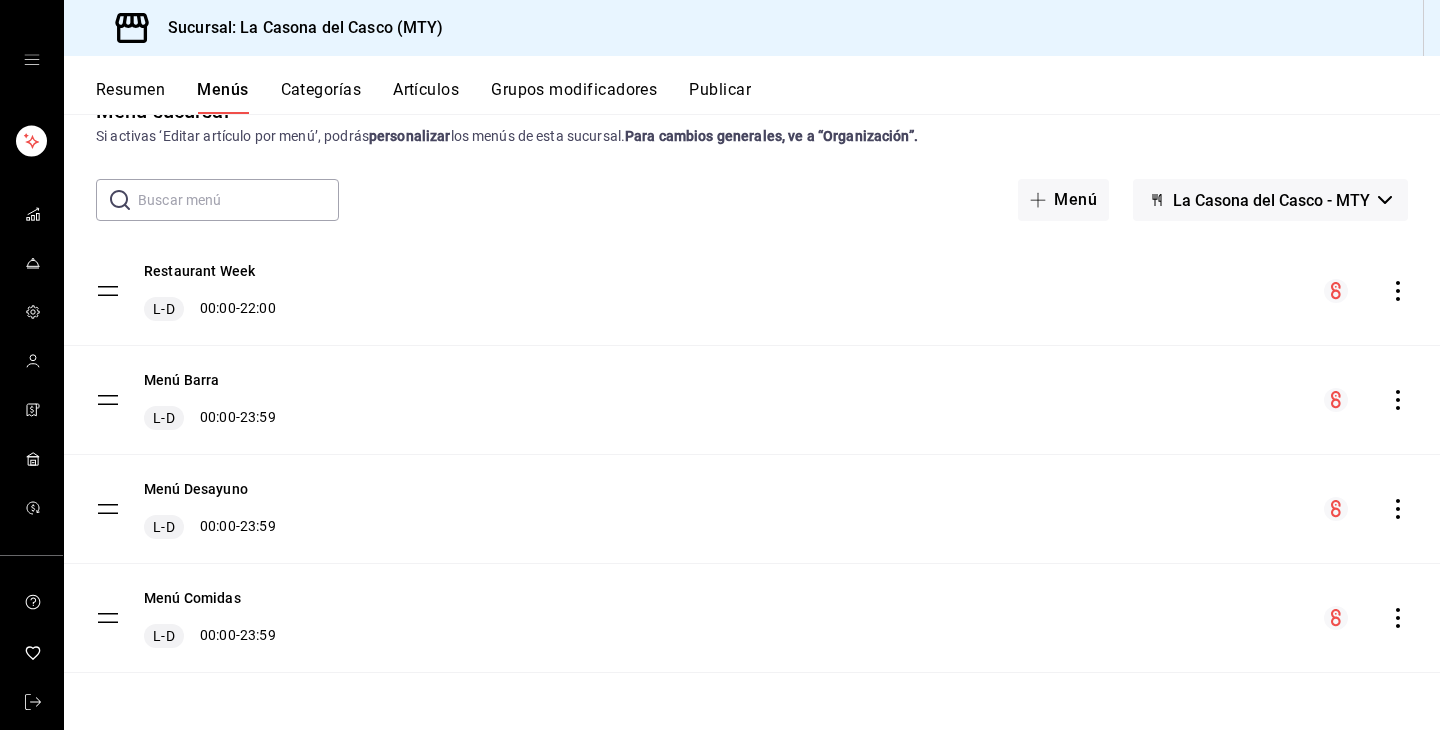 drag, startPoint x: 205, startPoint y: 269, endPoint x: 202, endPoint y: 368, distance: 99.04544 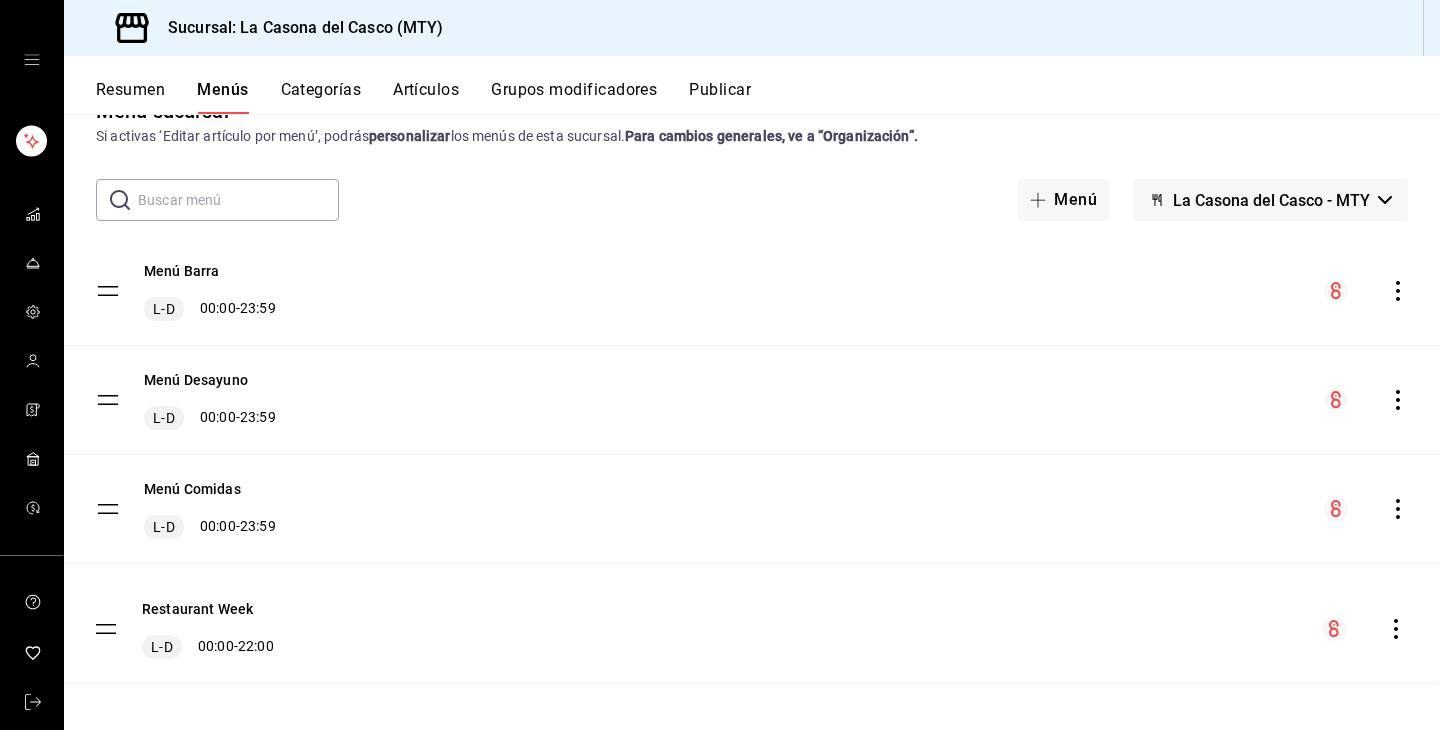 drag, startPoint x: 103, startPoint y: 284, endPoint x: 100, endPoint y: 620, distance: 336.0134 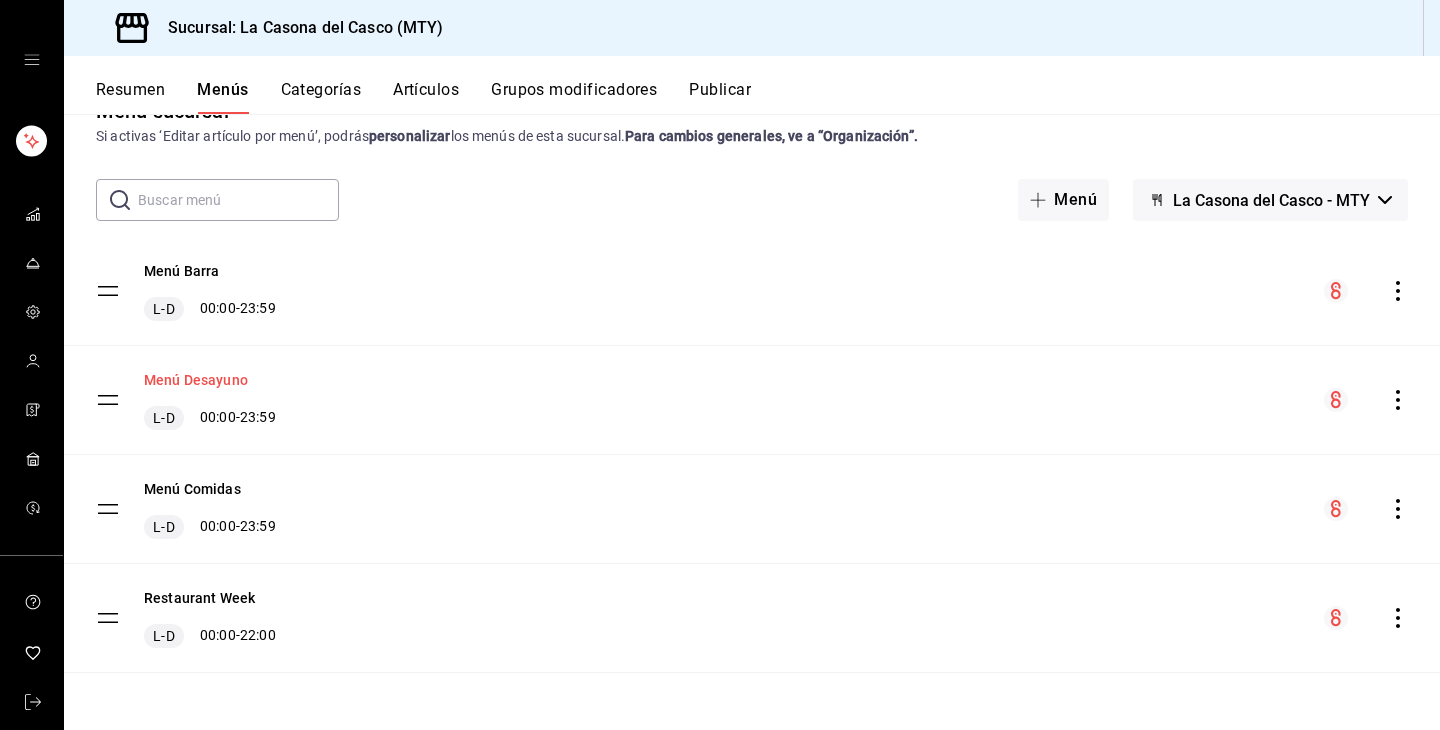 scroll, scrollTop: 0, scrollLeft: 0, axis: both 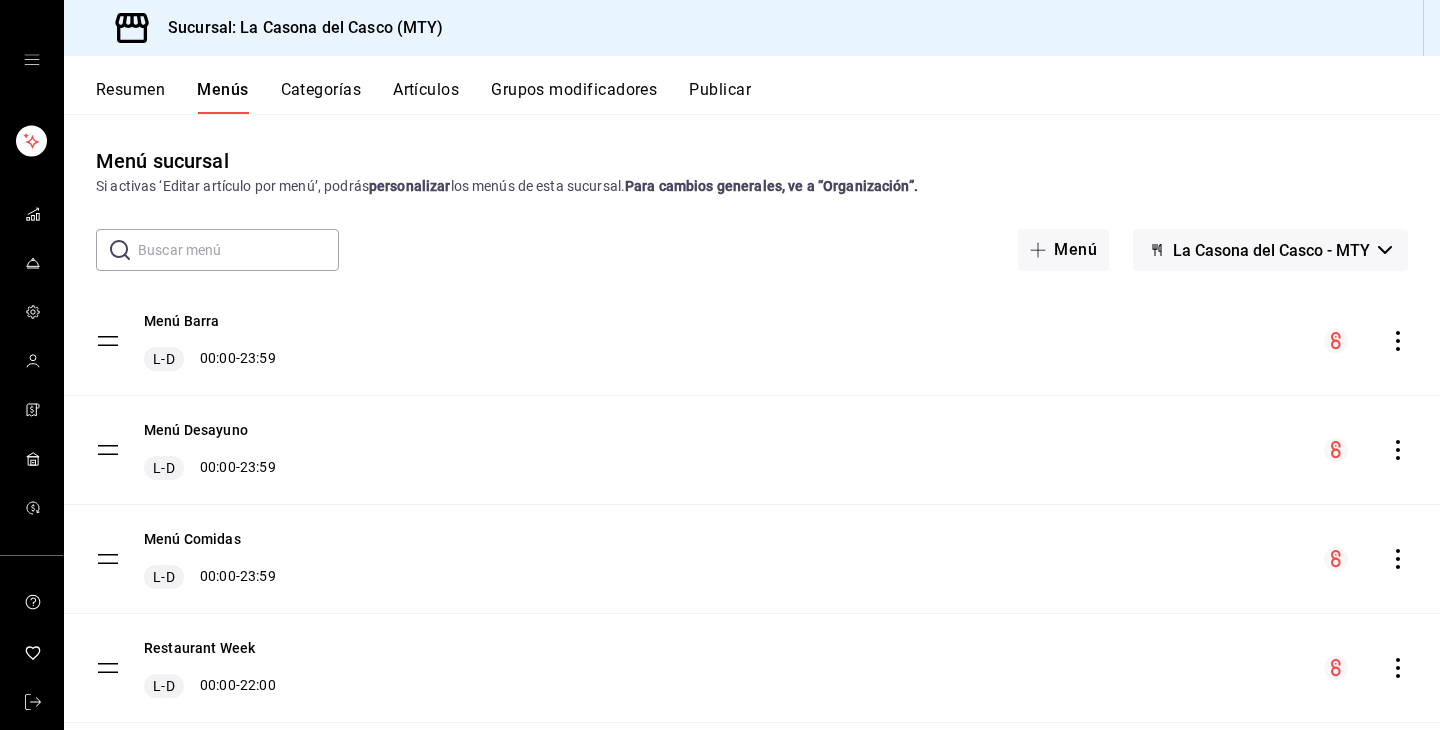 drag, startPoint x: 977, startPoint y: 1, endPoint x: 132, endPoint y: 84, distance: 849.0665 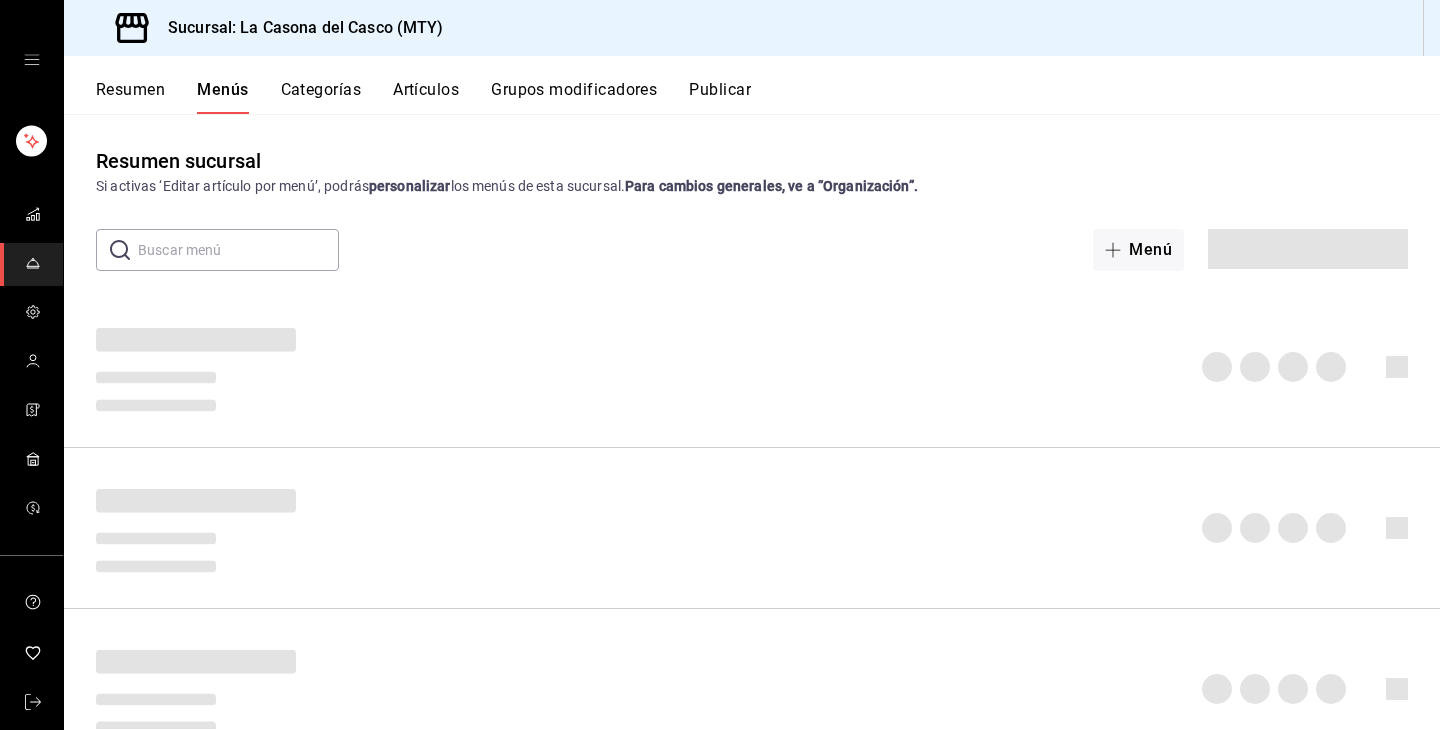 click on "Resumen" at bounding box center (130, 97) 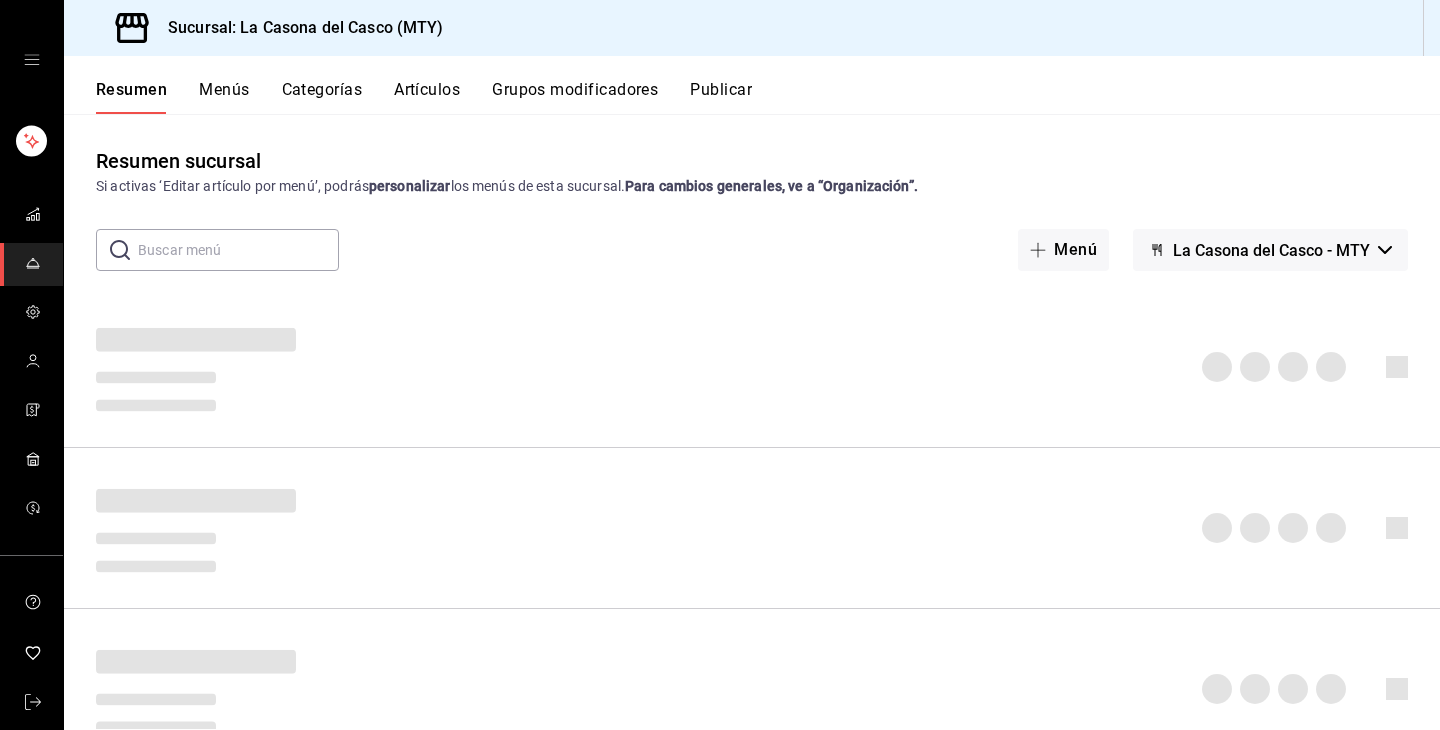 click on "Publicar" at bounding box center [721, 97] 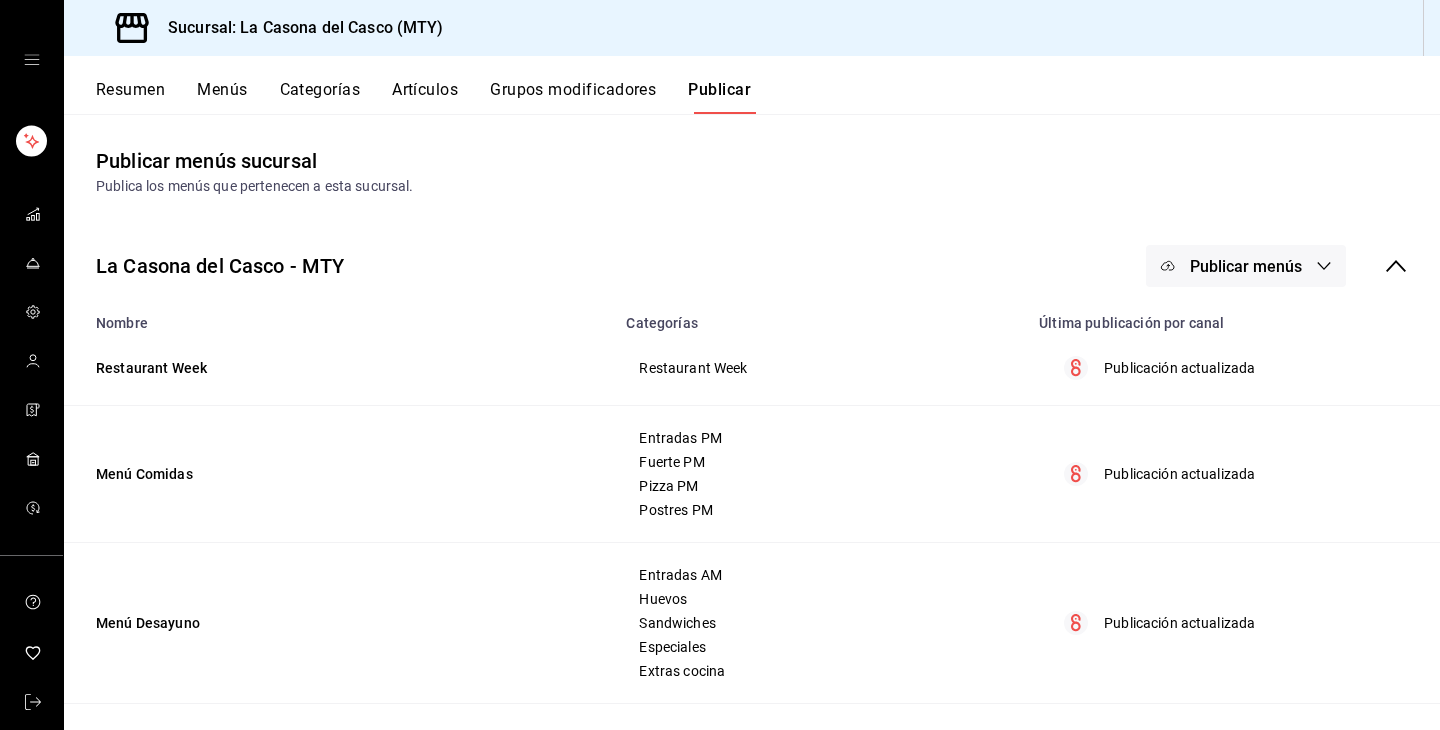 scroll, scrollTop: 0, scrollLeft: 0, axis: both 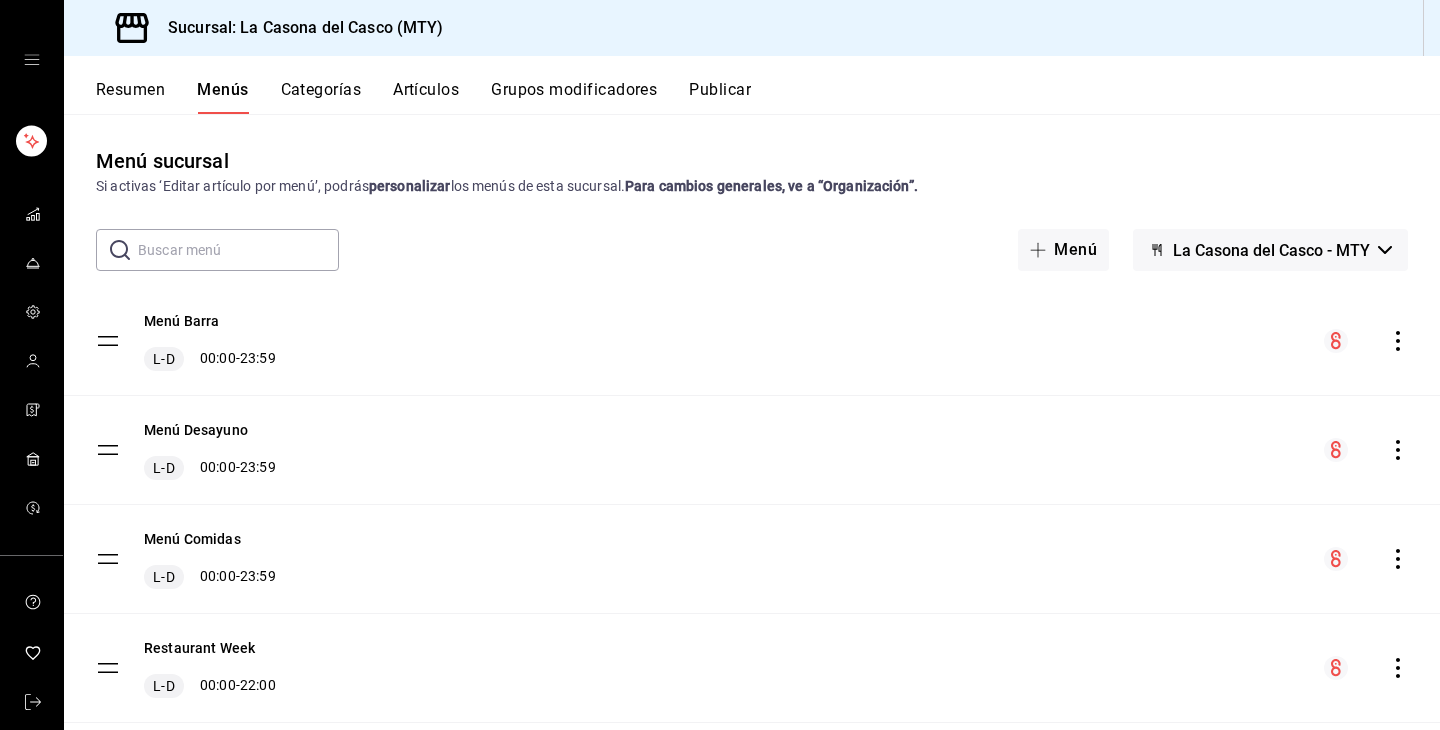 click on "Artículos" at bounding box center [426, 97] 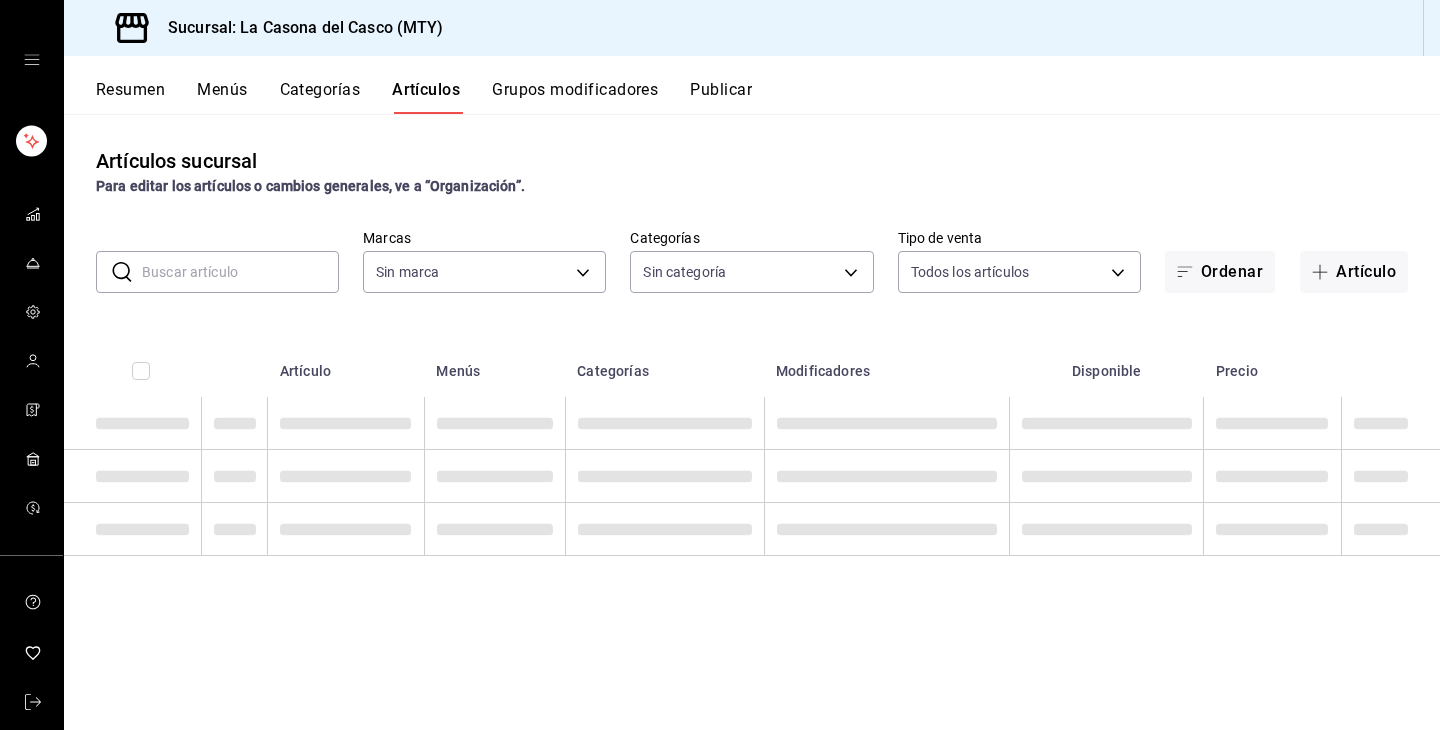 type on "7e4e7643-bc2c-442b-8a2a-9b04da6139a5" 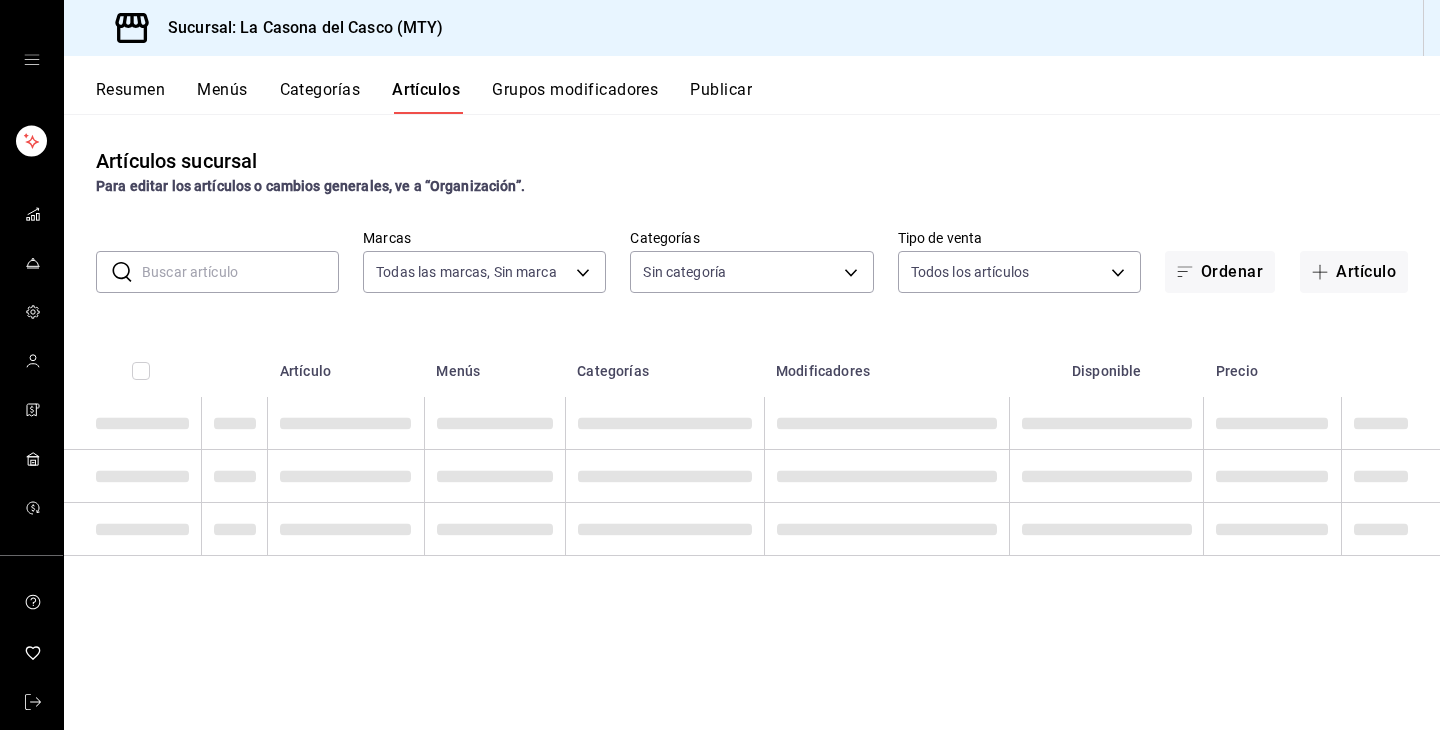 type on "[UUID_LIST]" 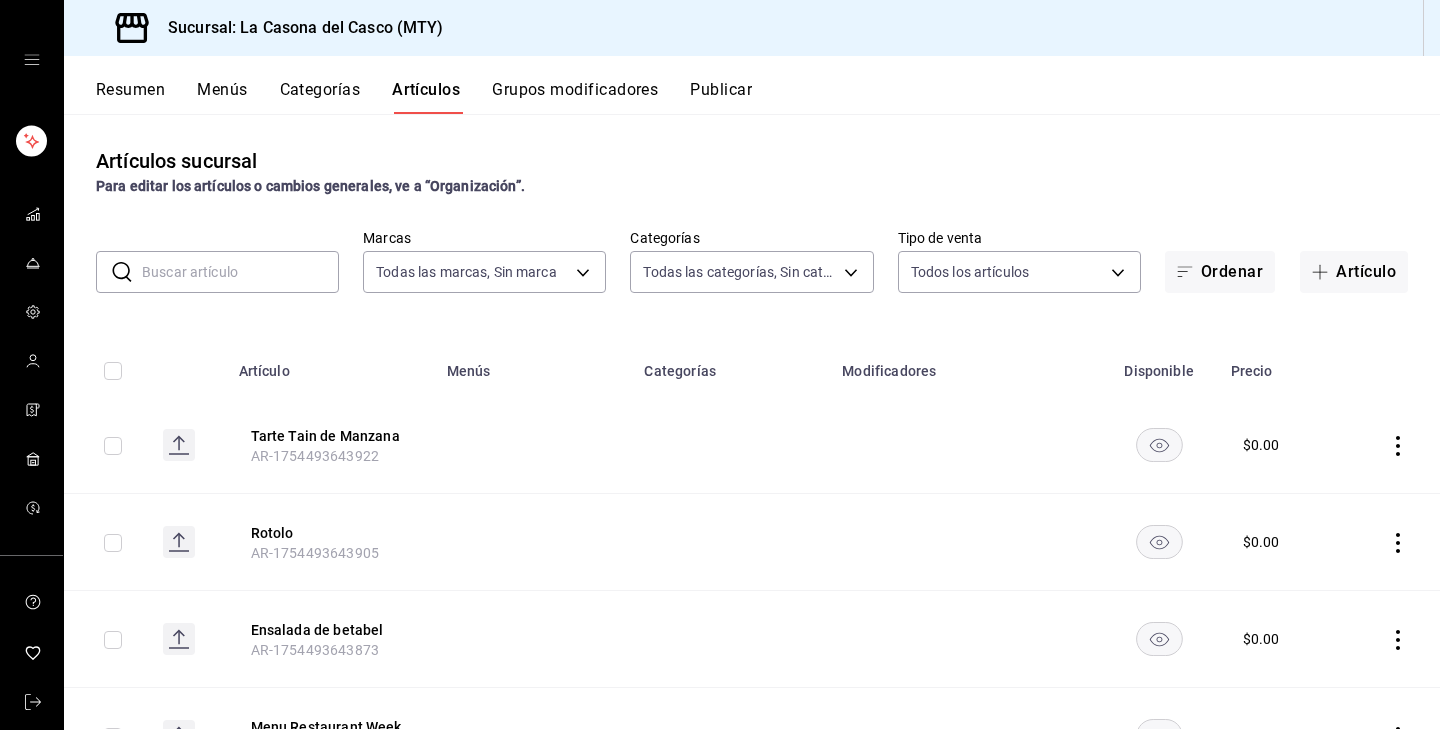 click at bounding box center [240, 272] 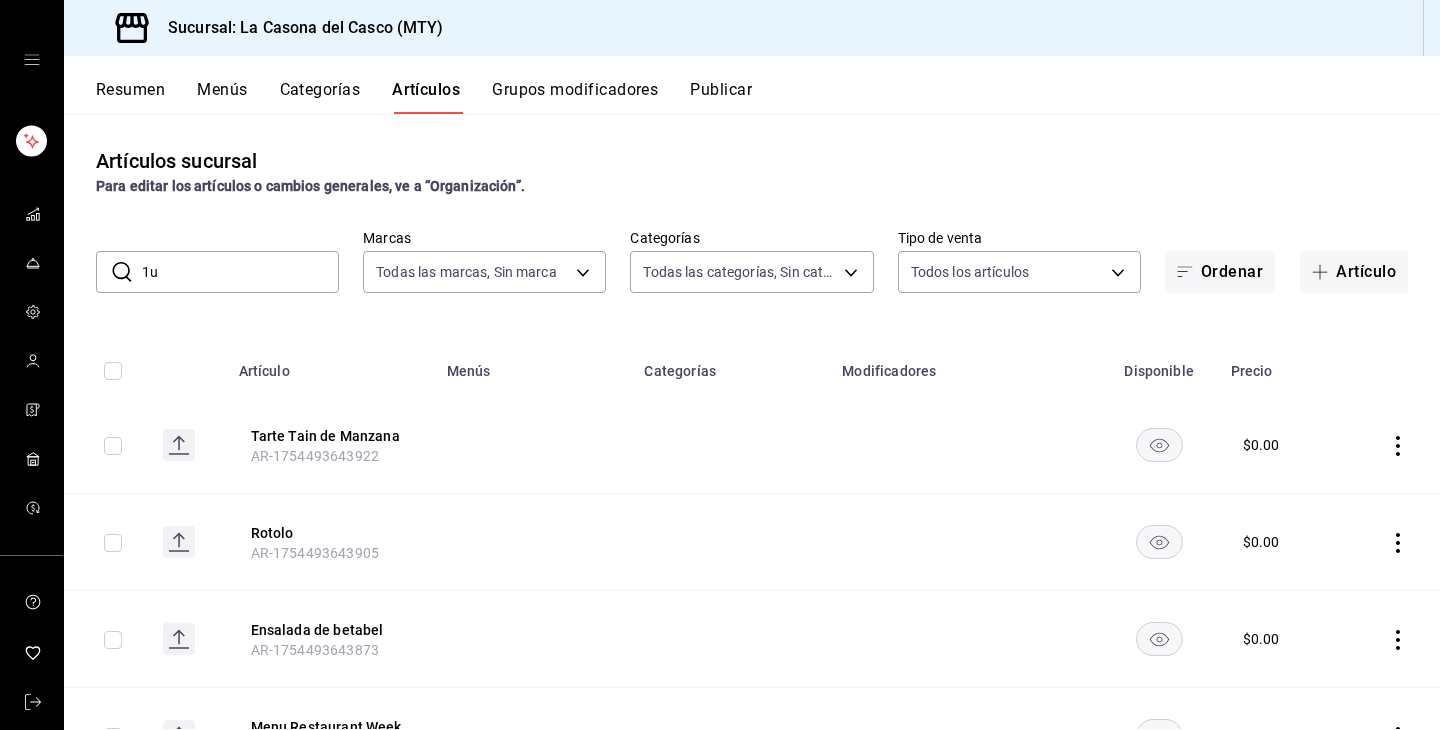 type on "1" 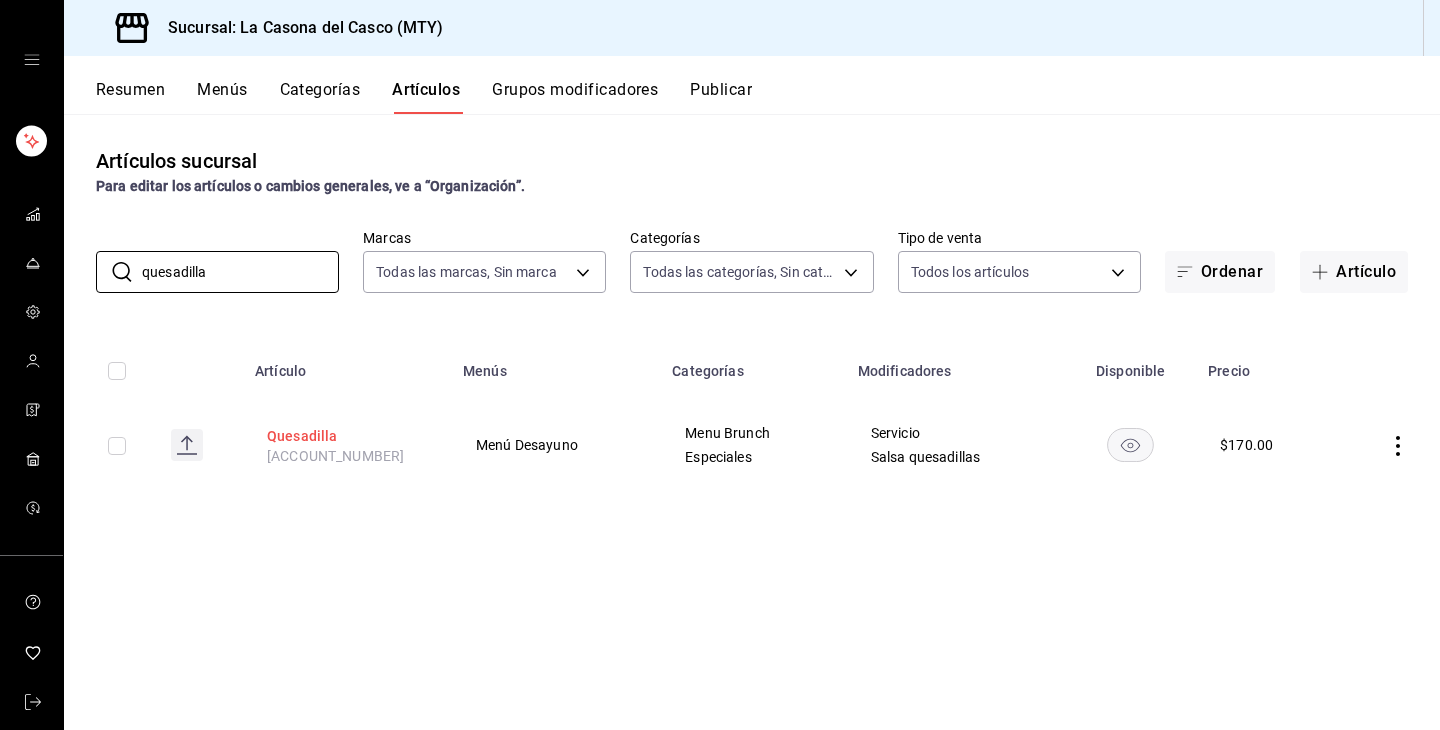 type on "quesadilla" 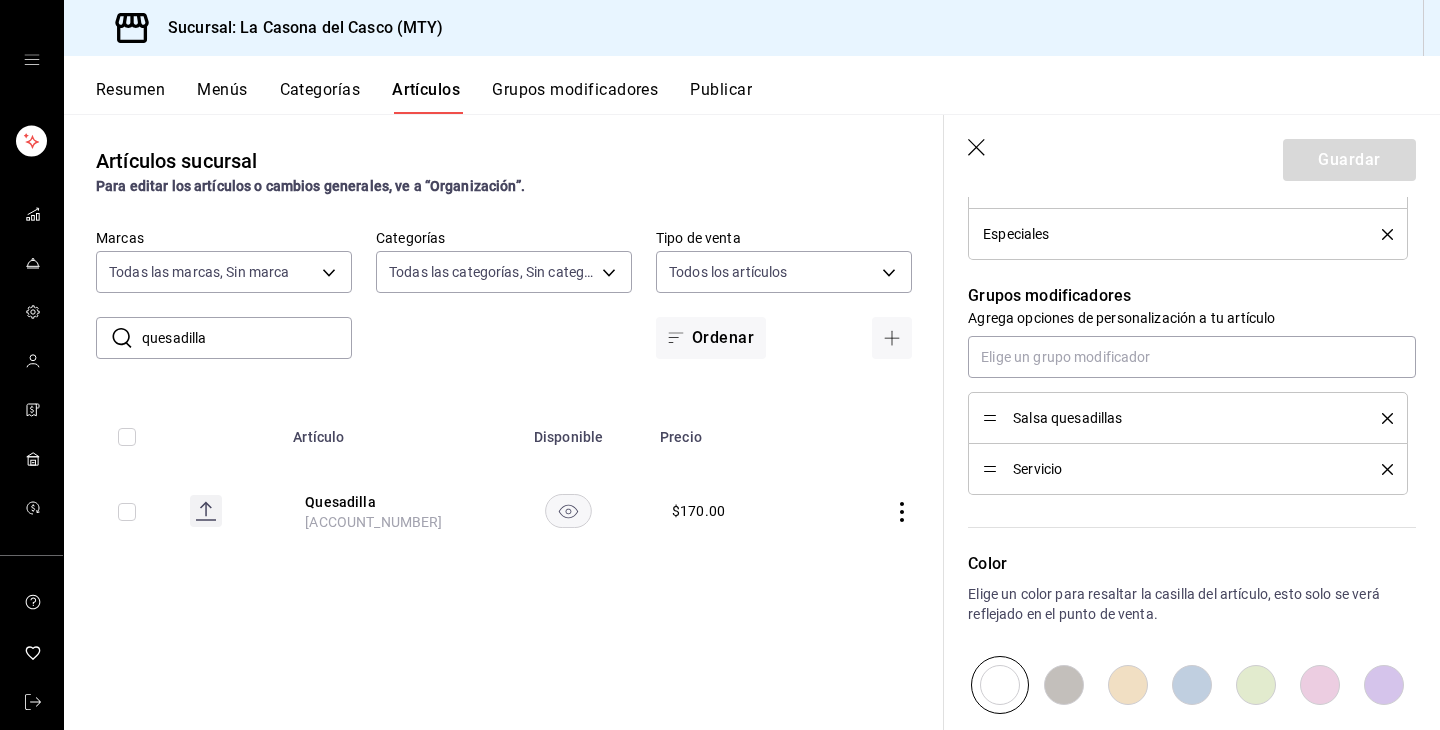 scroll, scrollTop: 879, scrollLeft: 0, axis: vertical 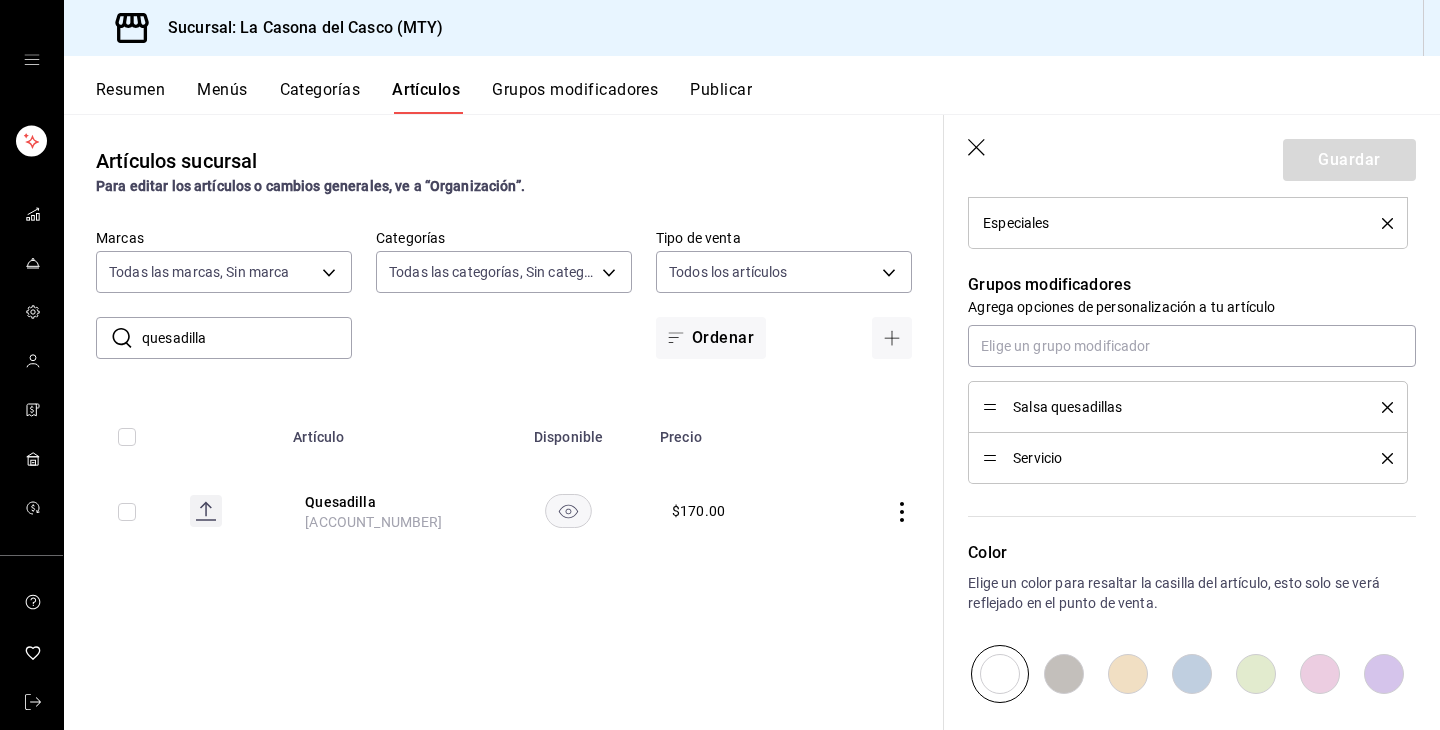 click on "Salsa quesadillas" at bounding box center (1182, 407) 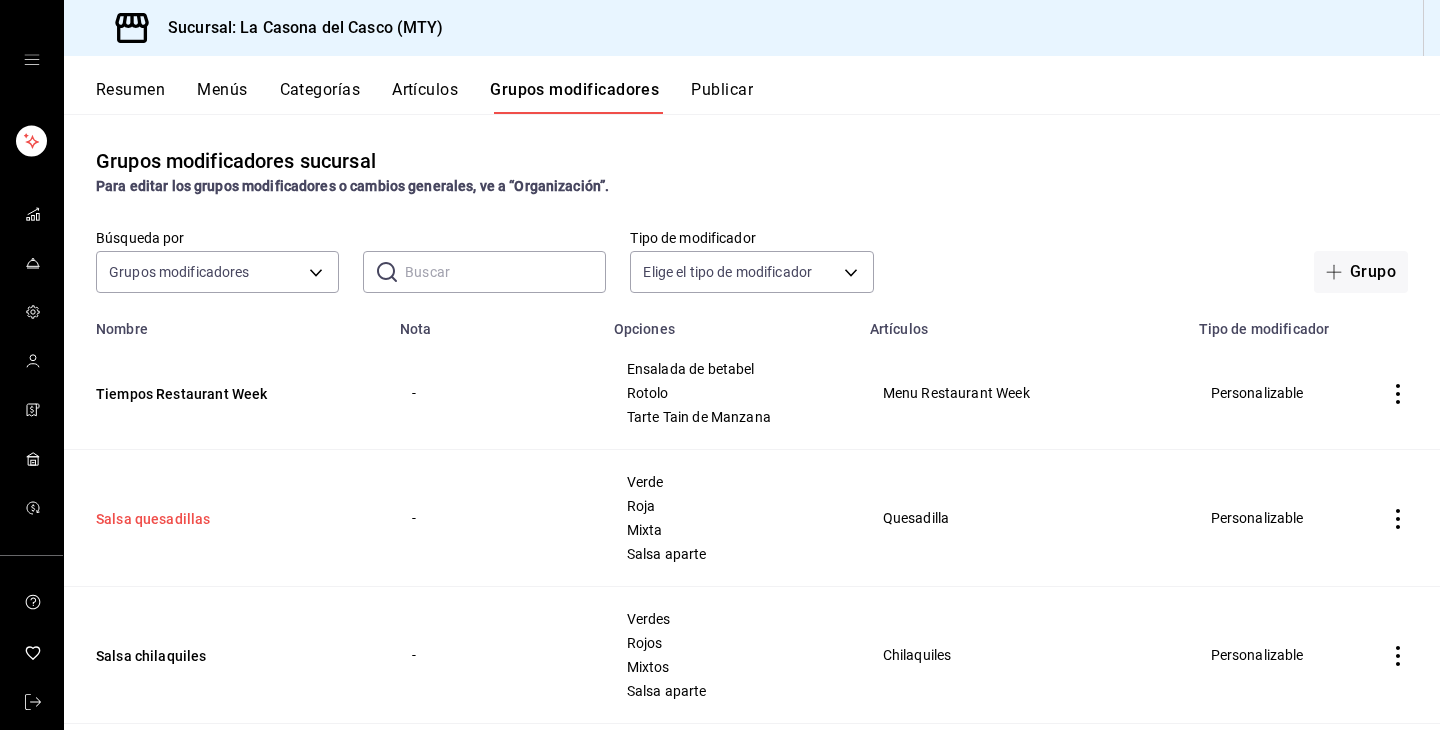 click on "Salsa quesadillas" at bounding box center [216, 519] 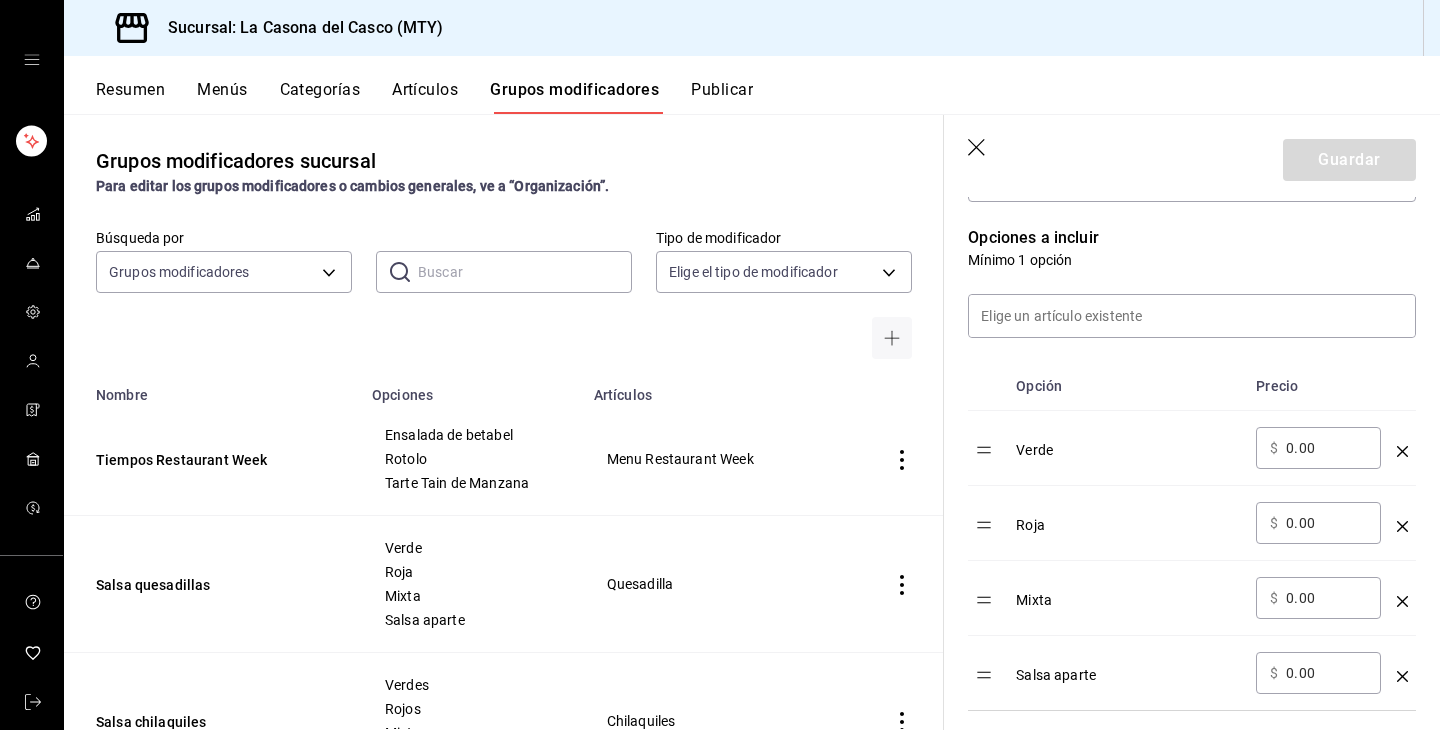 scroll, scrollTop: 503, scrollLeft: 0, axis: vertical 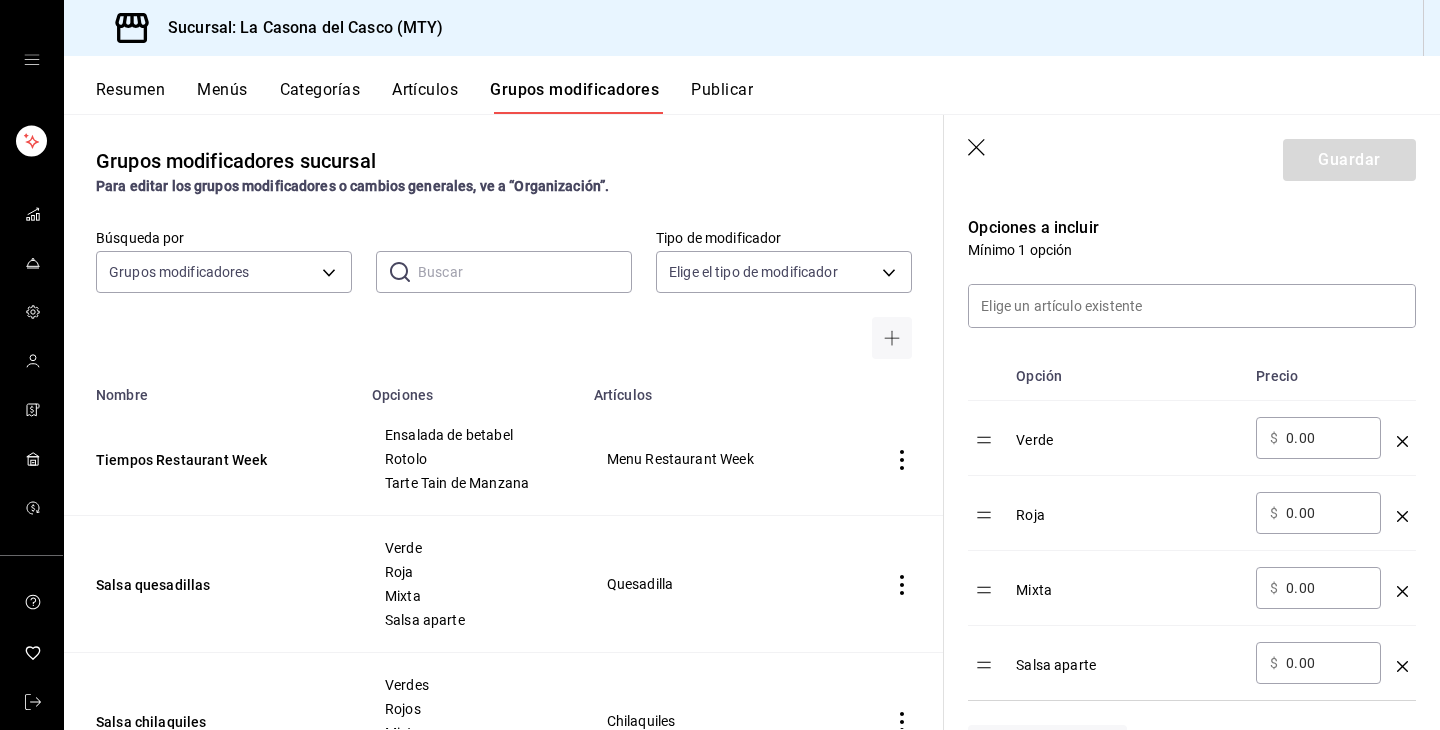 click 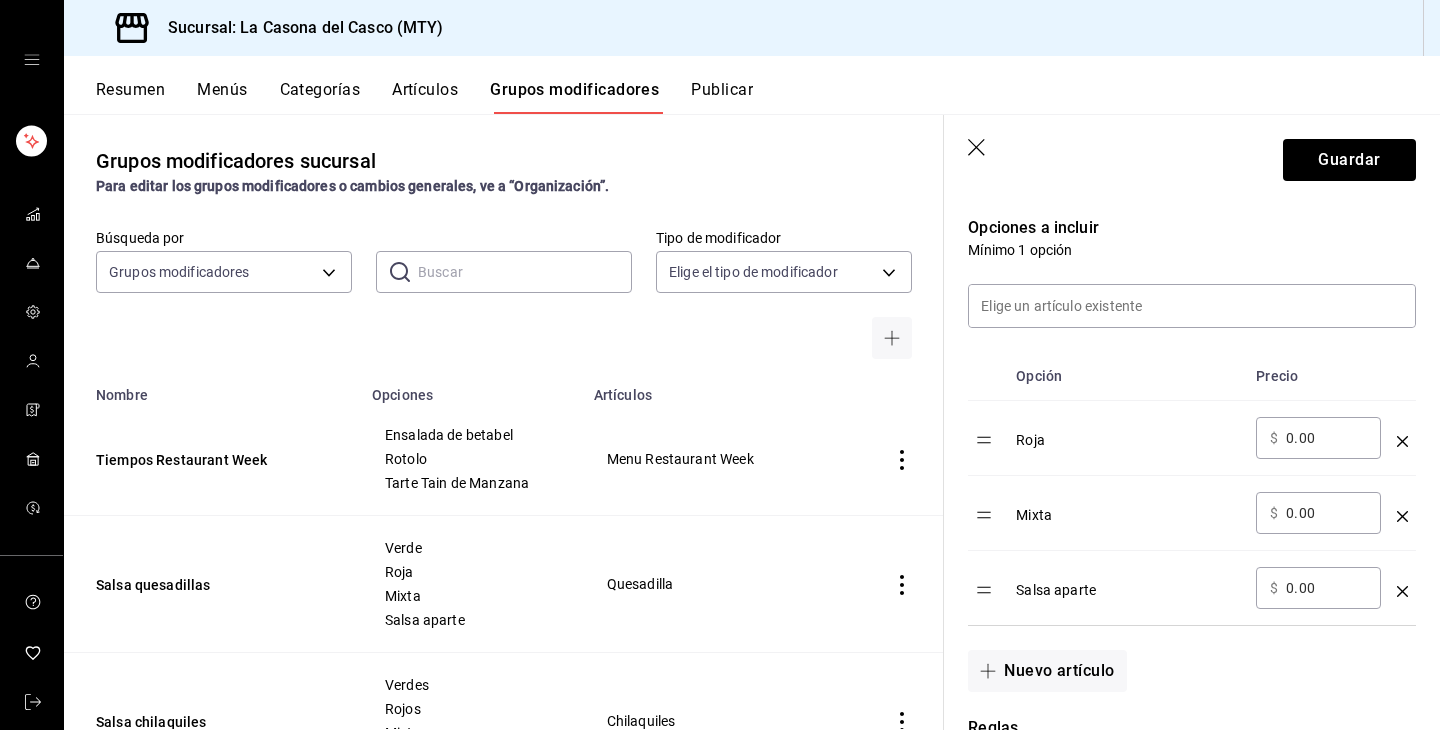 click 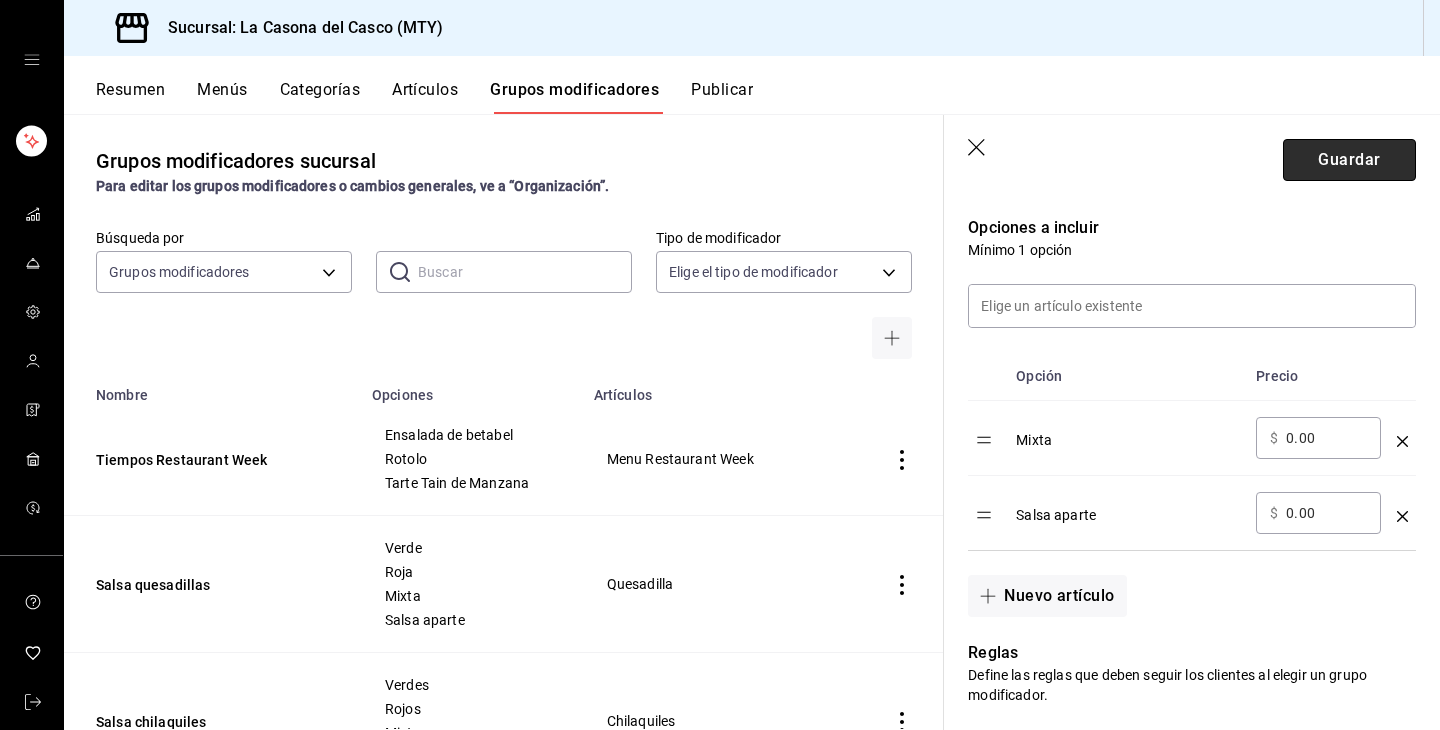 click on "Guardar" at bounding box center [1349, 160] 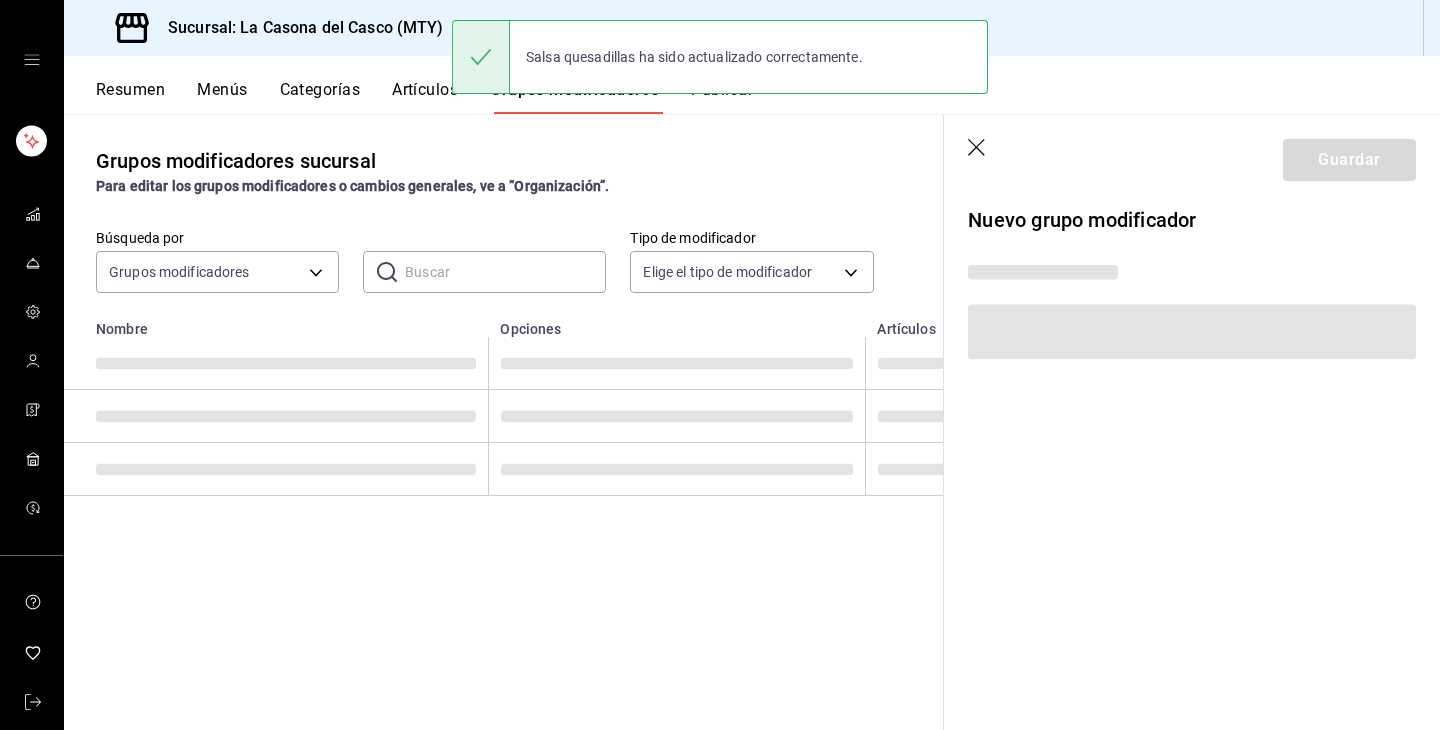 scroll, scrollTop: 0, scrollLeft: 0, axis: both 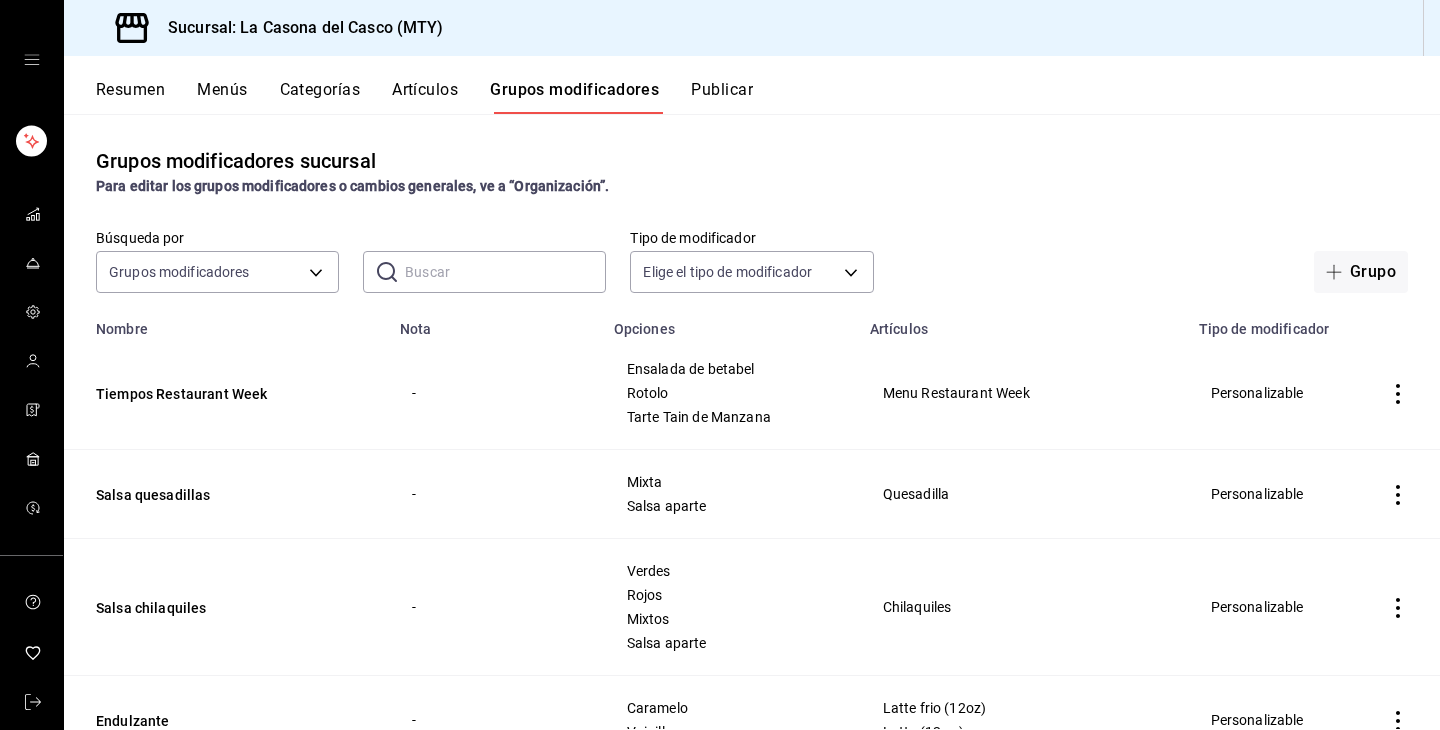 click on "Menús" at bounding box center (222, 97) 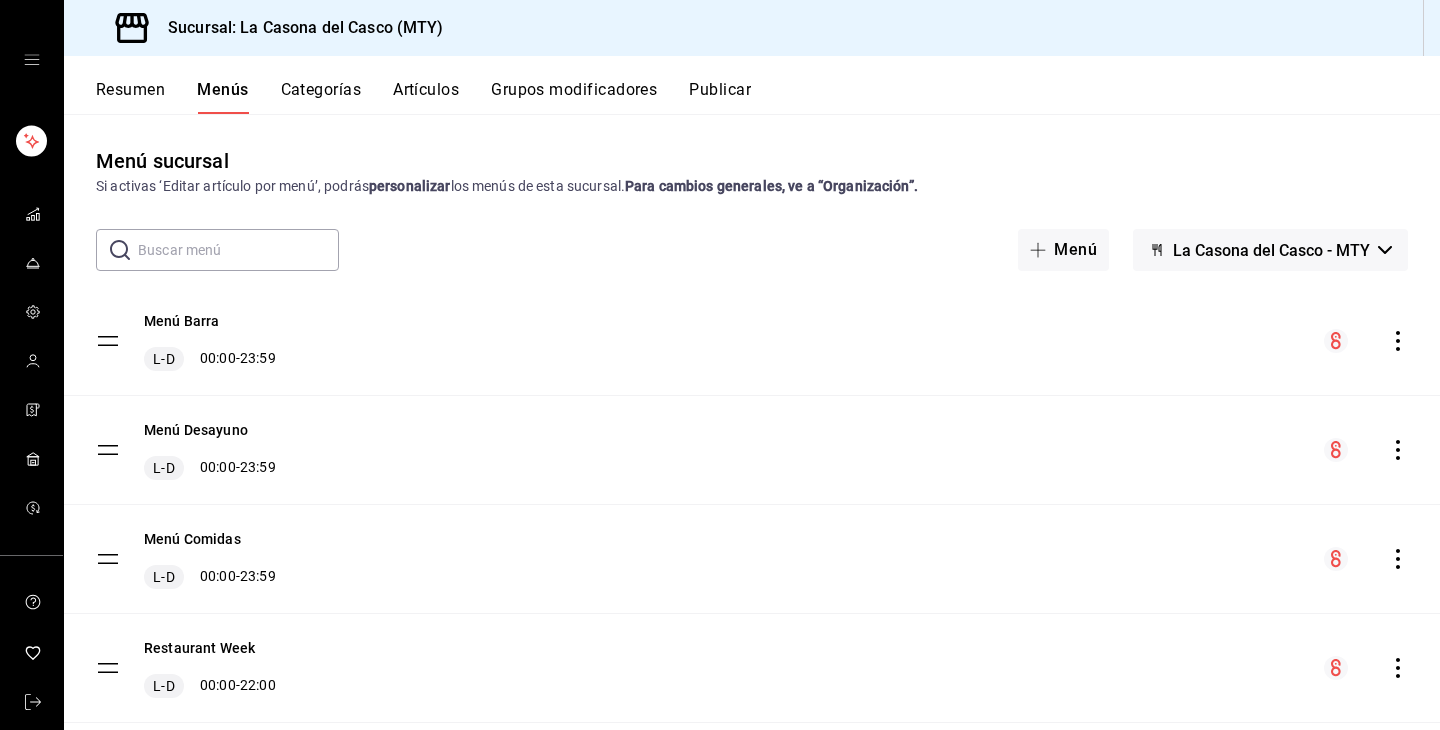 click on "Artículos" at bounding box center [426, 97] 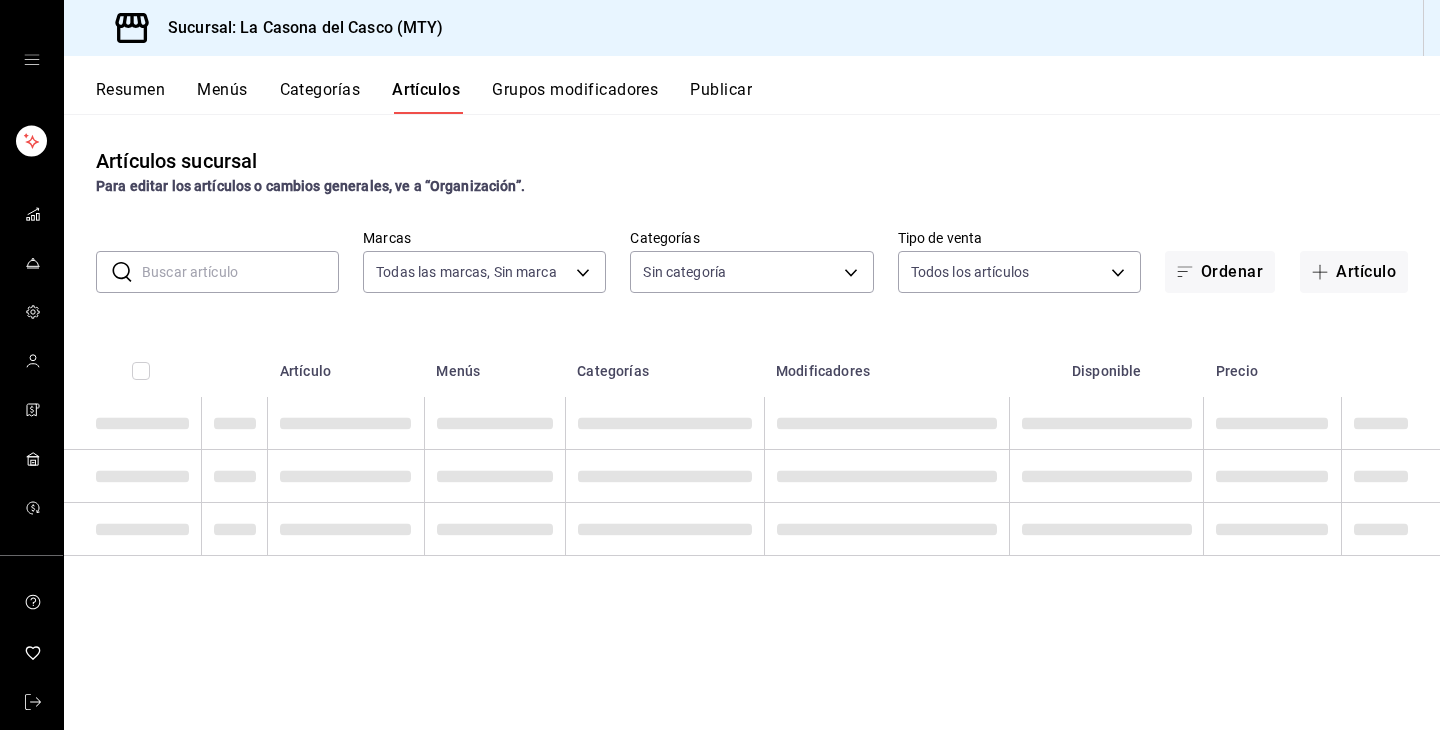 type on "7e4e7643-bc2c-442b-8a2a-9b04da6139a5" 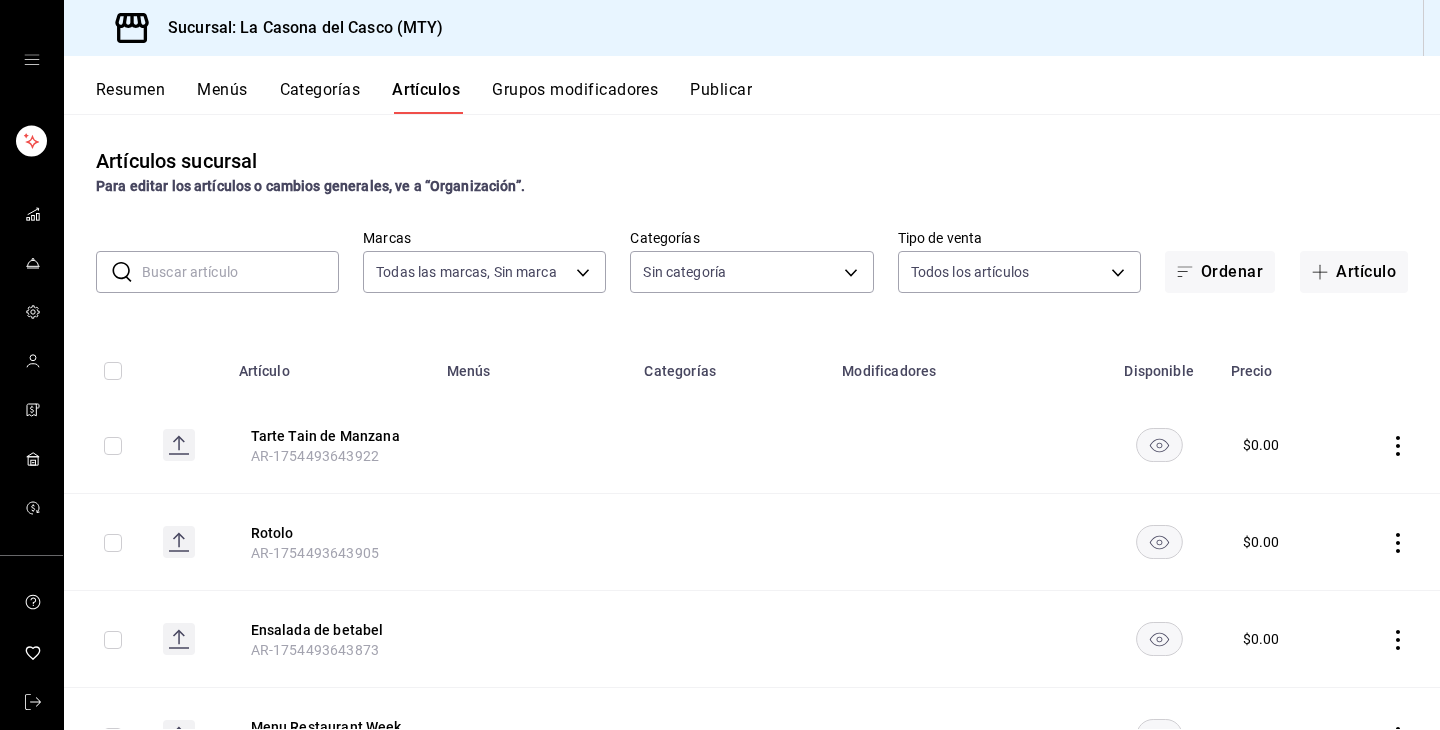 type on "[UUID_LIST]" 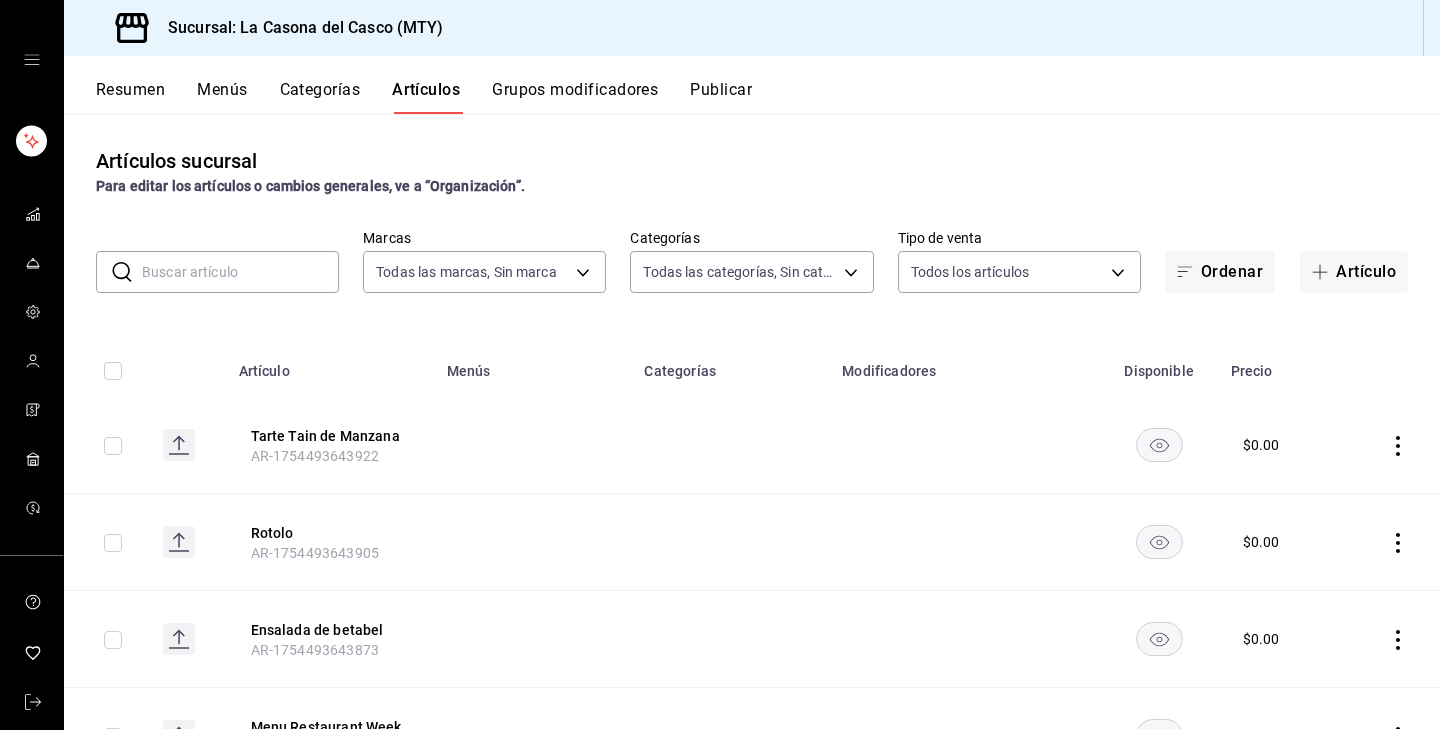 click at bounding box center (240, 272) 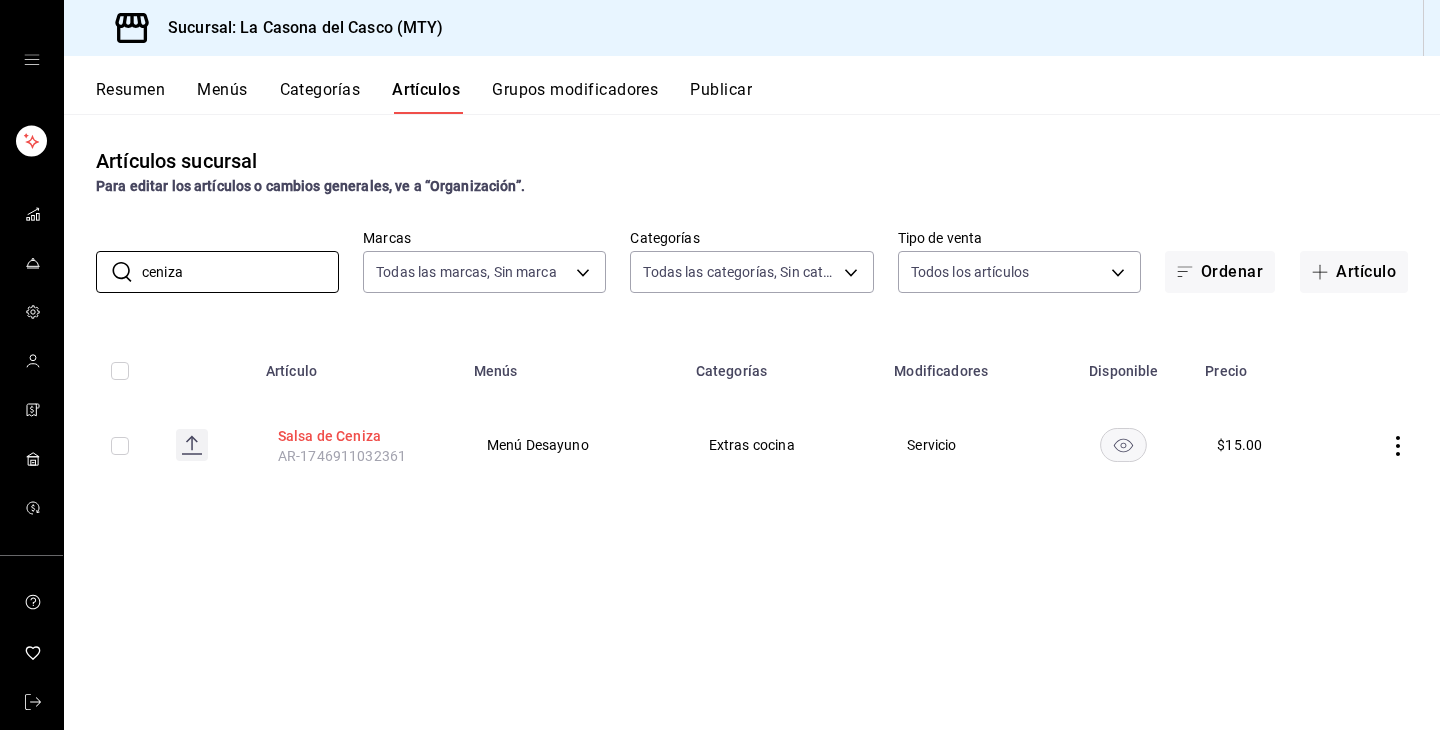 type on "ceniza" 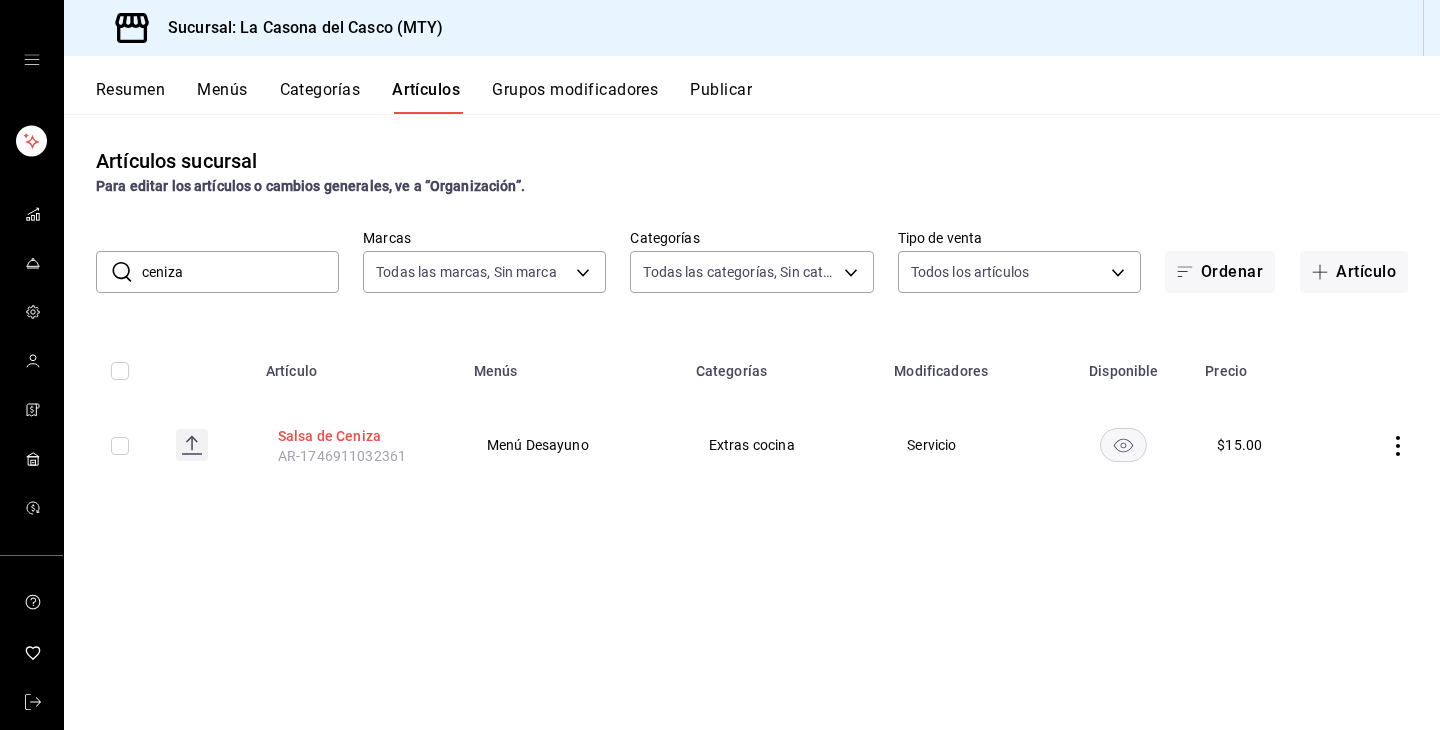 click on "Salsa de Ceniza" at bounding box center (358, 436) 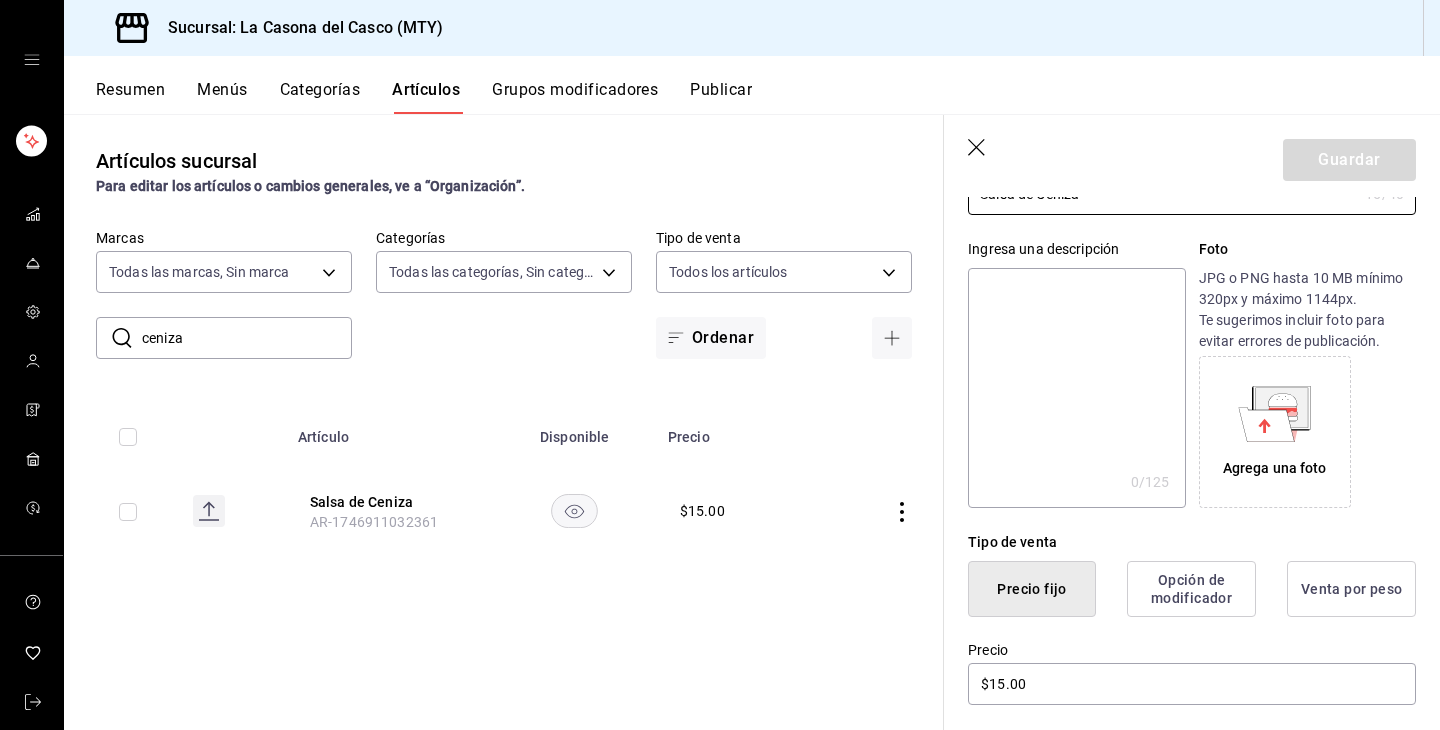 scroll, scrollTop: 215, scrollLeft: 0, axis: vertical 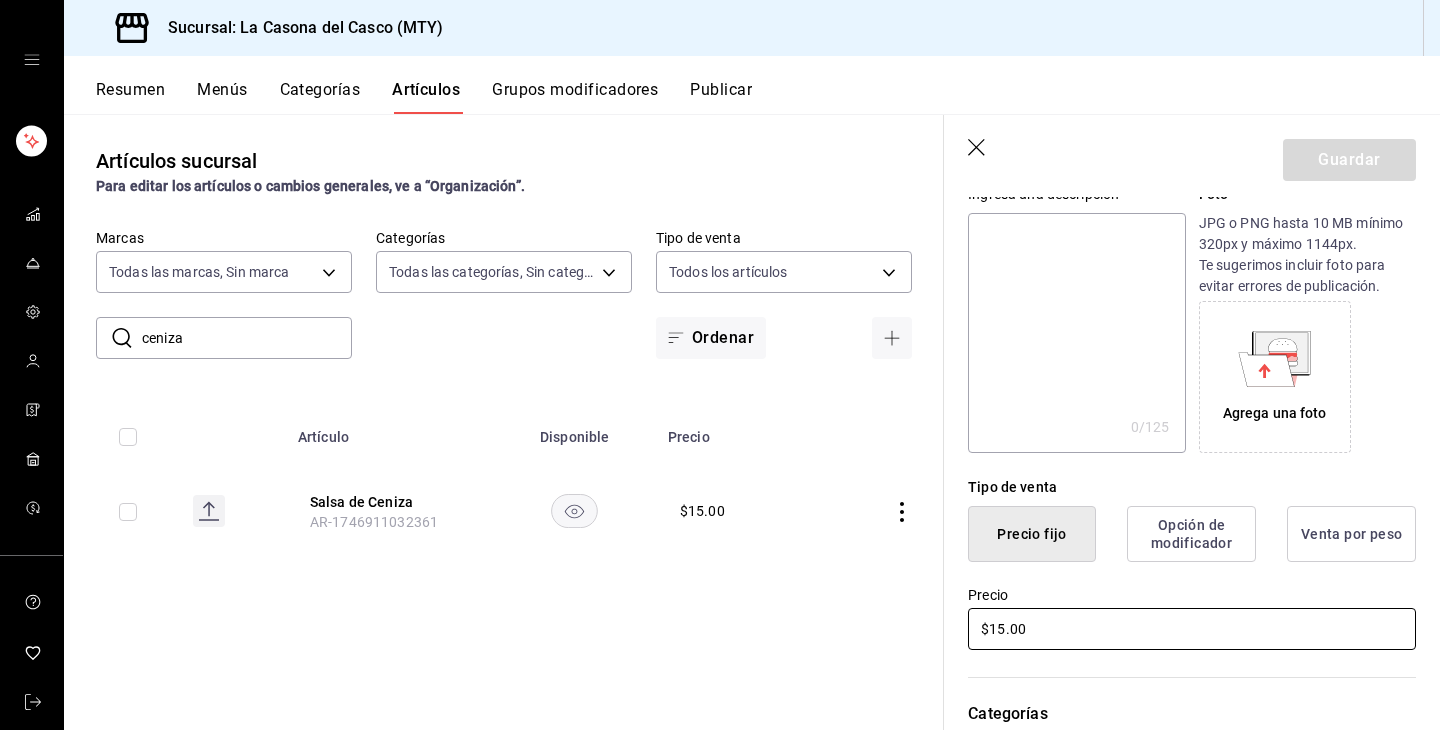 click on "$15.00" at bounding box center [1192, 629] 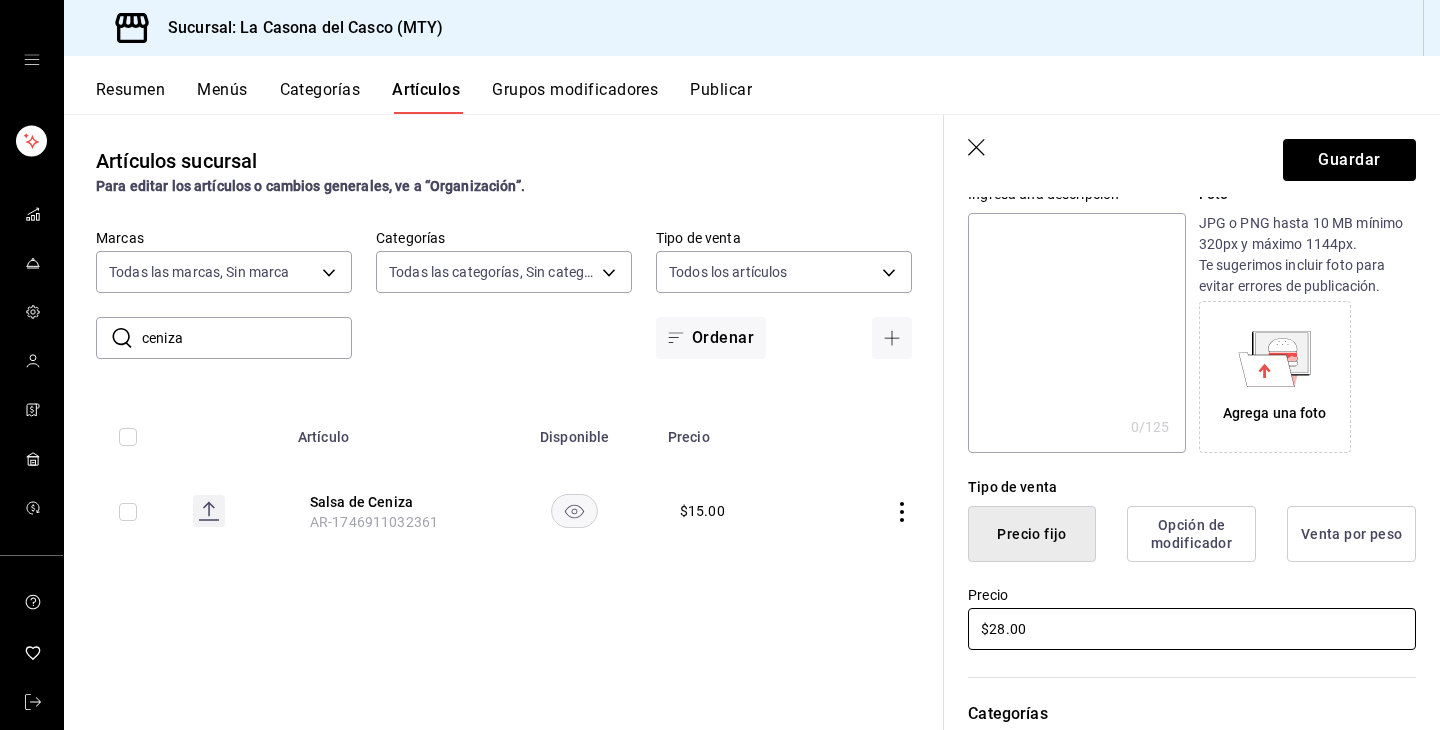 type on "$2.00" 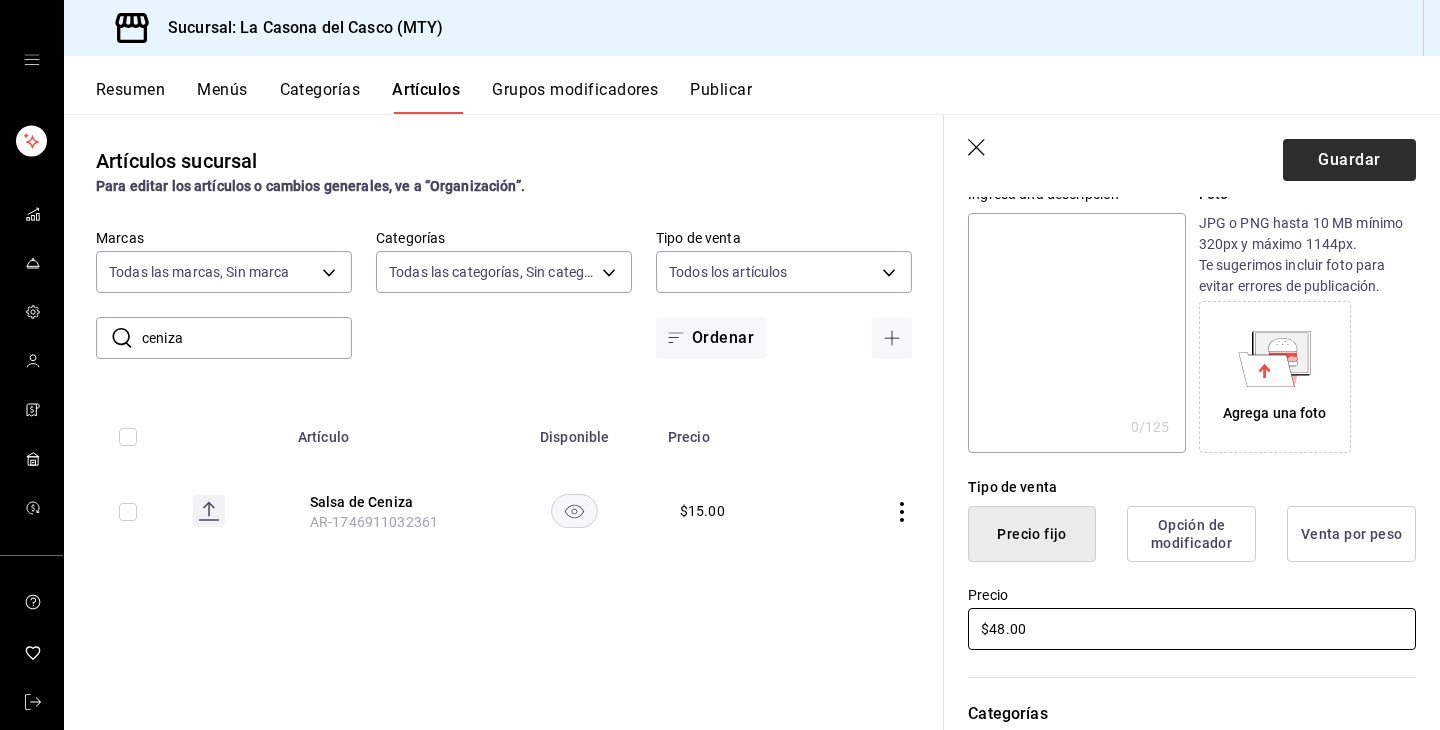 type on "$48.00" 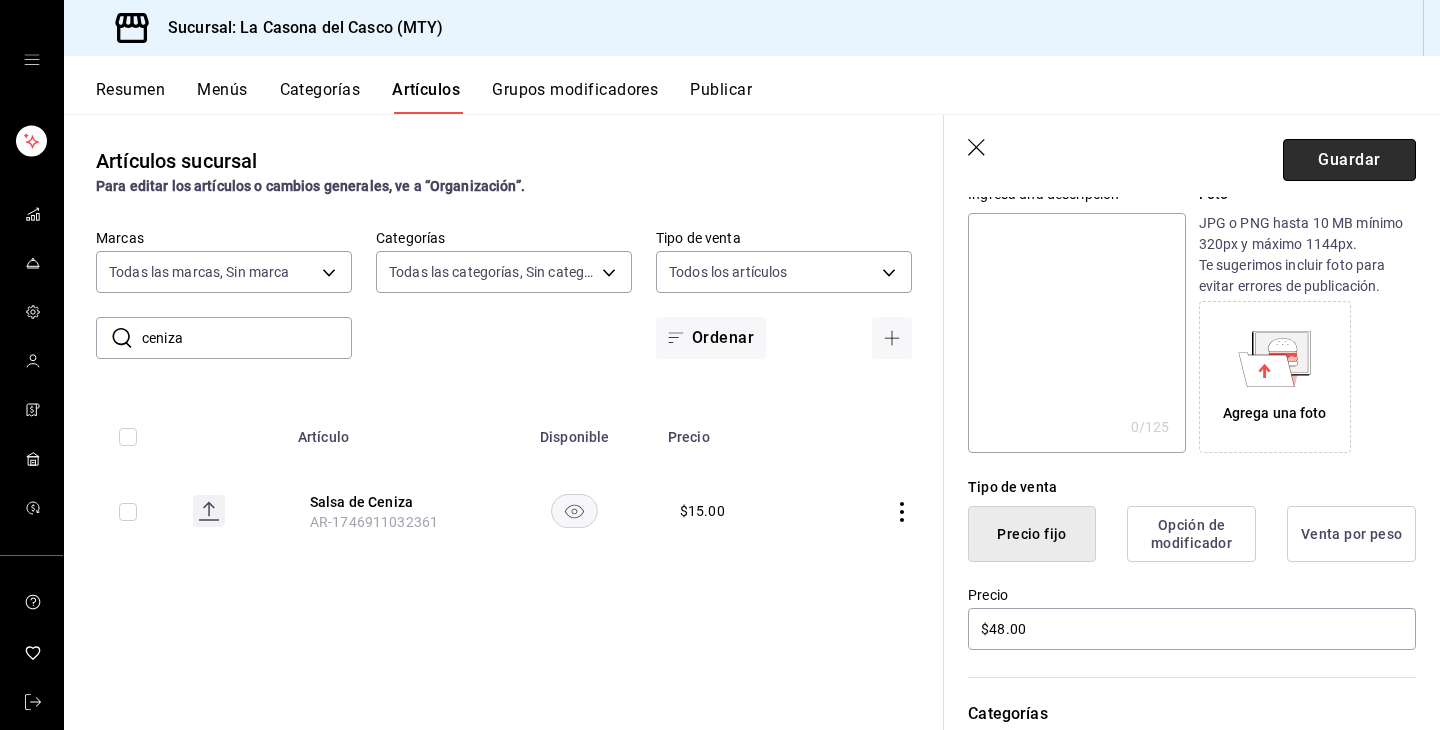 click on "Guardar" at bounding box center [1349, 160] 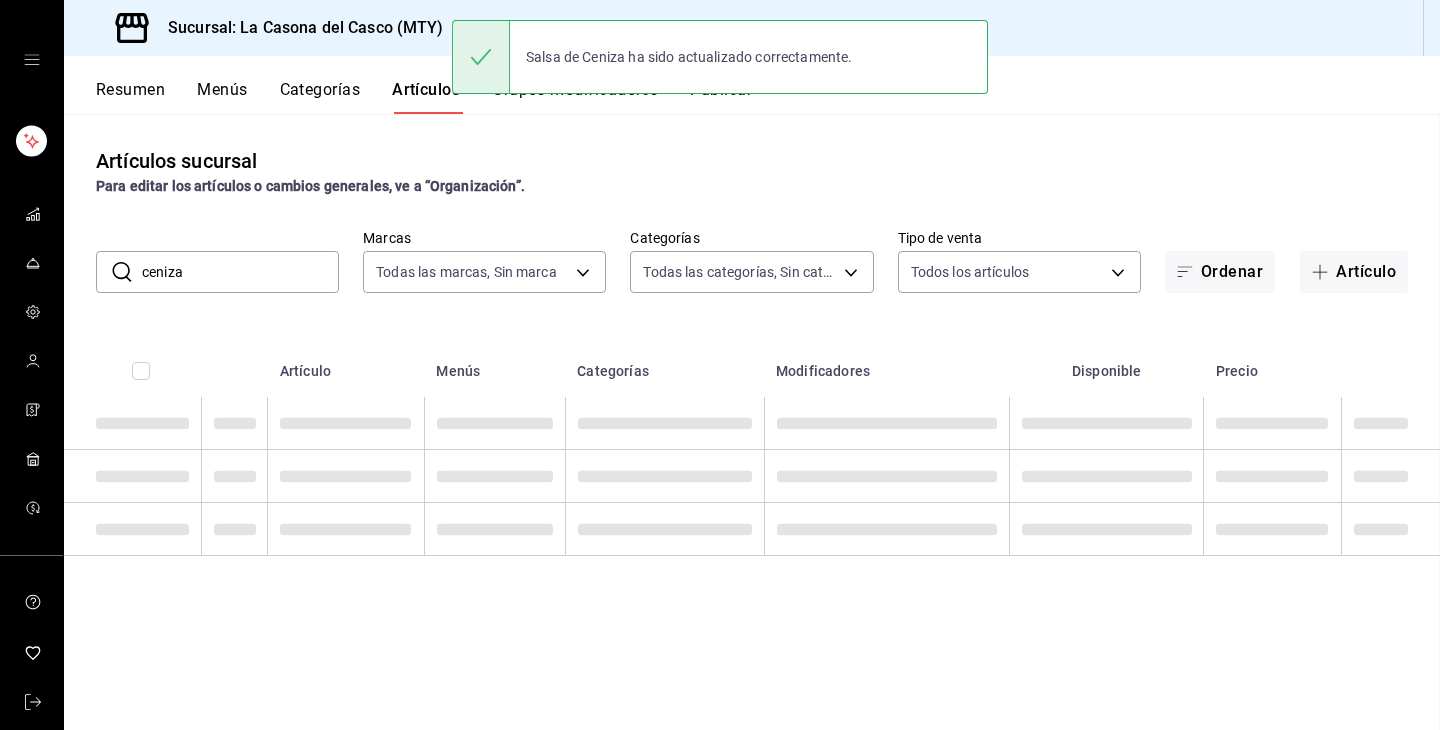 scroll, scrollTop: 0, scrollLeft: 0, axis: both 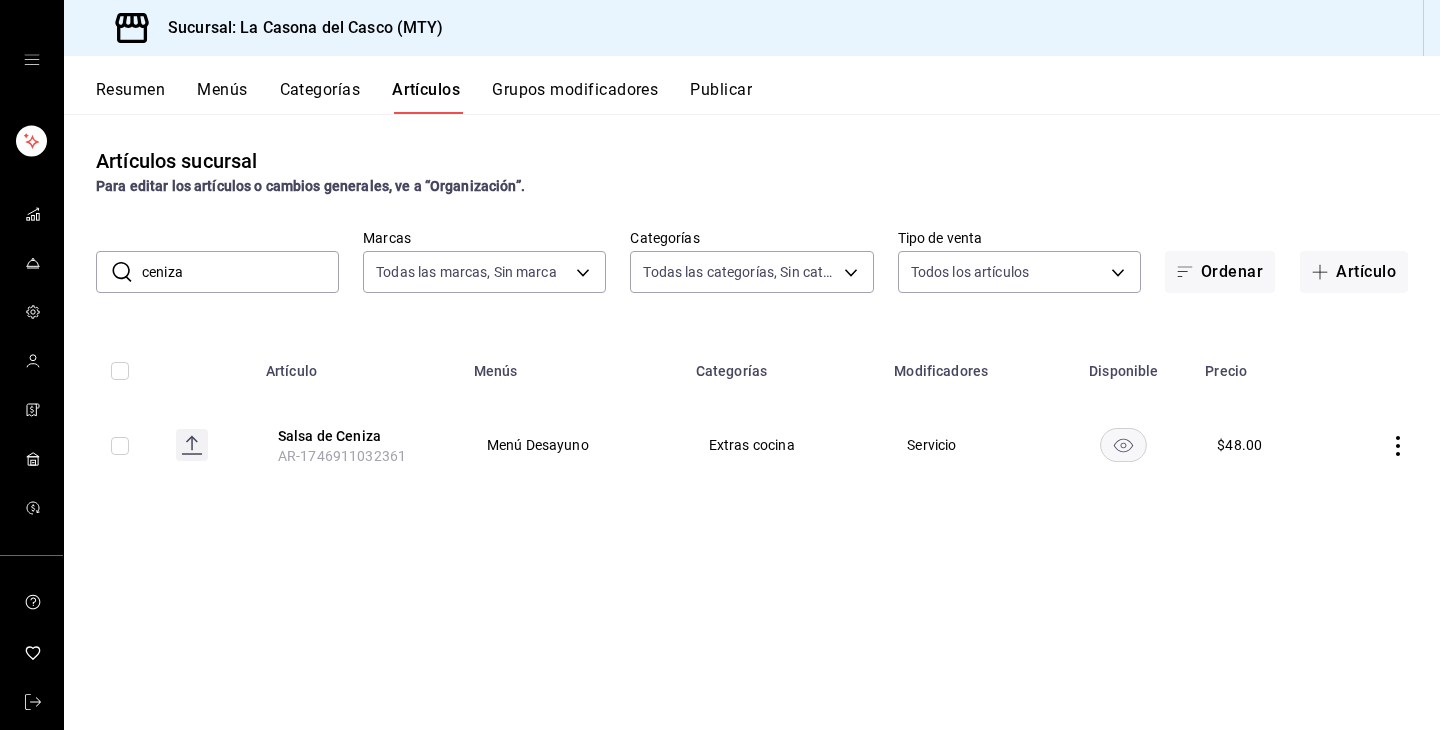 click on "ceniza" at bounding box center [240, 272] 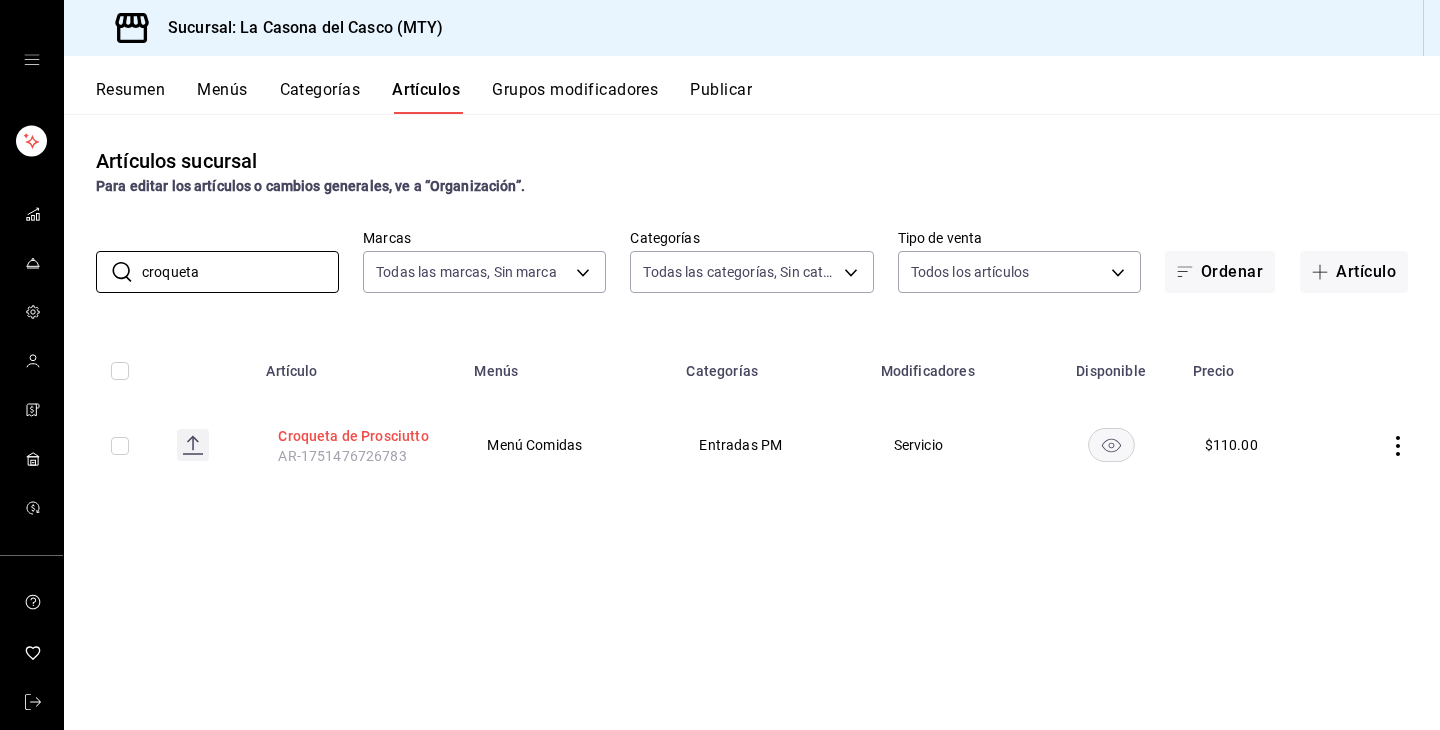 type on "croqueta" 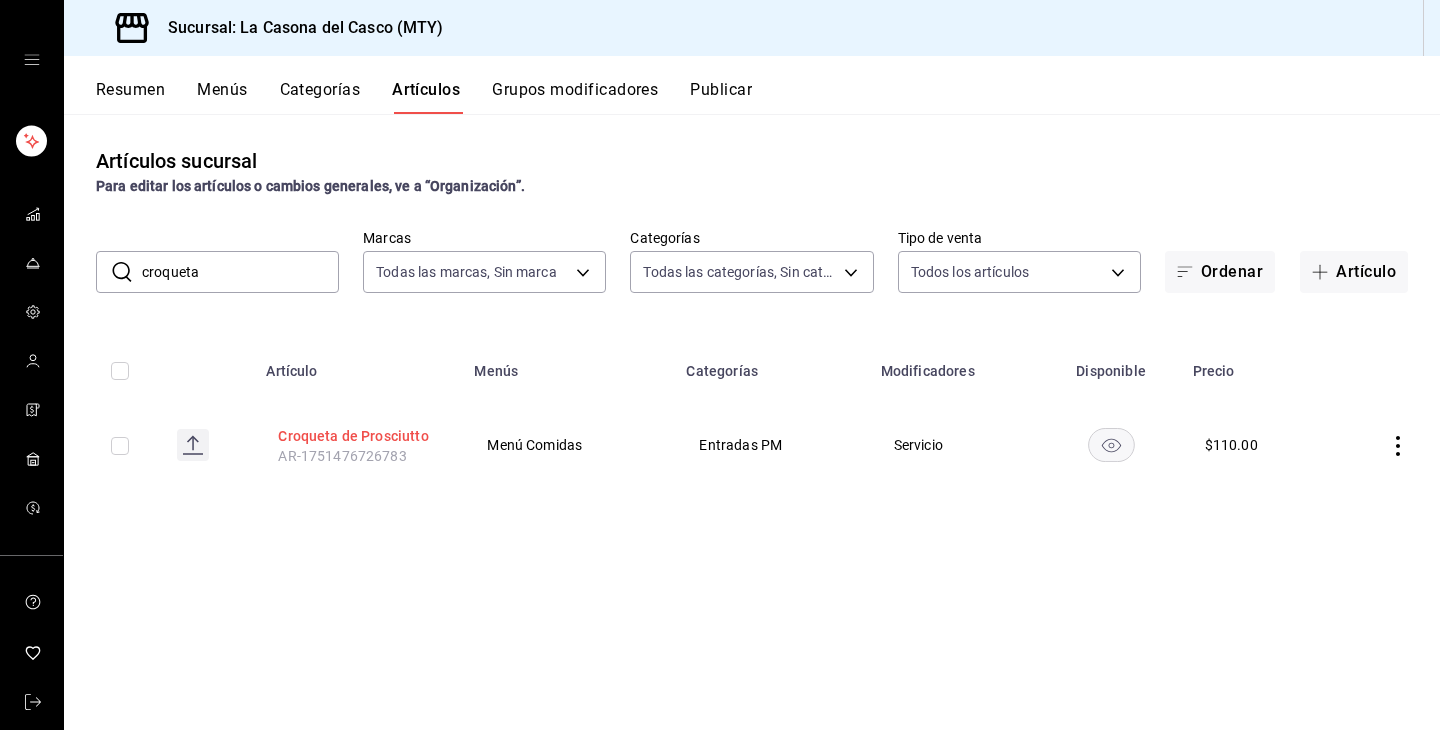 click on "Croqueta de Prosciutto" at bounding box center [358, 436] 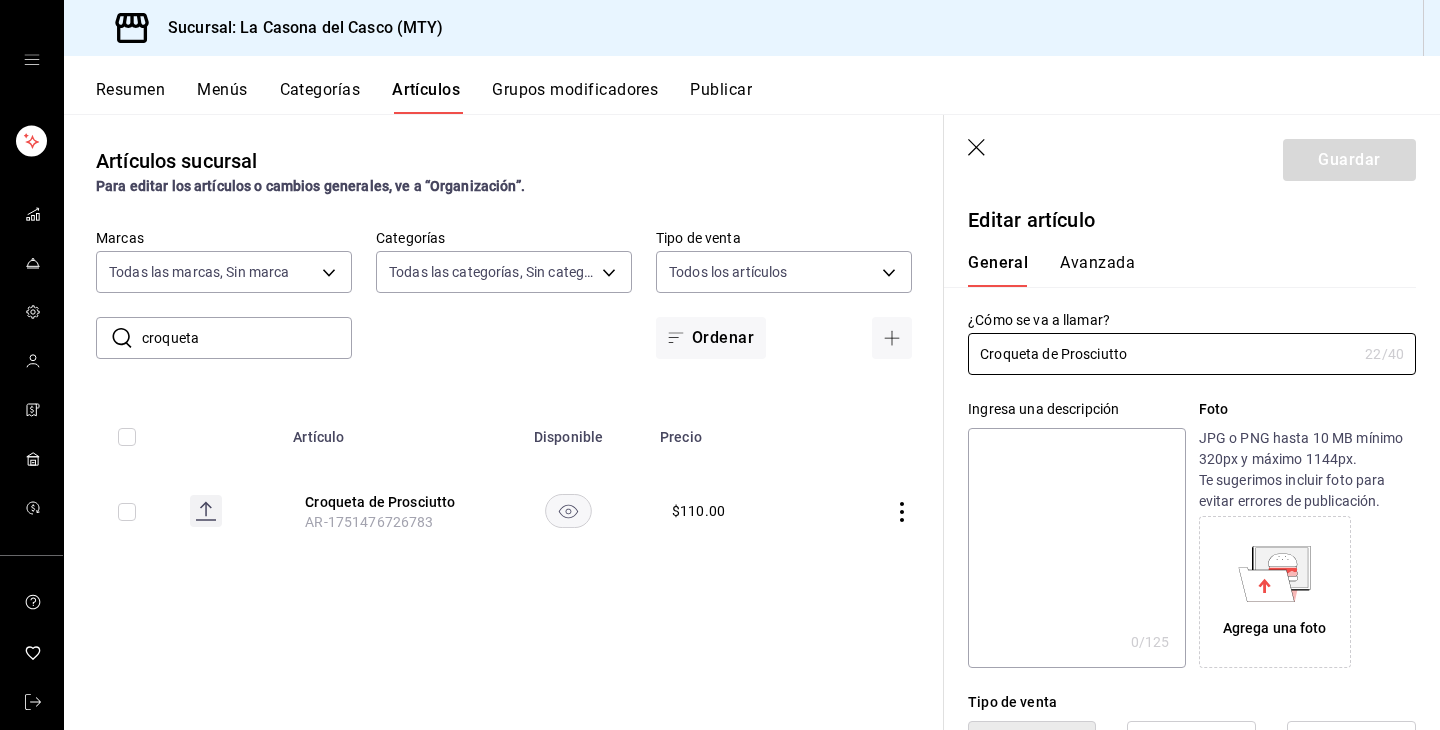 scroll, scrollTop: 487, scrollLeft: 0, axis: vertical 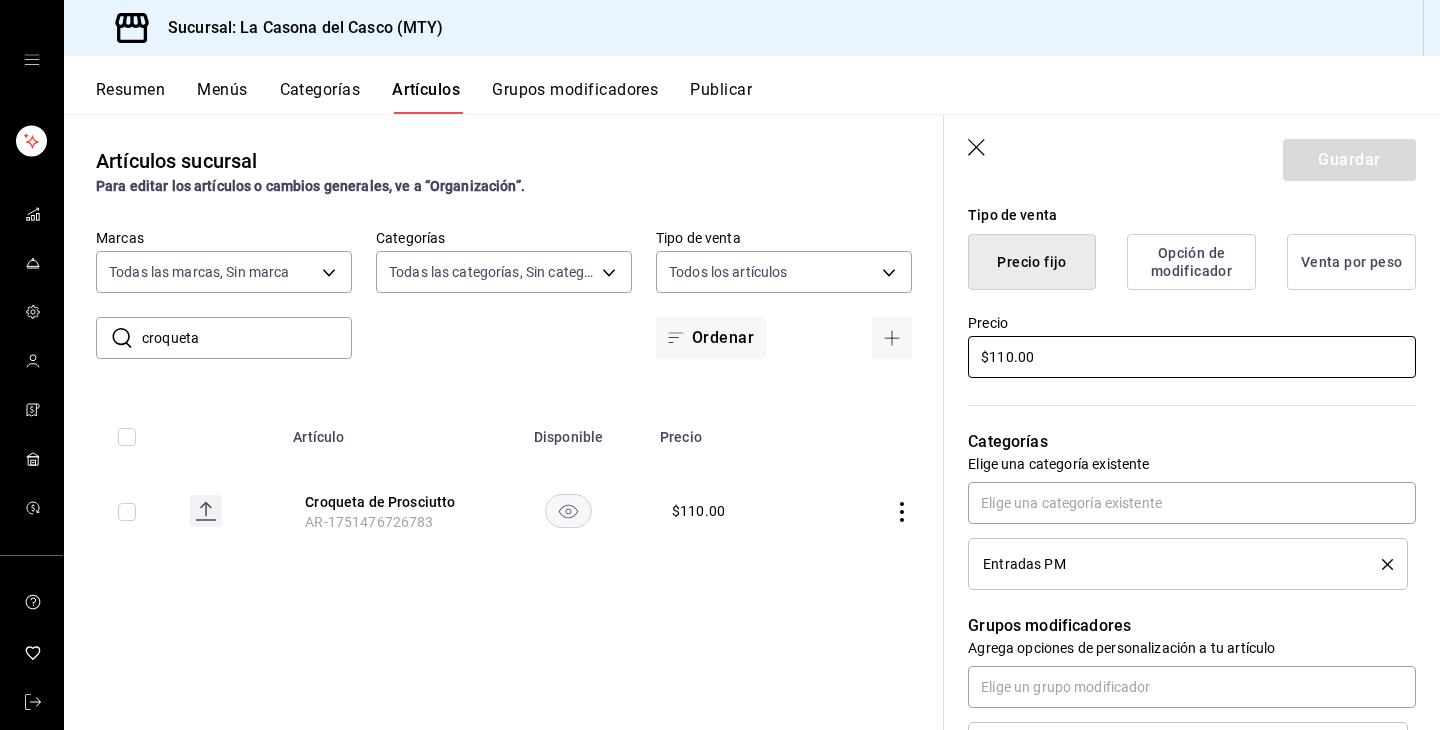 click on "$110.00" at bounding box center [1192, 357] 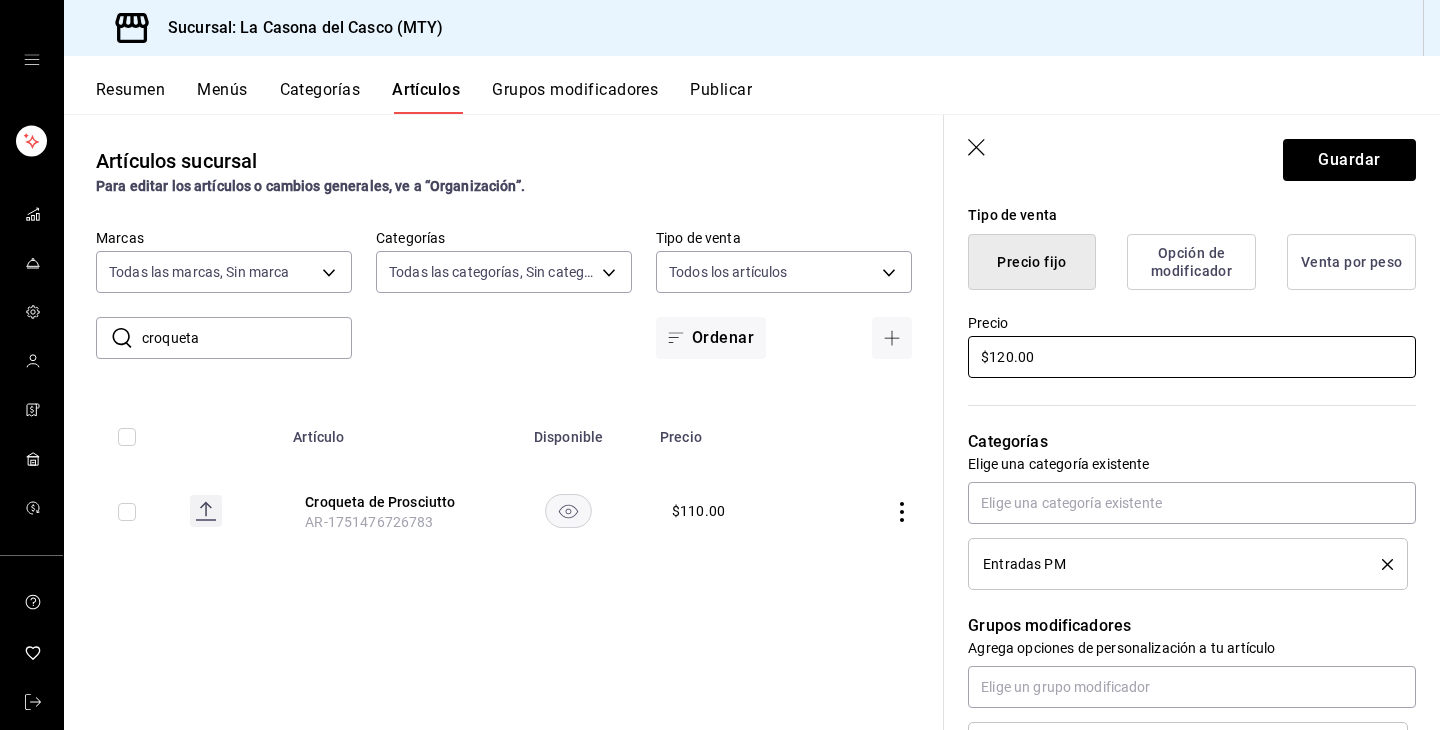 type on "$120.00" 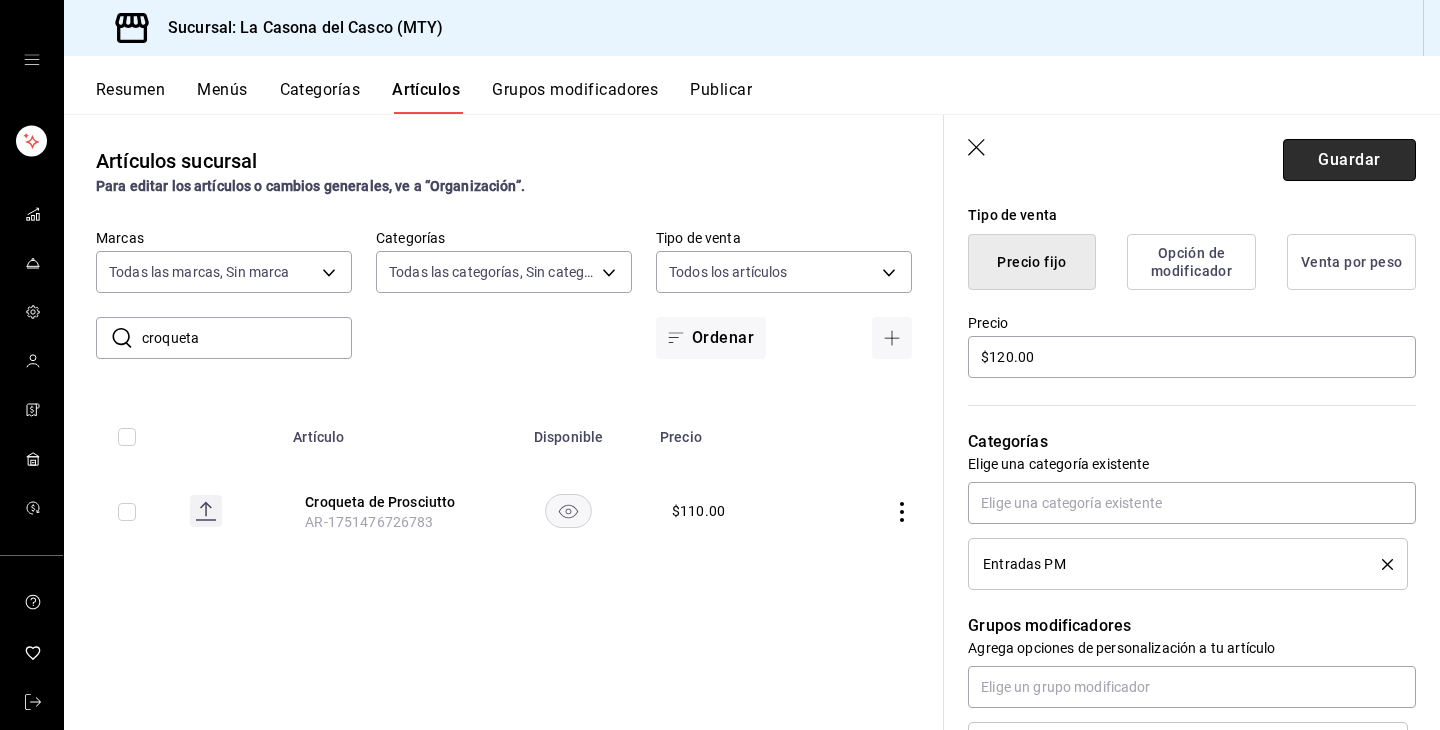 click on "Guardar" at bounding box center [1349, 160] 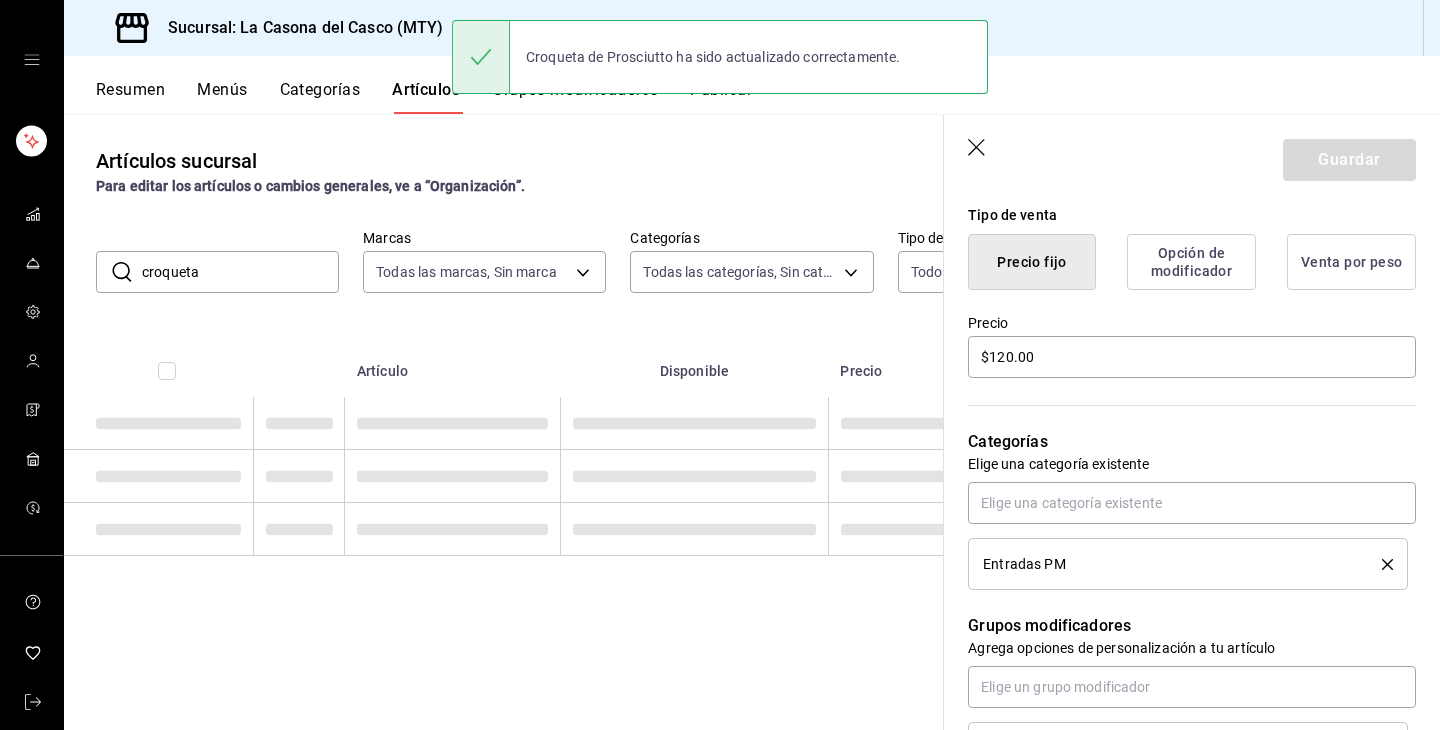 scroll, scrollTop: 0, scrollLeft: 0, axis: both 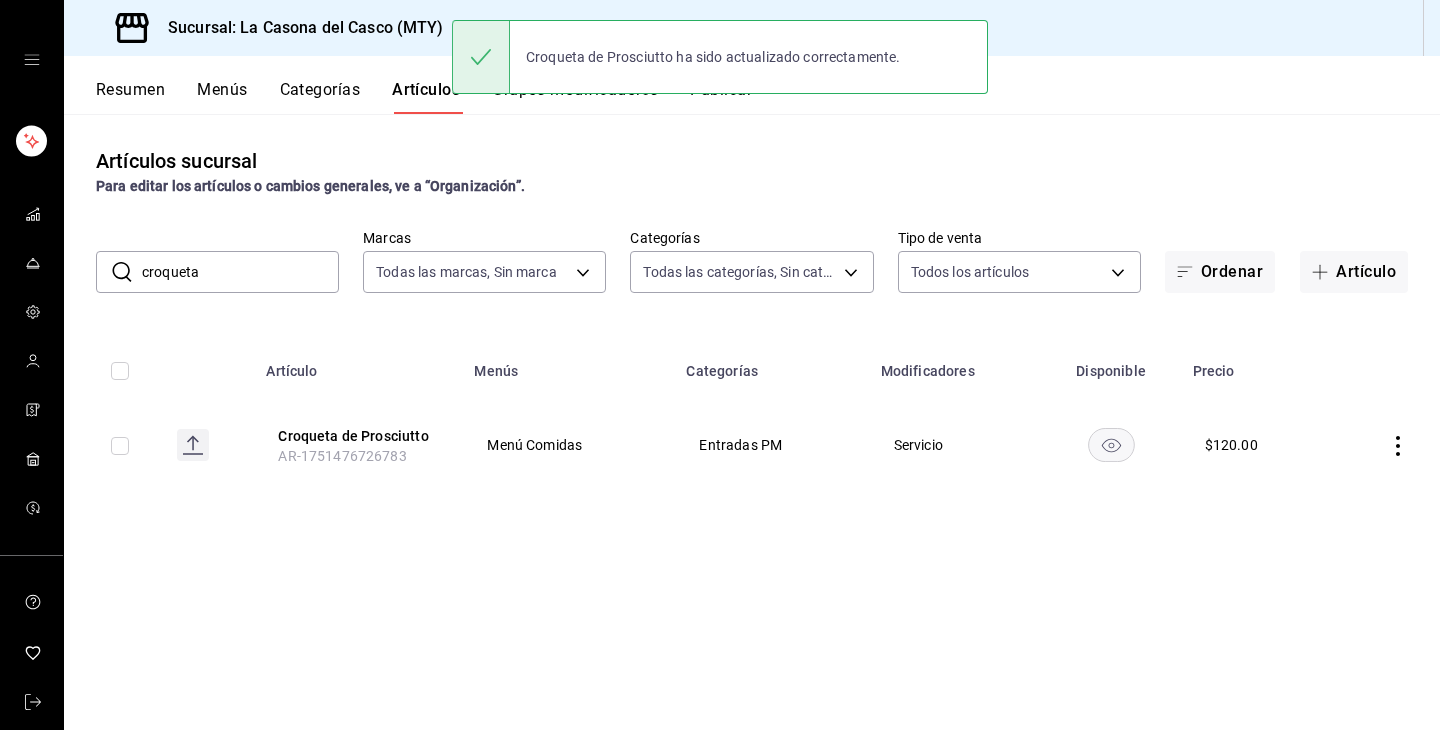 click on "croqueta" at bounding box center (240, 272) 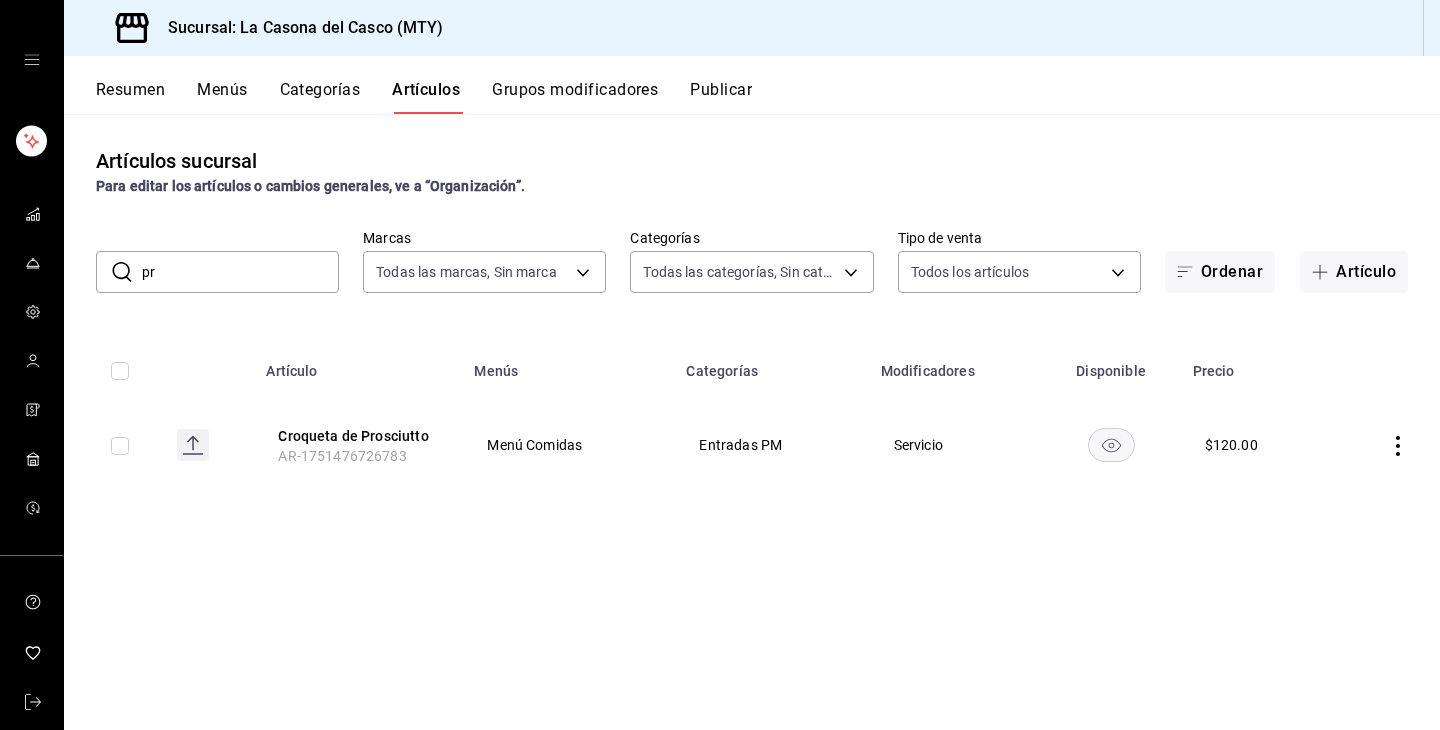 type on "p" 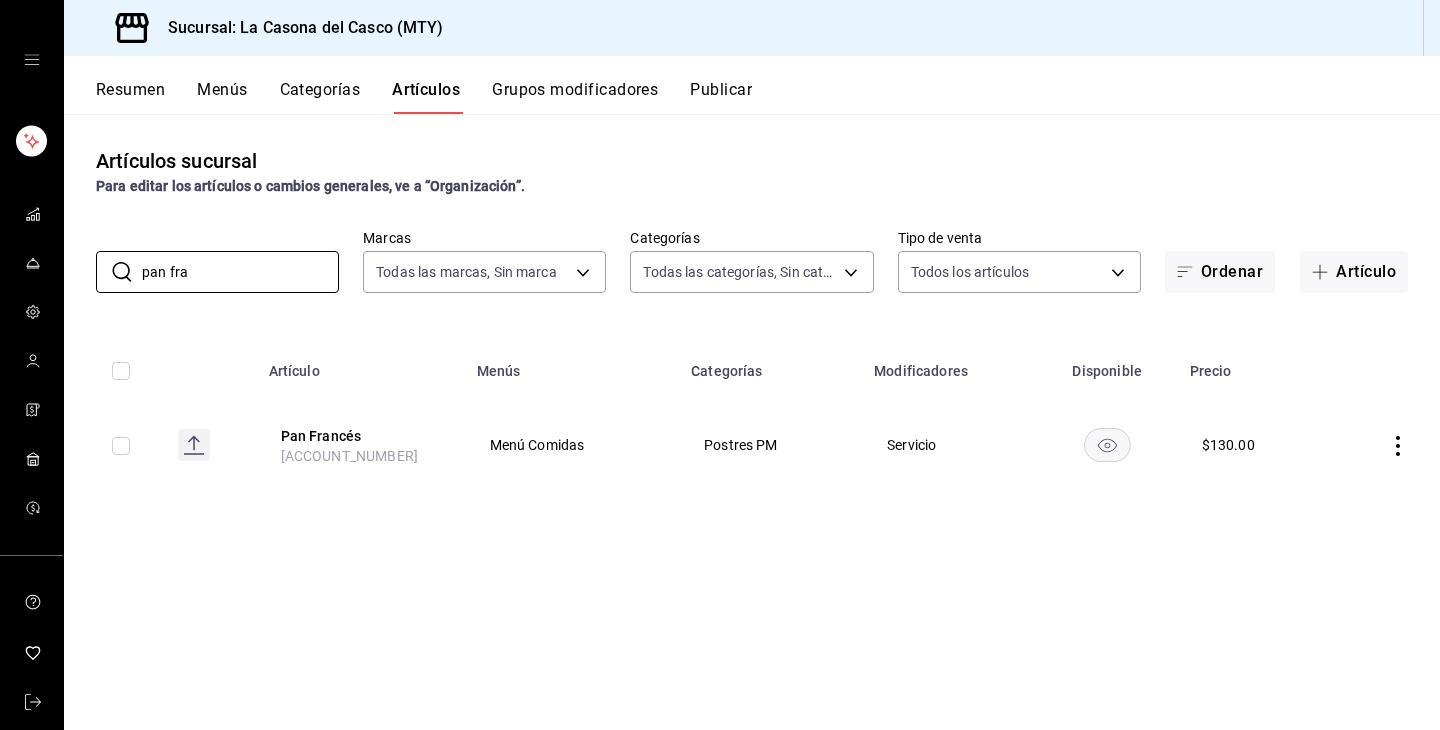 click 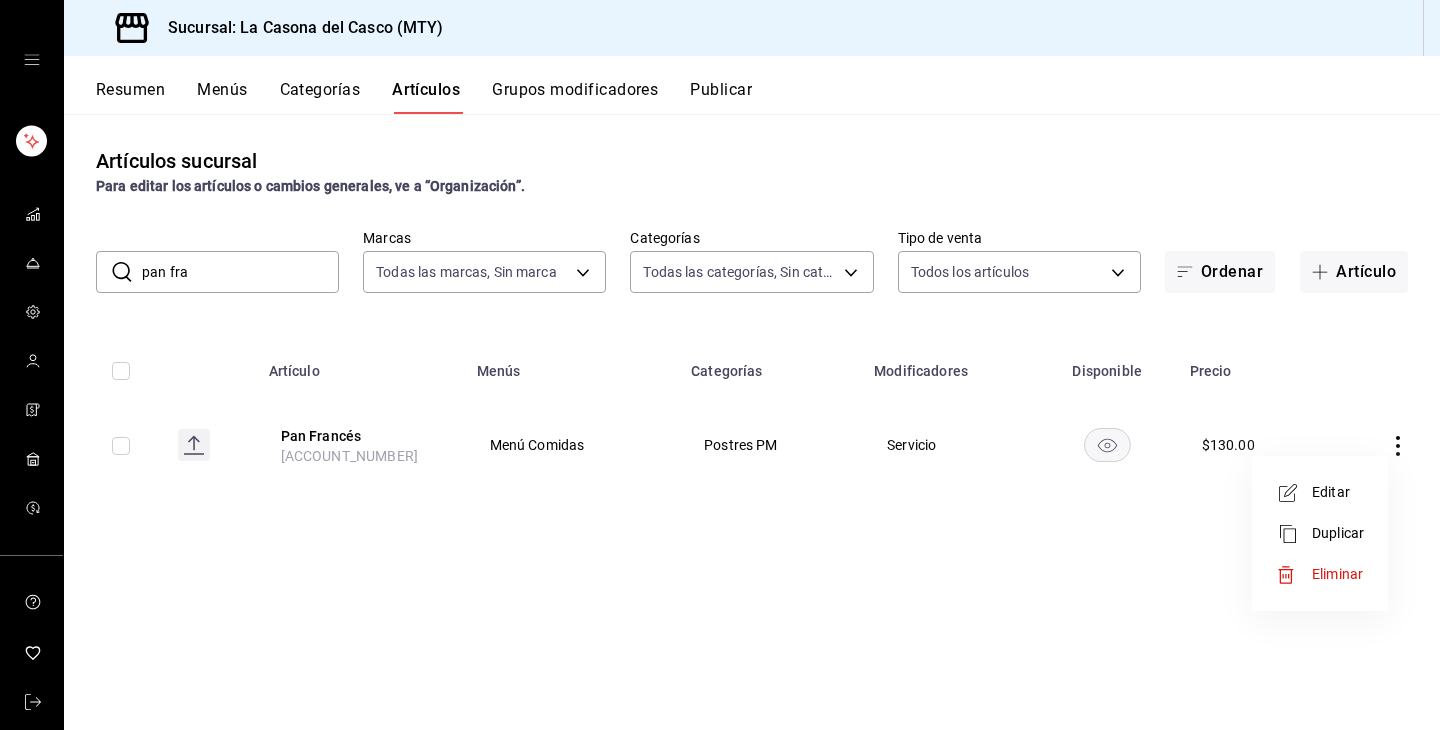 click on "Eliminar" at bounding box center [1337, 574] 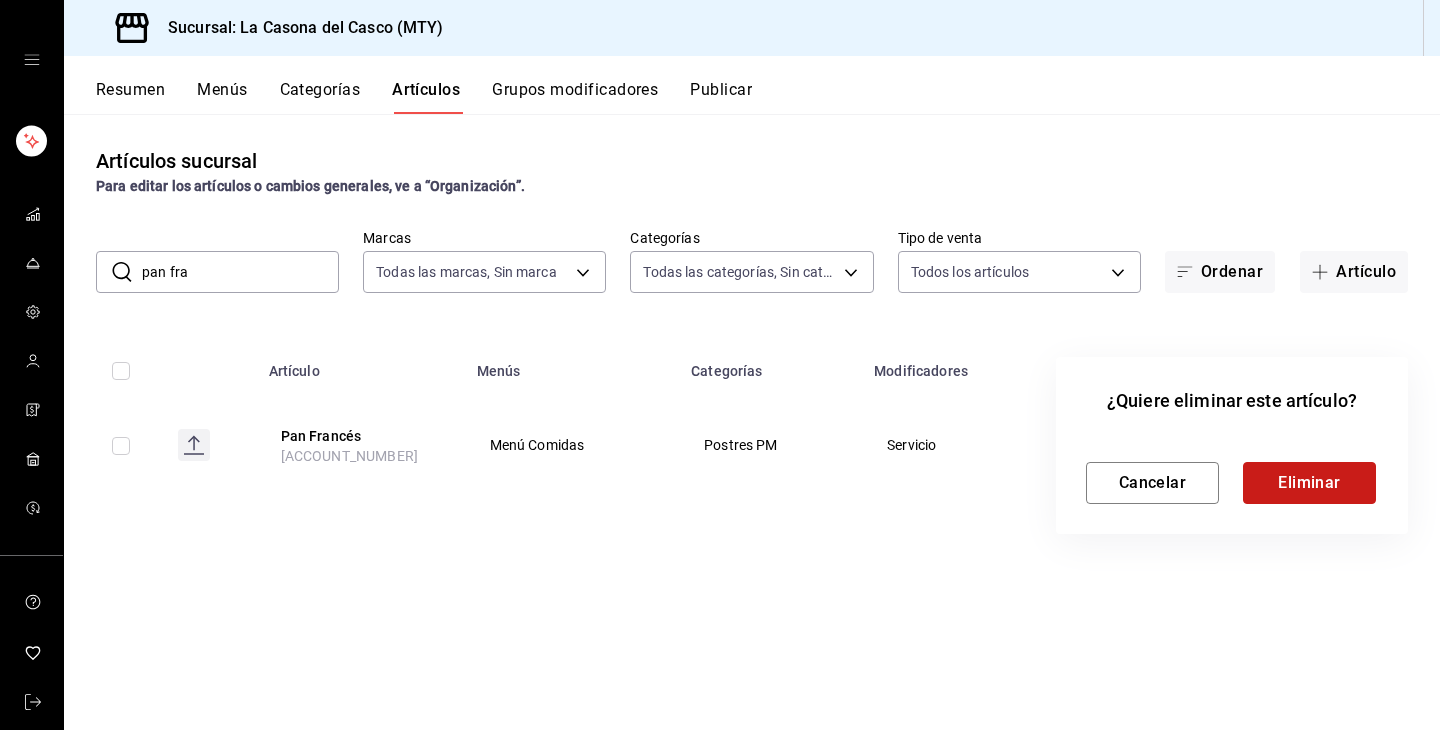 click on "Eliminar" at bounding box center (1309, 483) 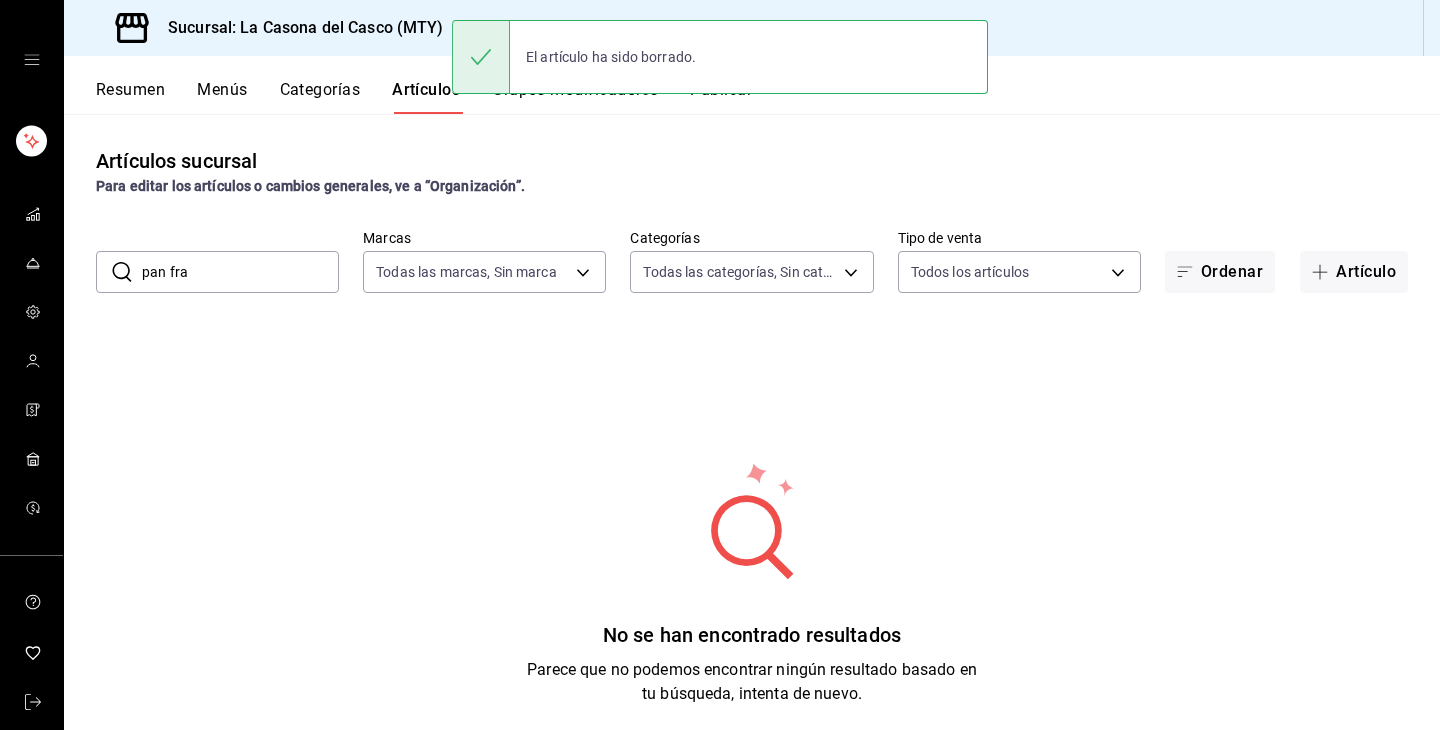 click on "pan fra" at bounding box center [240, 272] 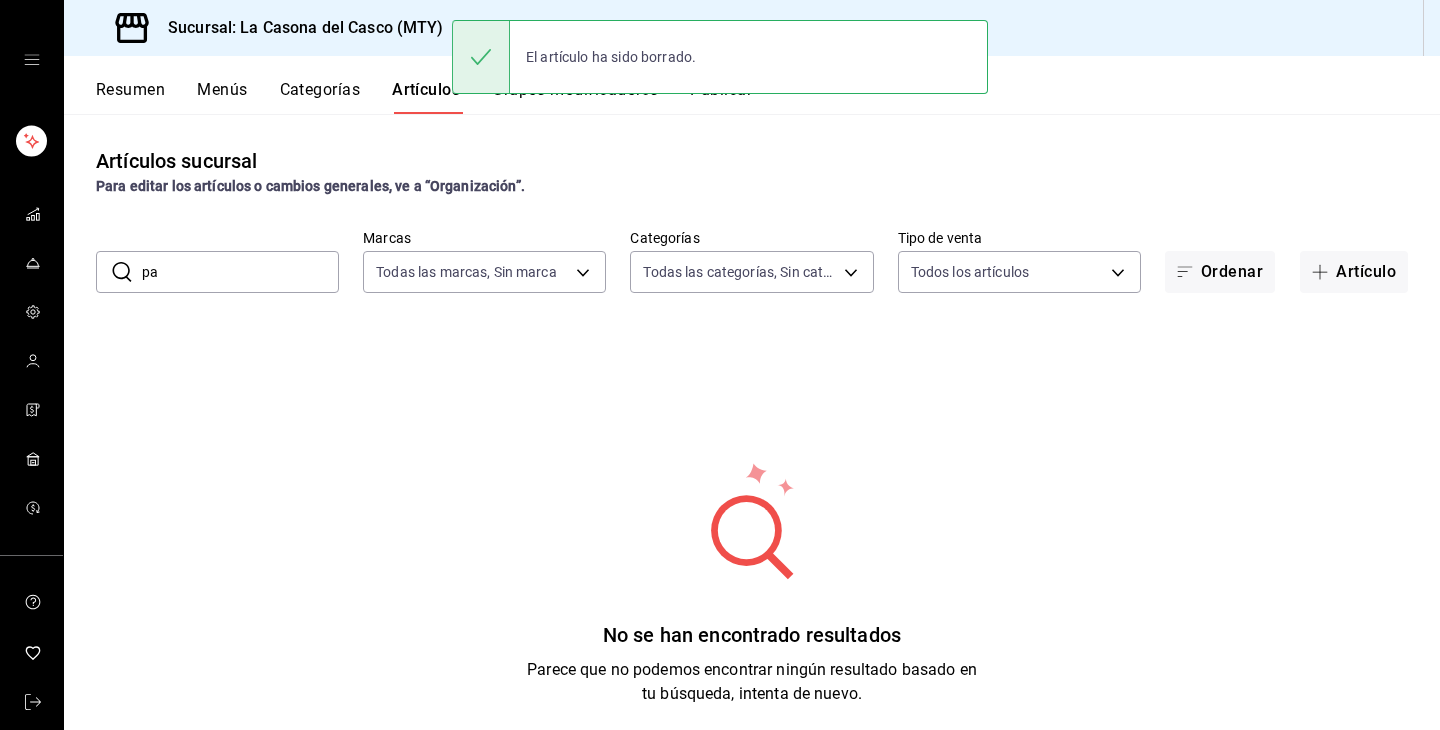 type on "p" 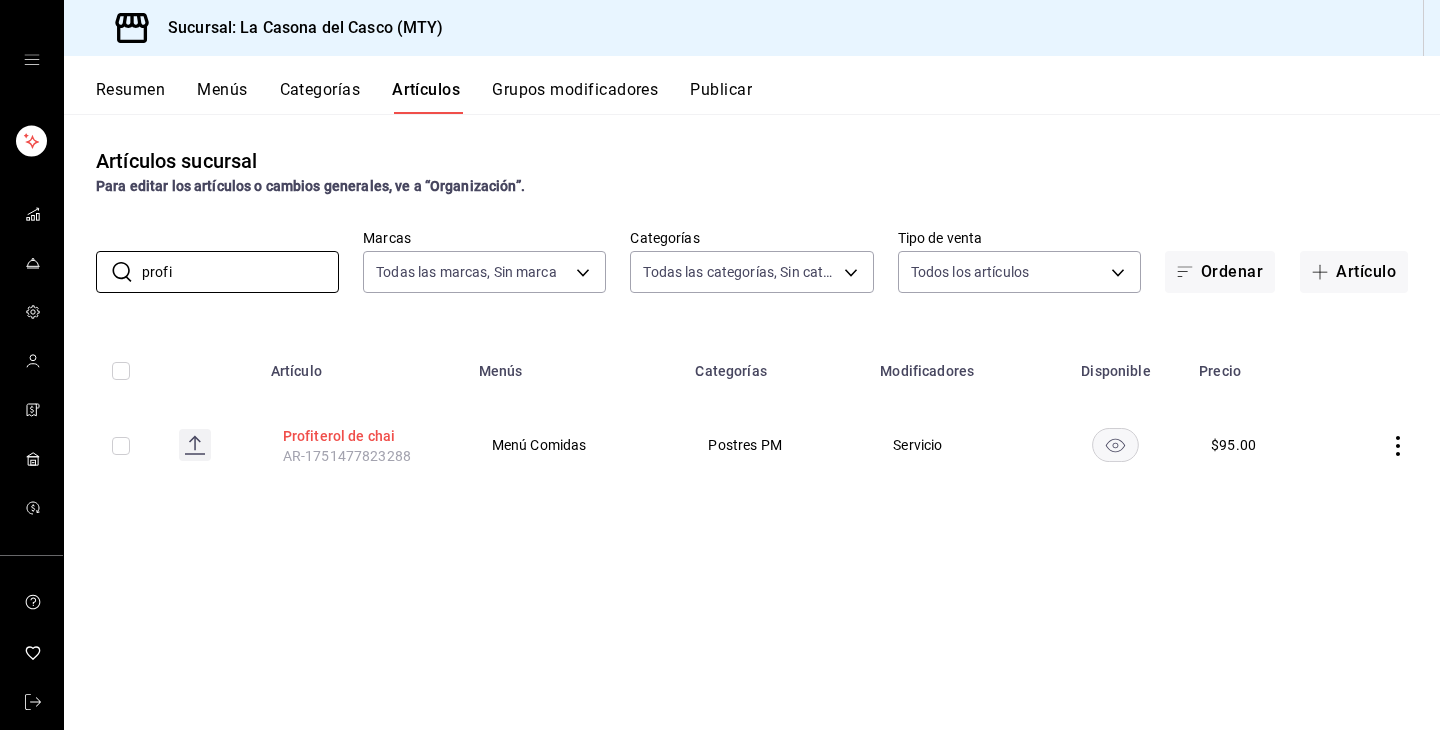 type on "profi" 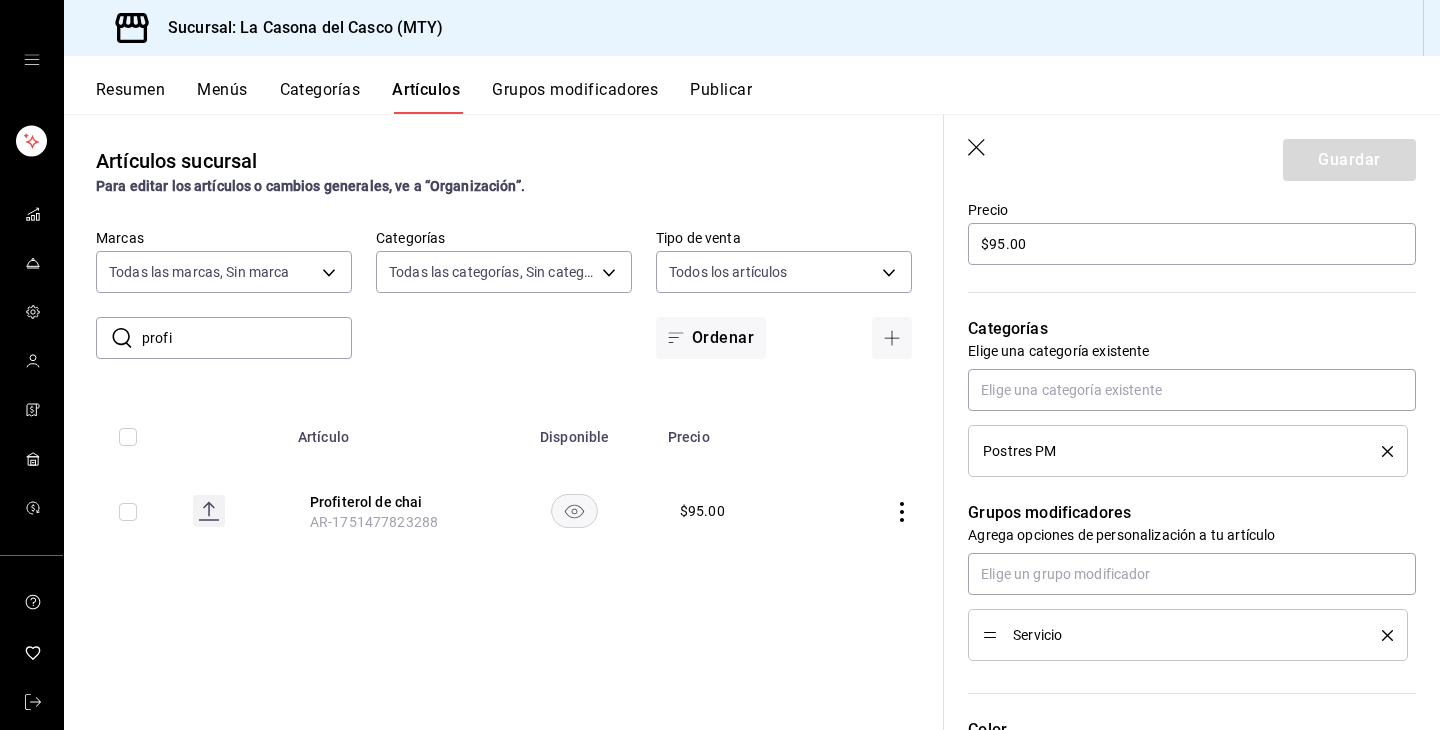 scroll, scrollTop: 616, scrollLeft: 0, axis: vertical 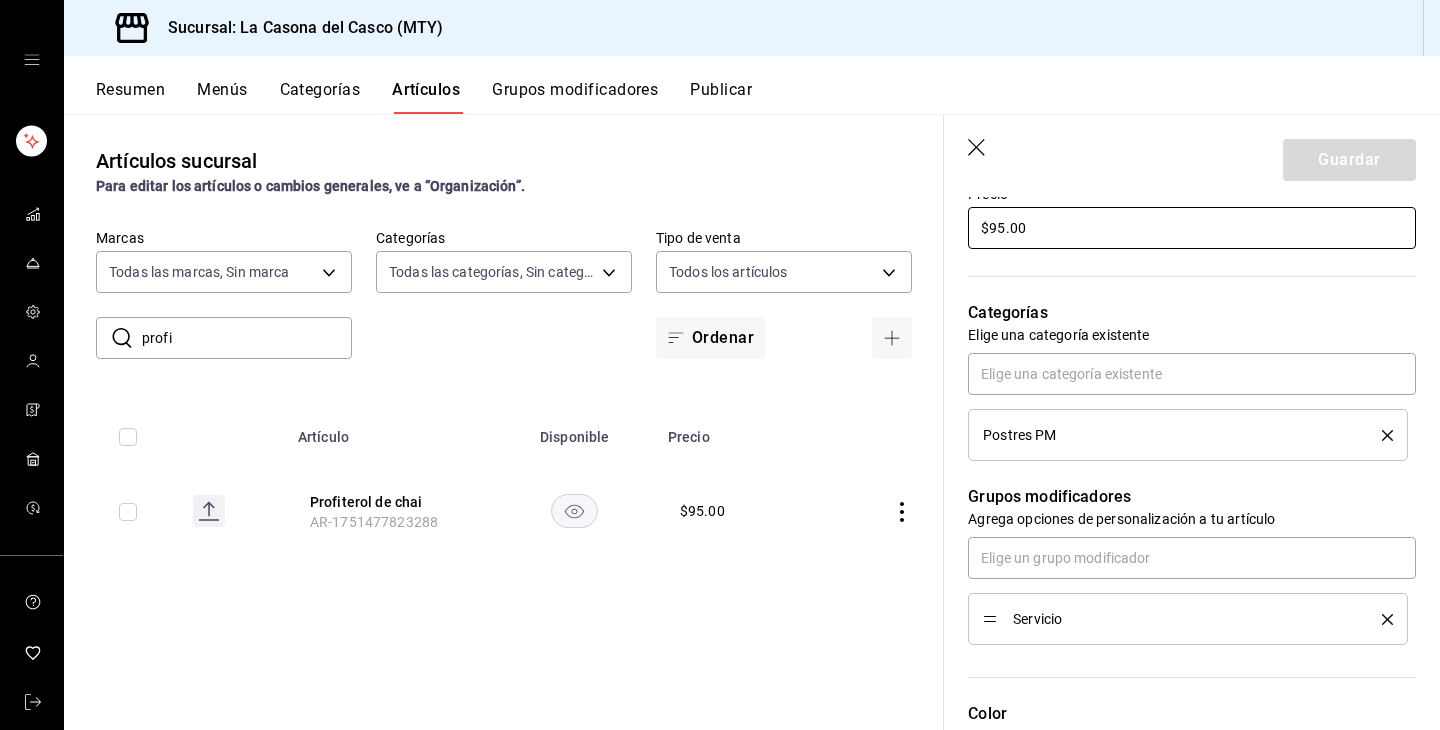 click on "$95.00" at bounding box center (1192, 228) 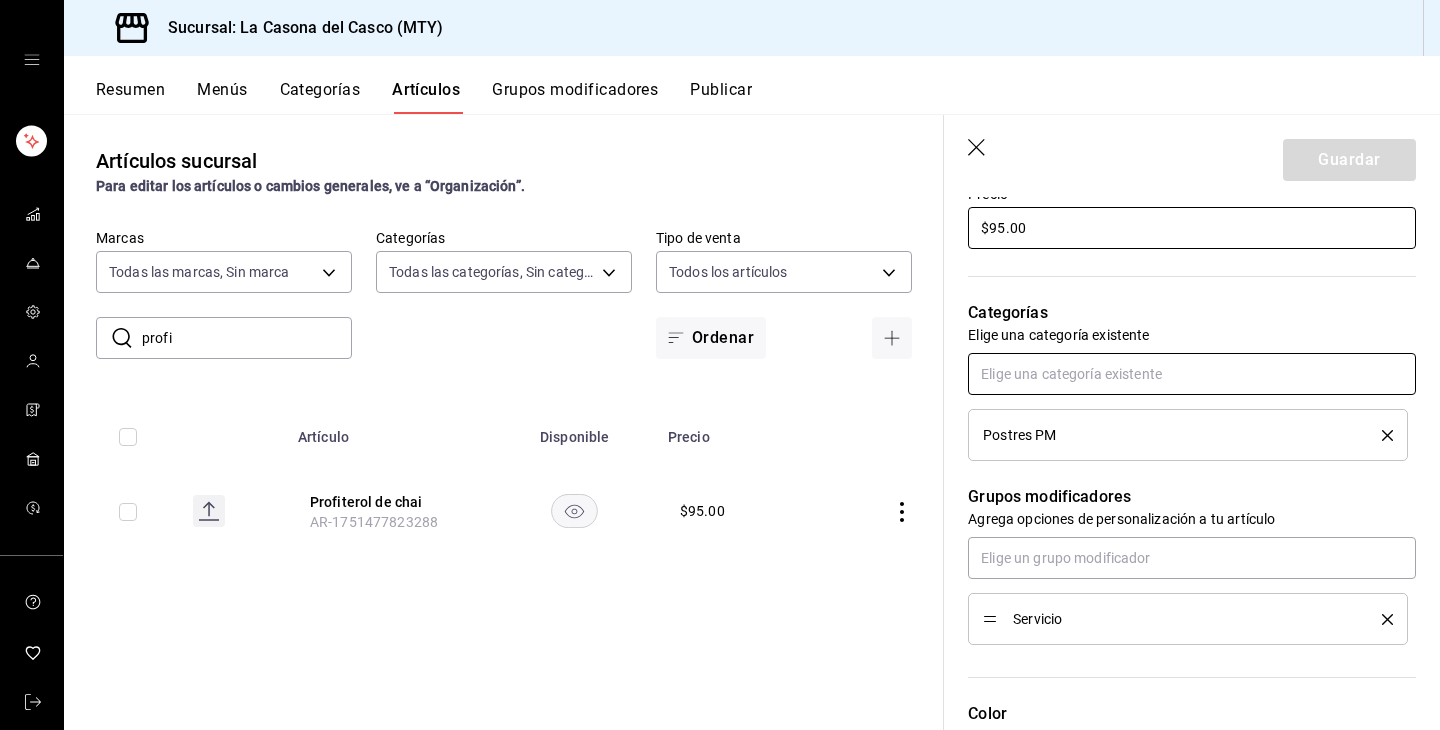 type on "$9.00" 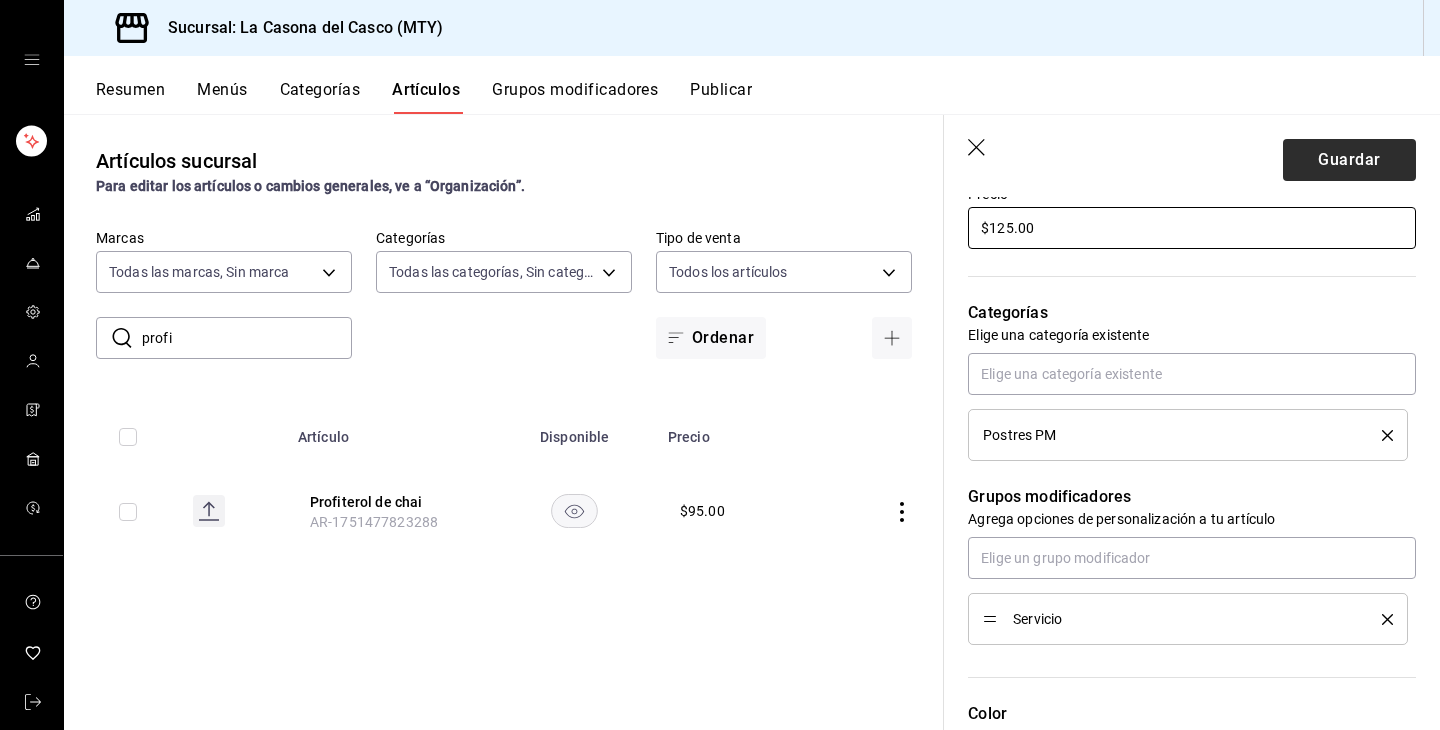 type on "$125.00" 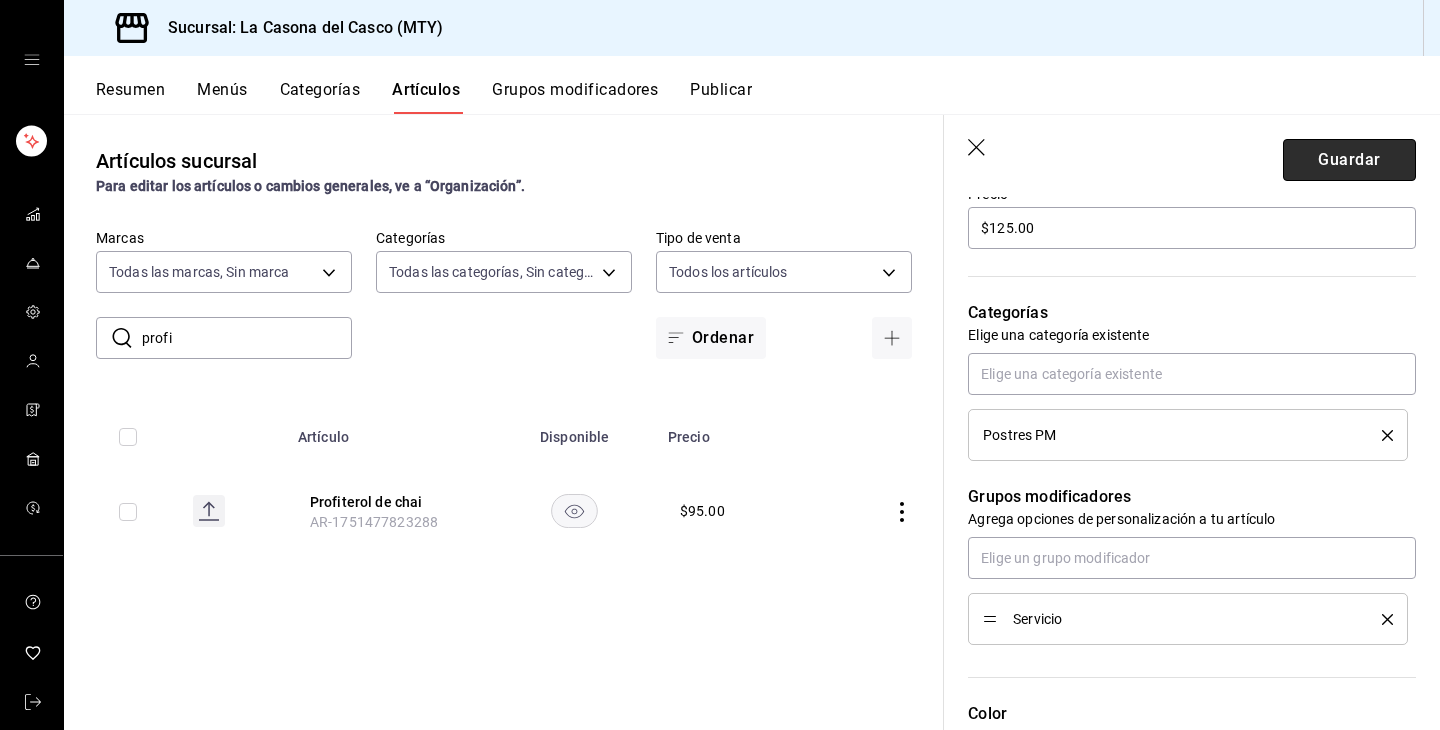 click on "Guardar" at bounding box center (1349, 160) 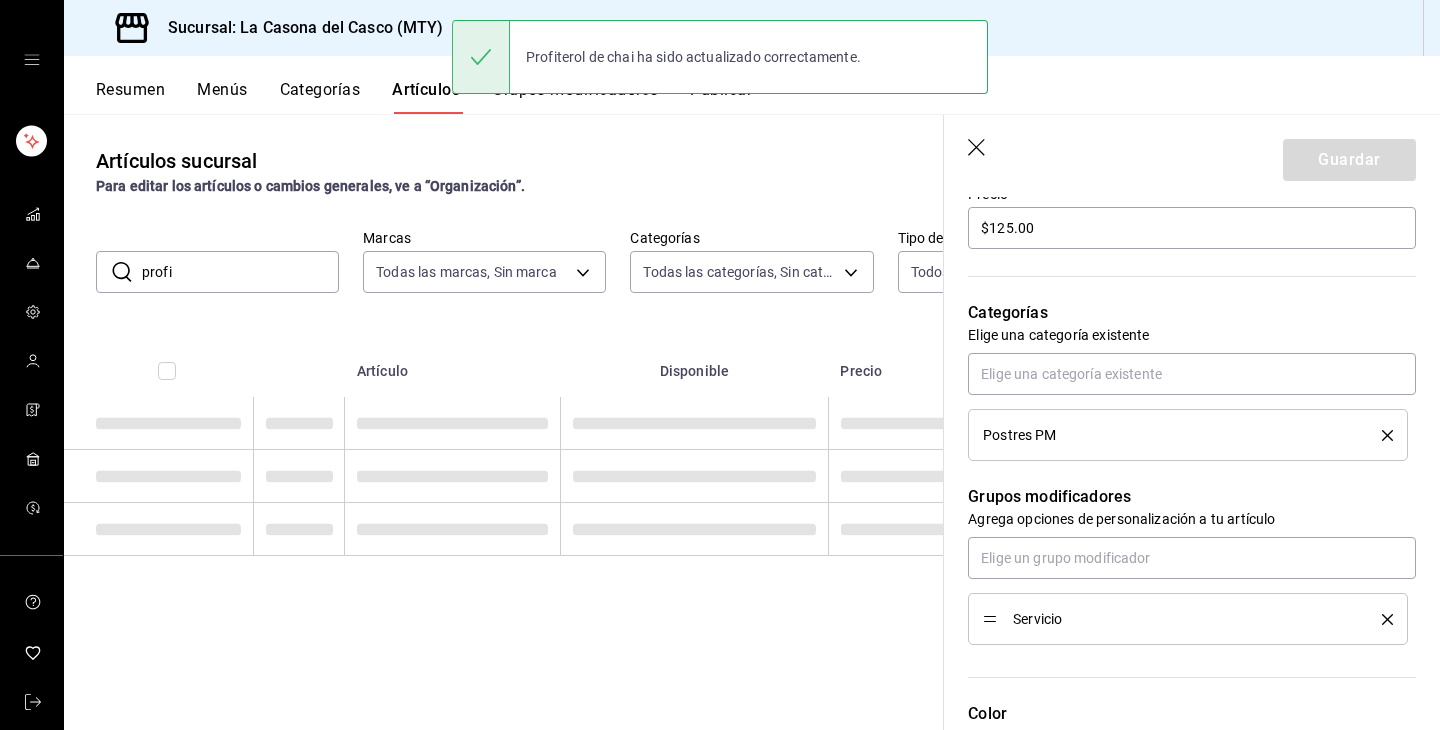 scroll, scrollTop: 0, scrollLeft: 0, axis: both 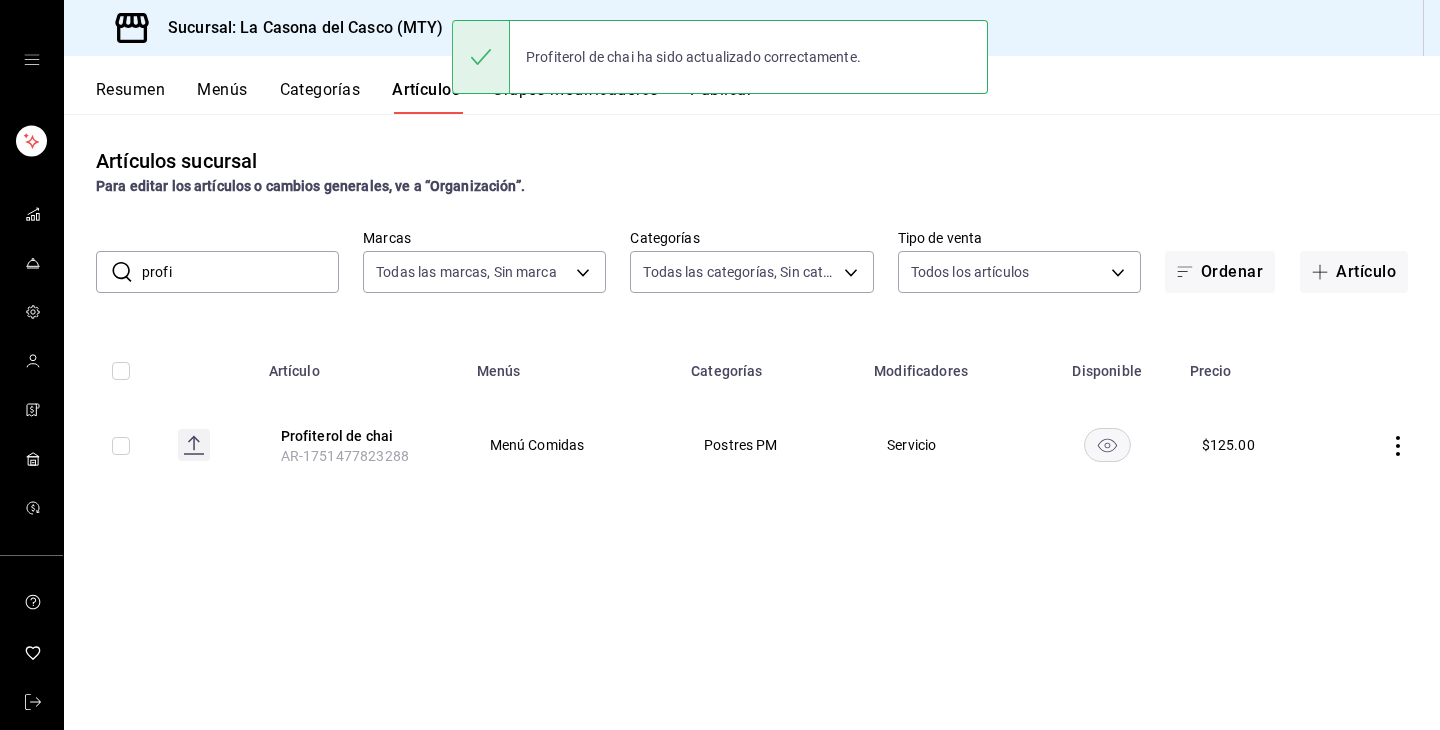 click on "profi" at bounding box center (240, 272) 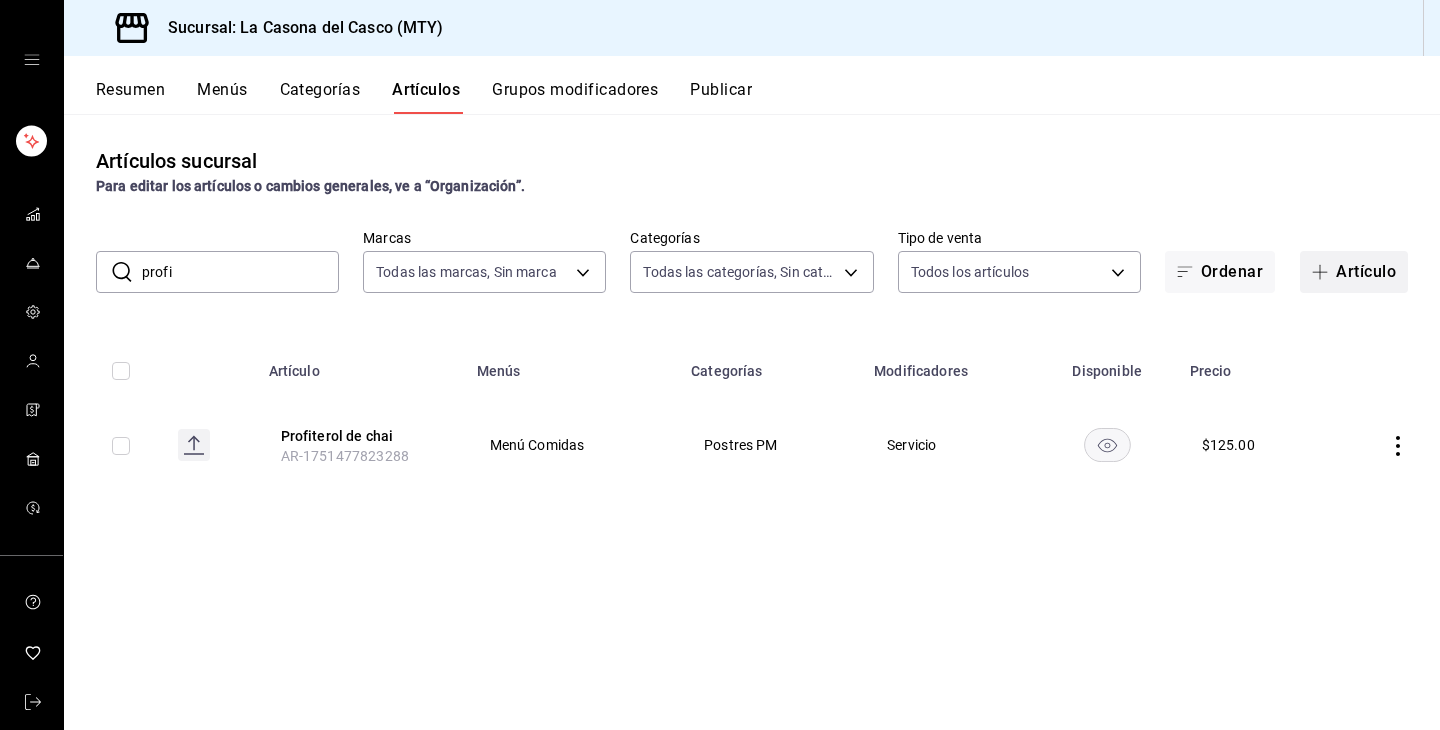 click on "Artículo" at bounding box center [1354, 272] 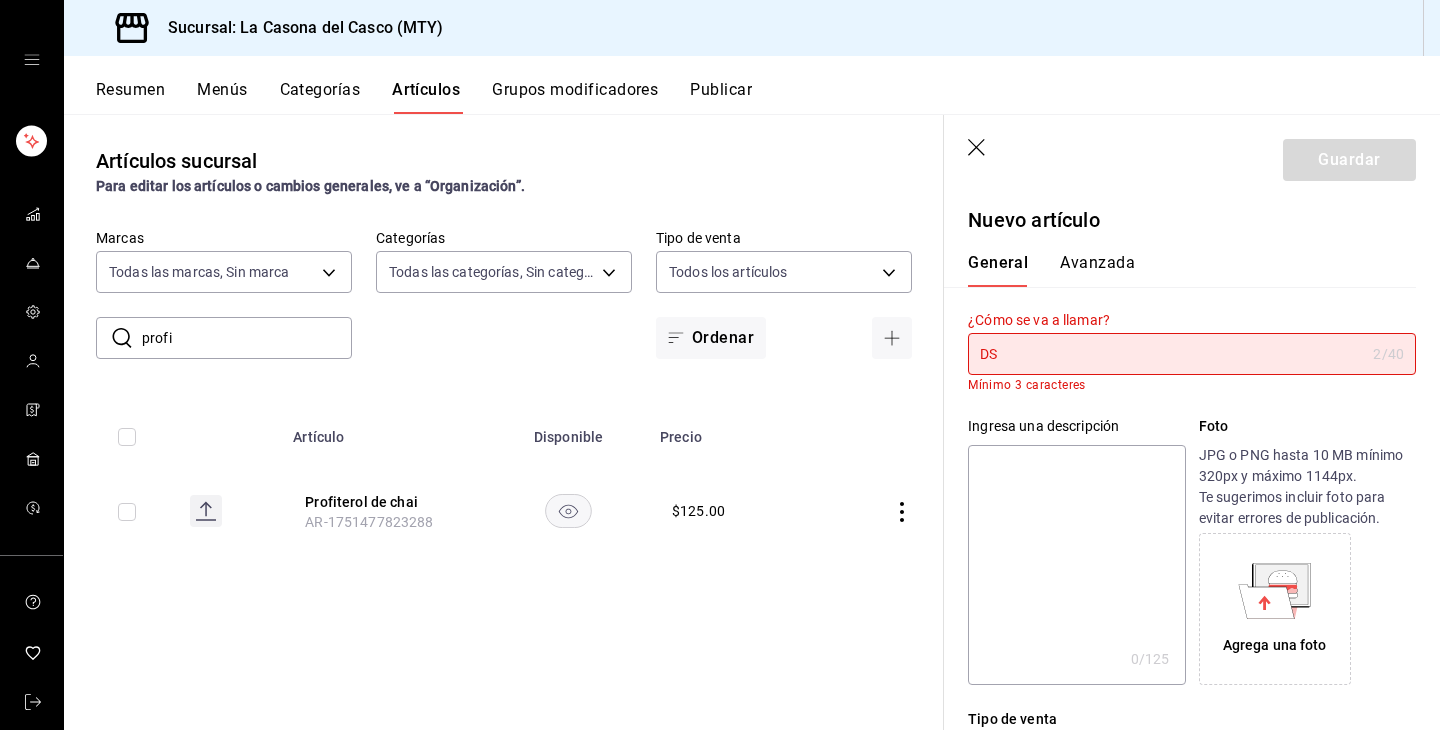 type on "D" 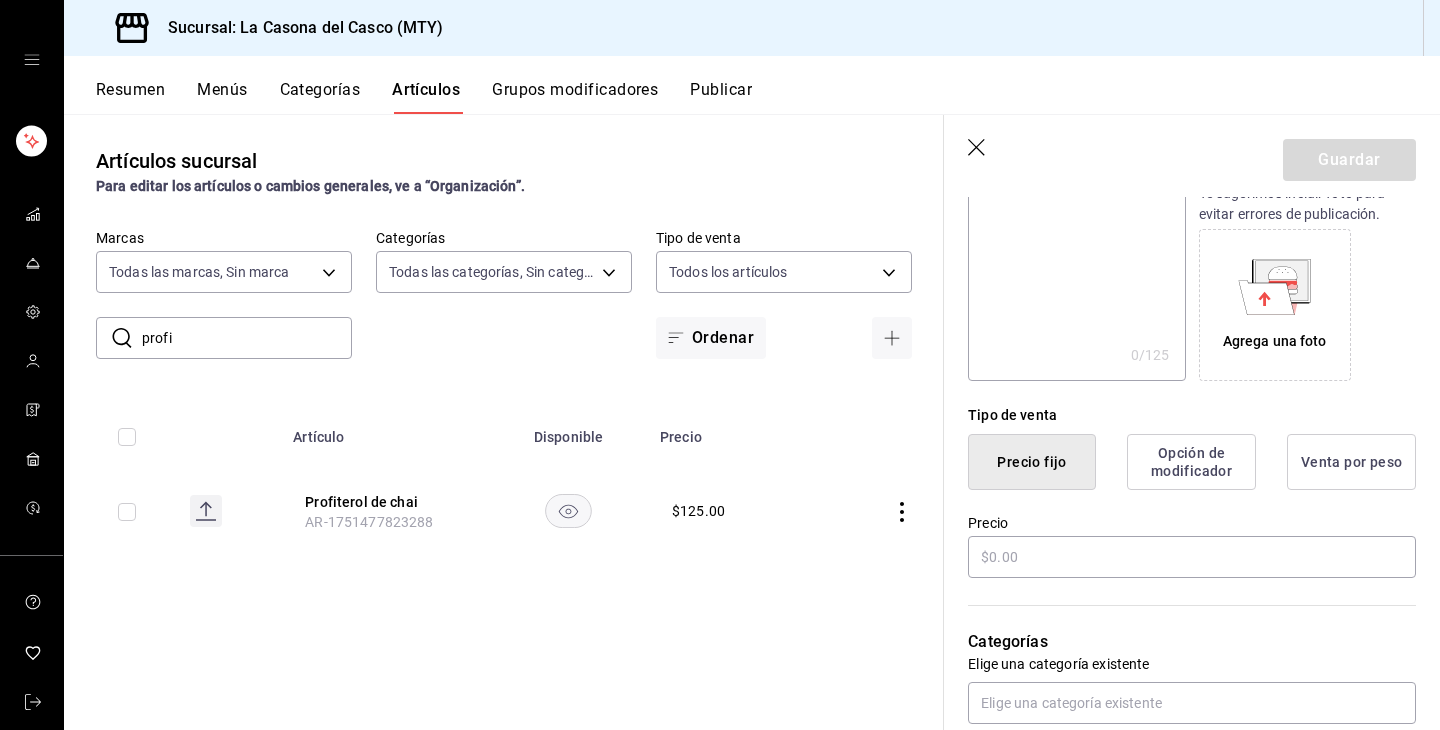 scroll, scrollTop: 312, scrollLeft: 0, axis: vertical 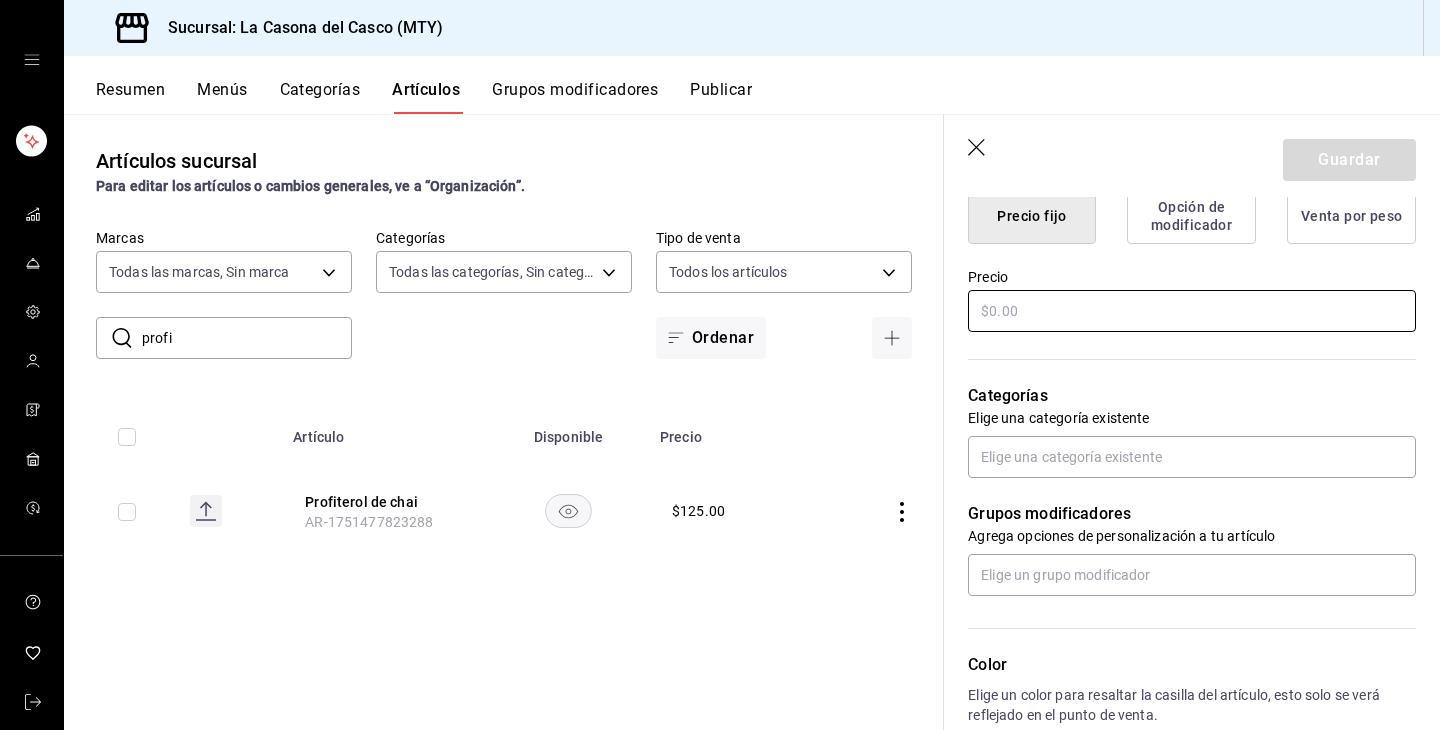 type on "Semifreddo de café" 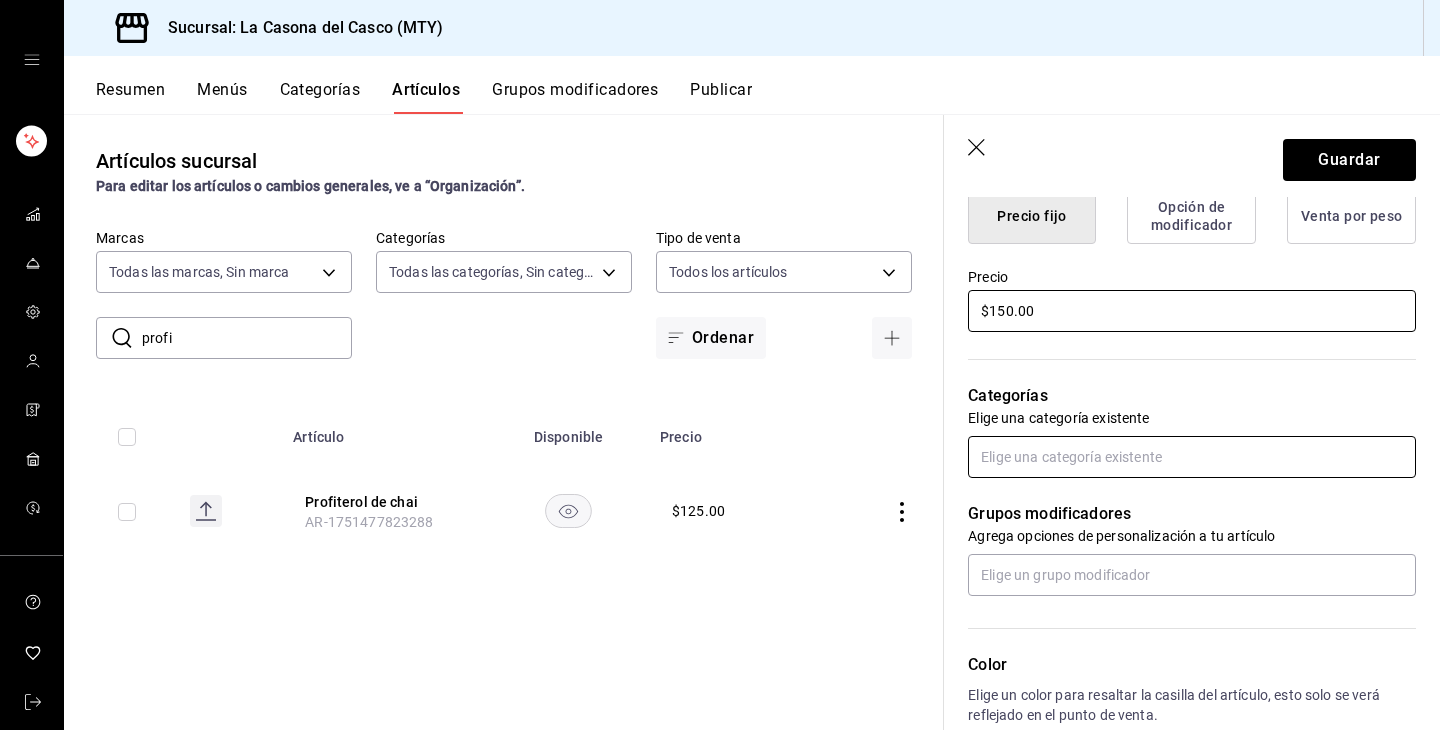 type on "$150.00" 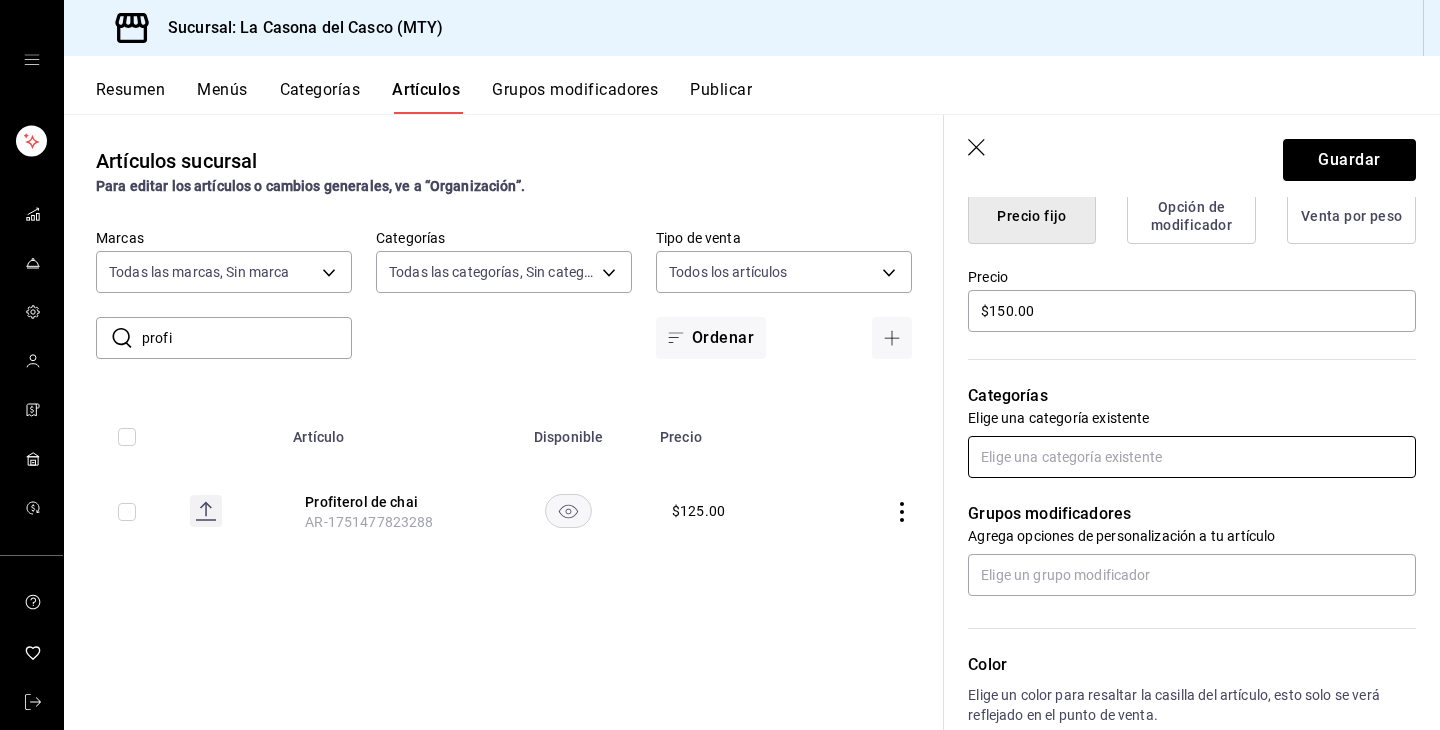 click at bounding box center [1192, 457] 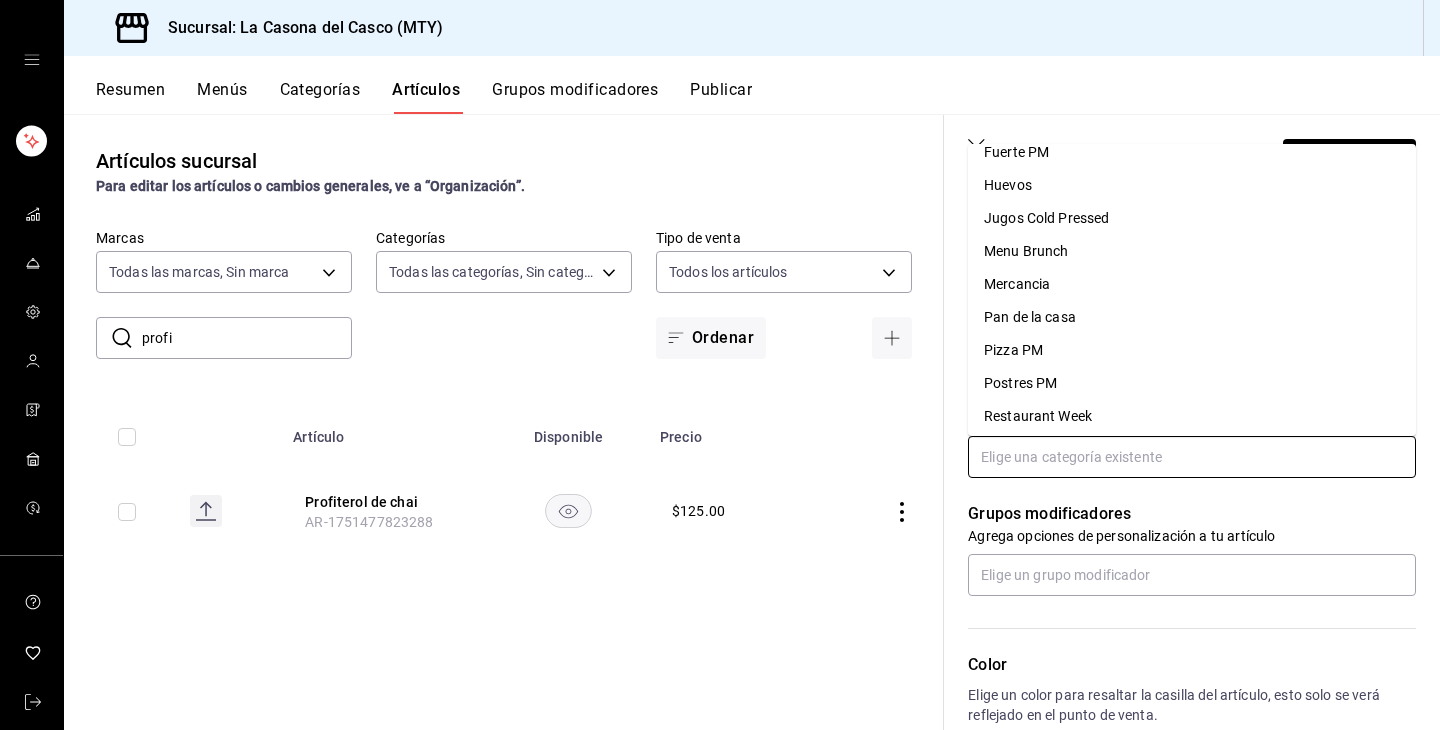 scroll, scrollTop: 303, scrollLeft: 0, axis: vertical 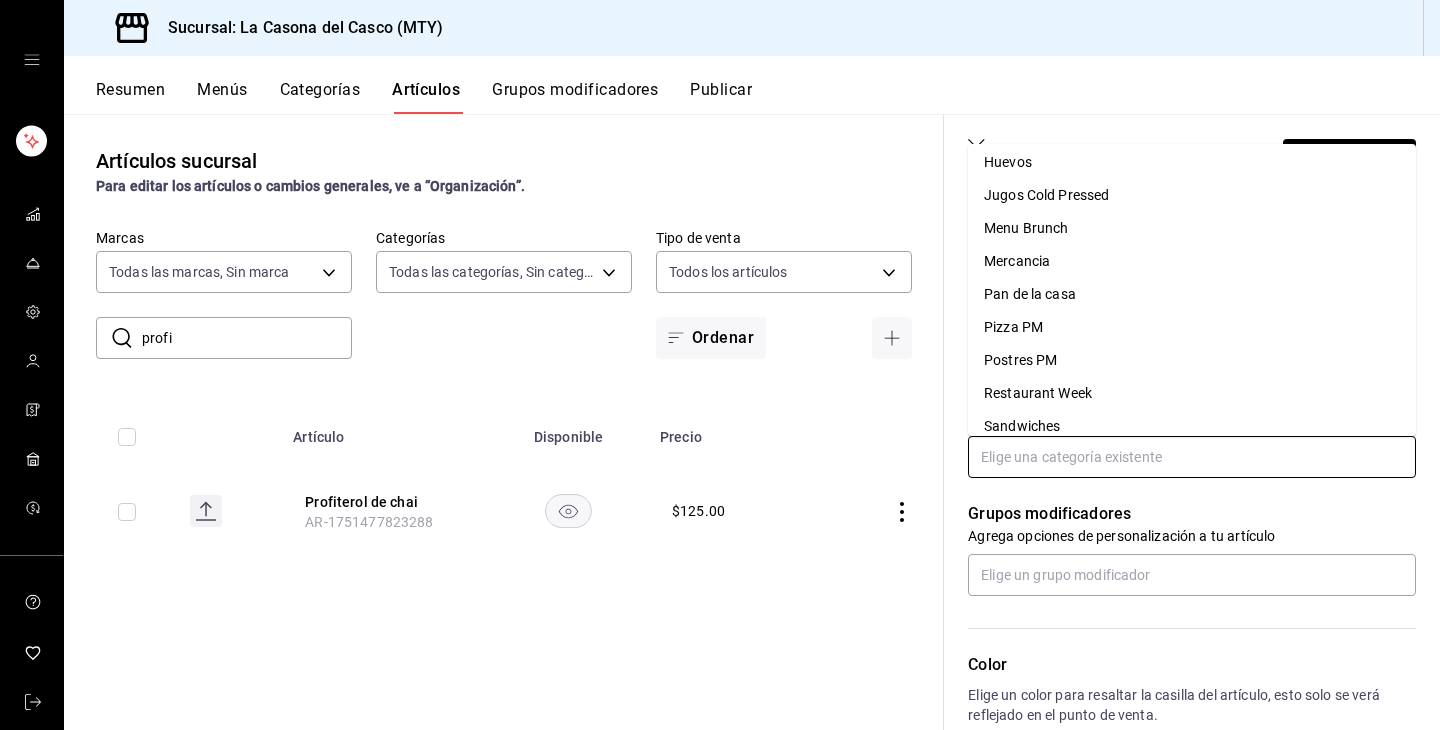 click on "Postres PM" at bounding box center [1192, 360] 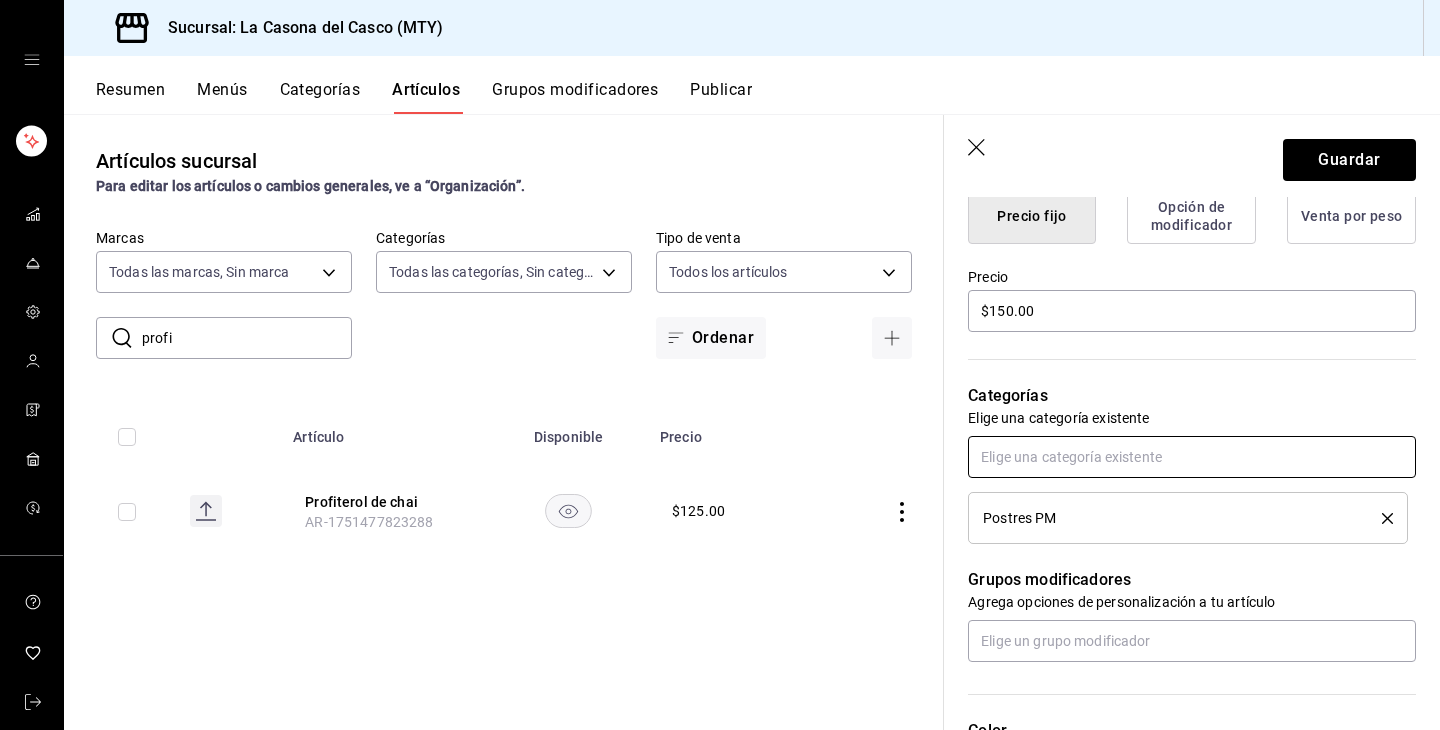 scroll, scrollTop: 603, scrollLeft: 0, axis: vertical 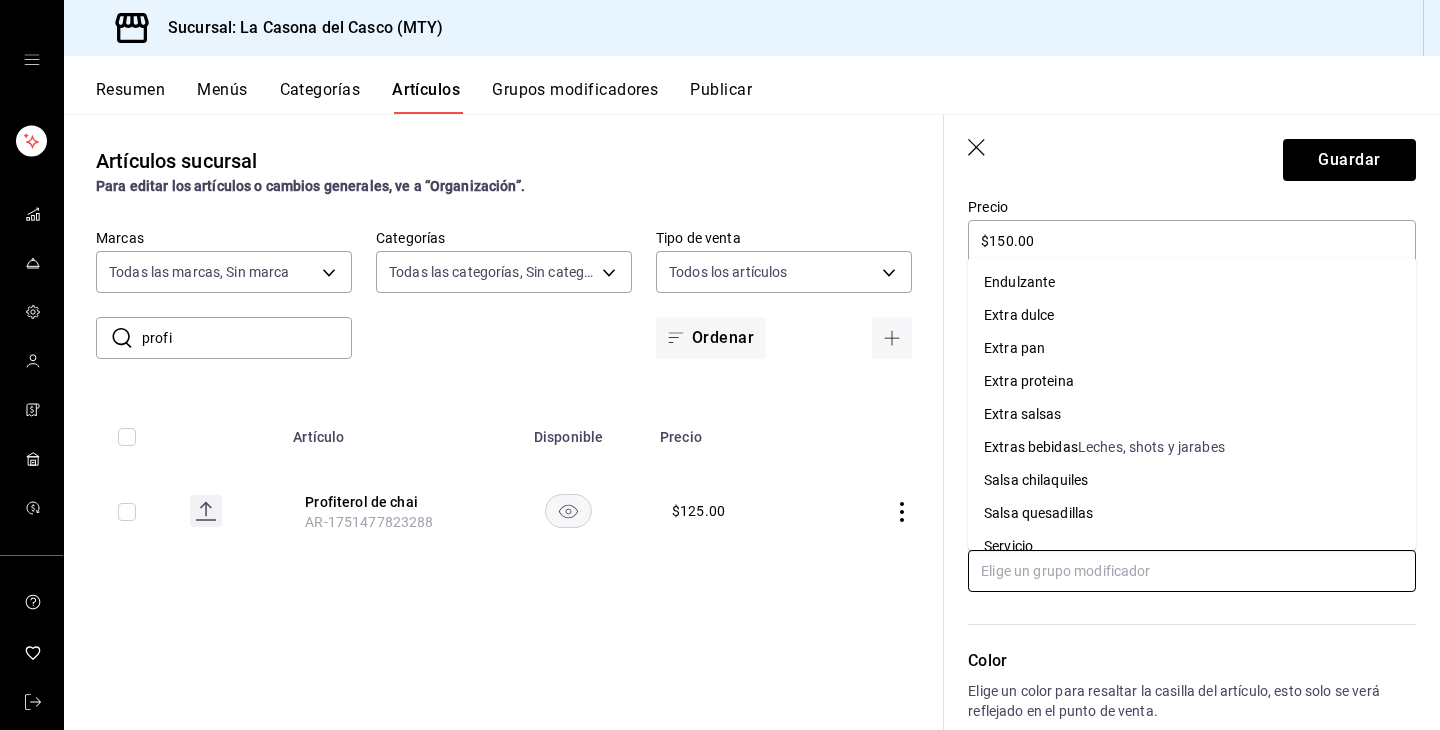 click at bounding box center (1192, 571) 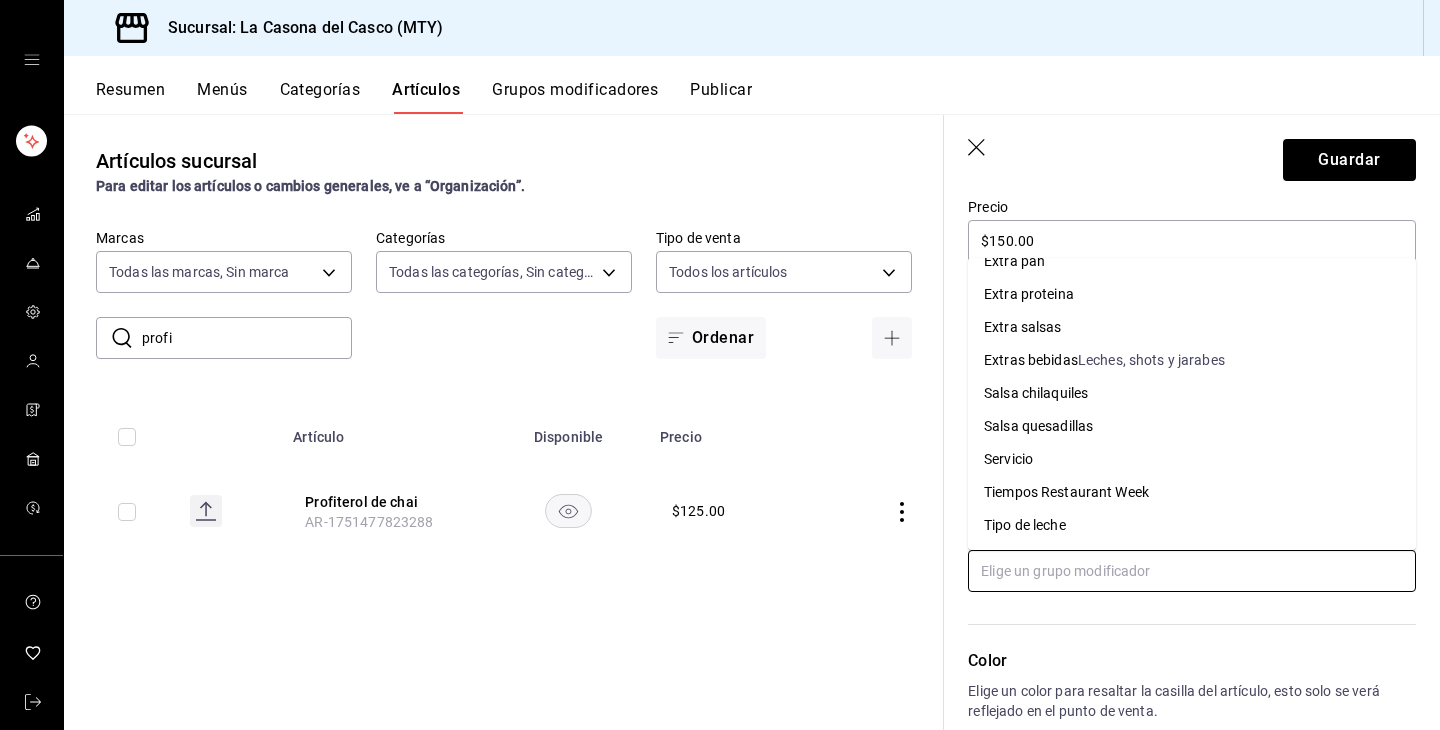 scroll, scrollTop: 87, scrollLeft: 0, axis: vertical 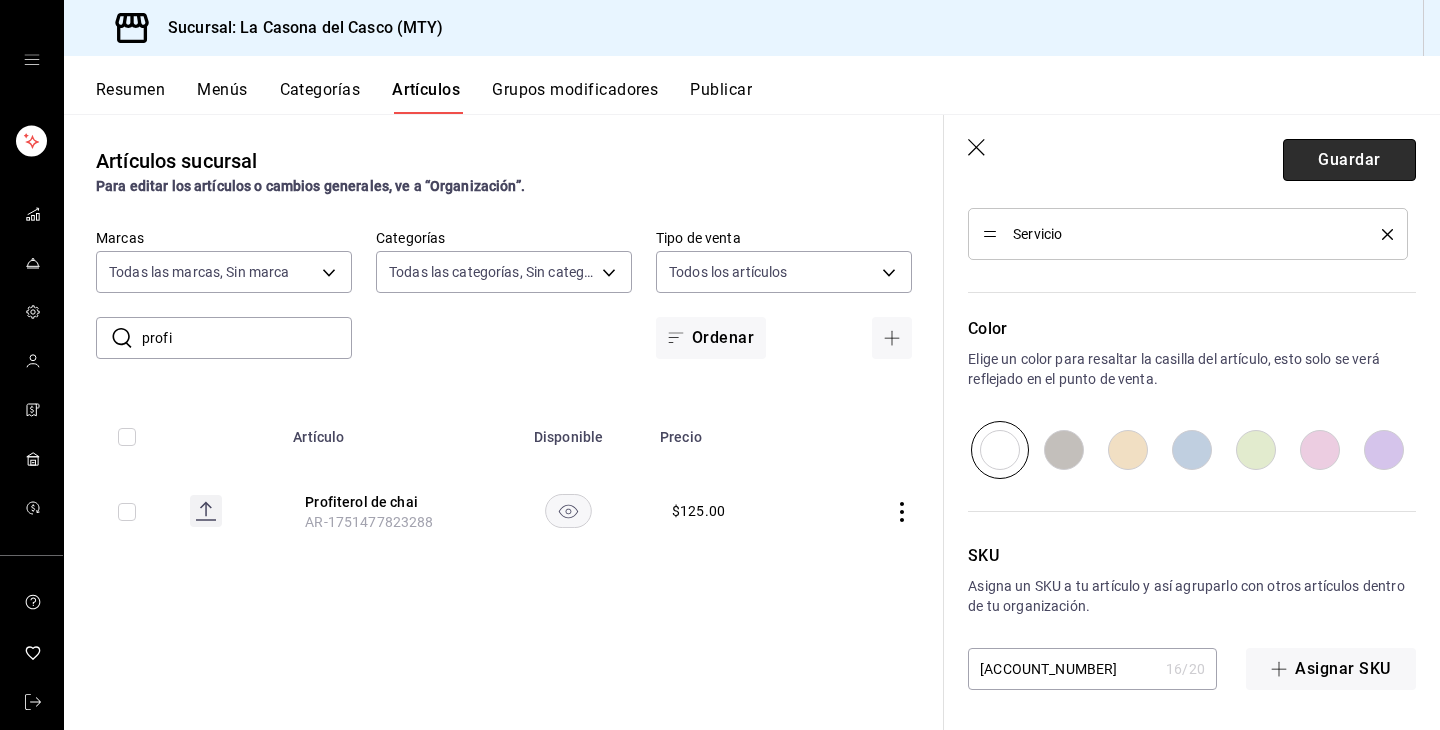 click on "Guardar" at bounding box center (1349, 160) 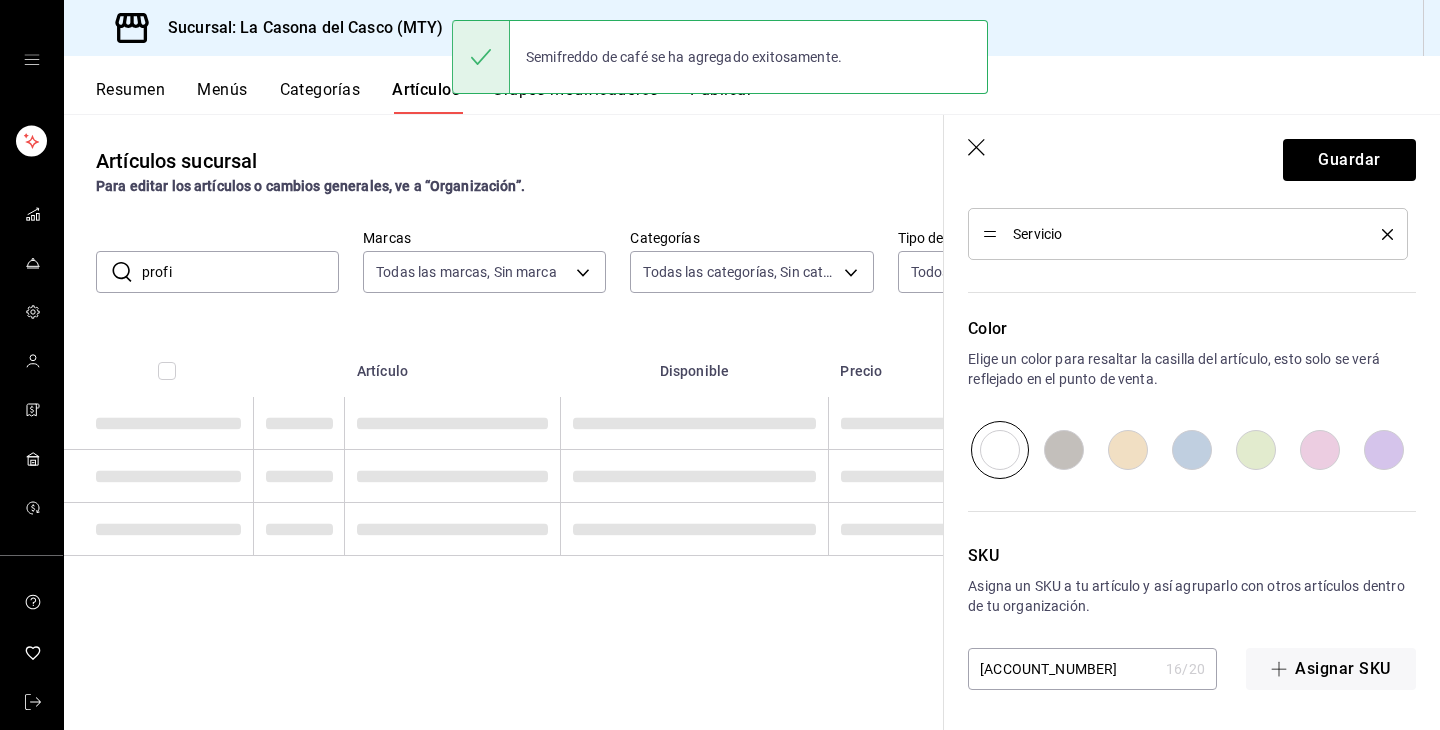 scroll, scrollTop: 0, scrollLeft: 0, axis: both 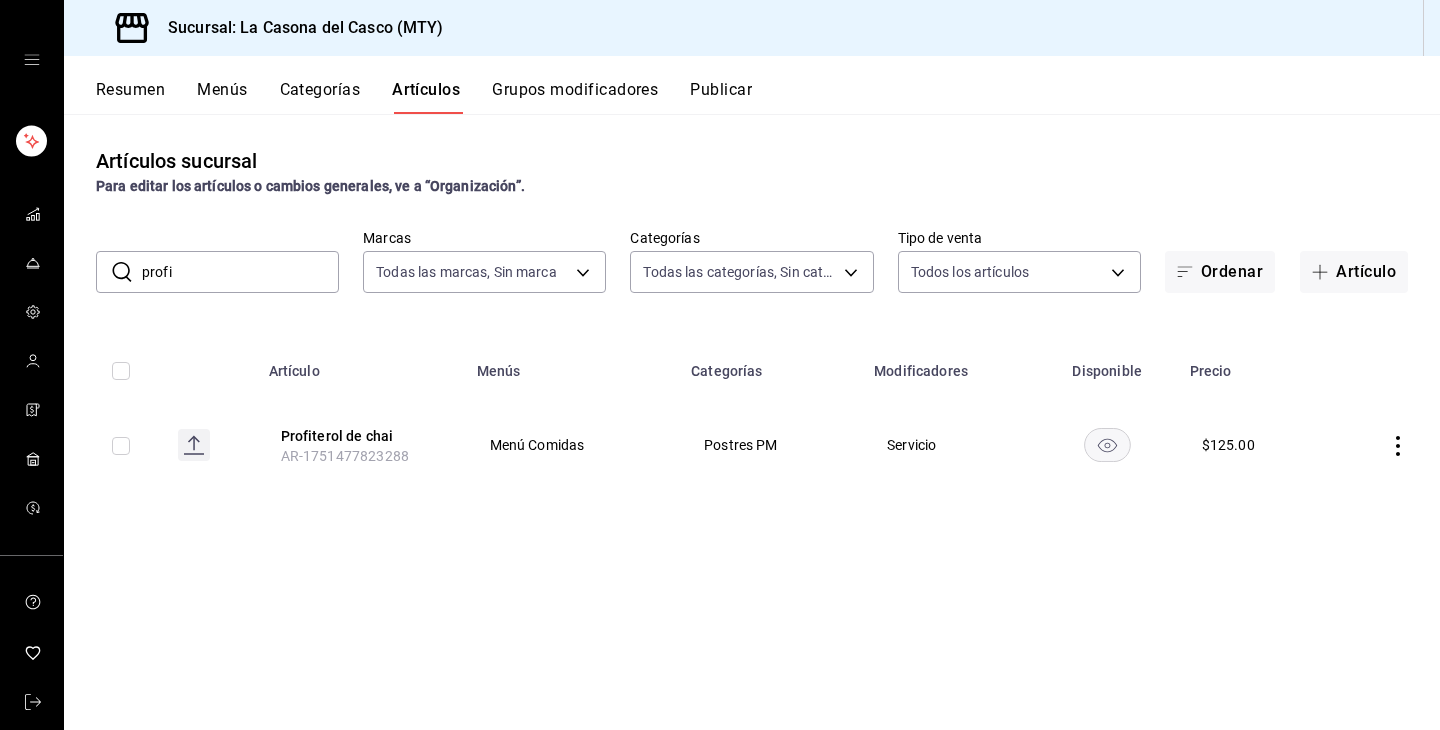 click on "profi" at bounding box center [240, 272] 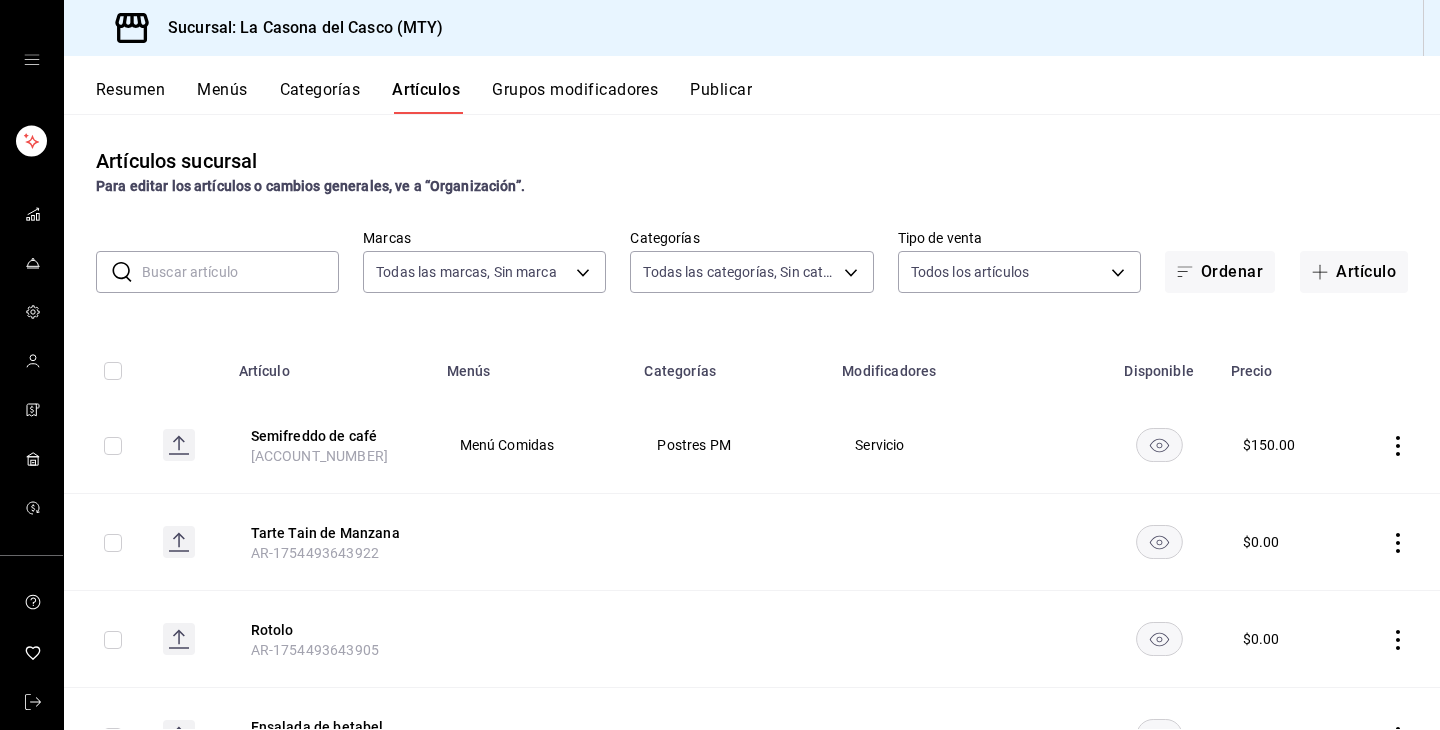 click at bounding box center [240, 272] 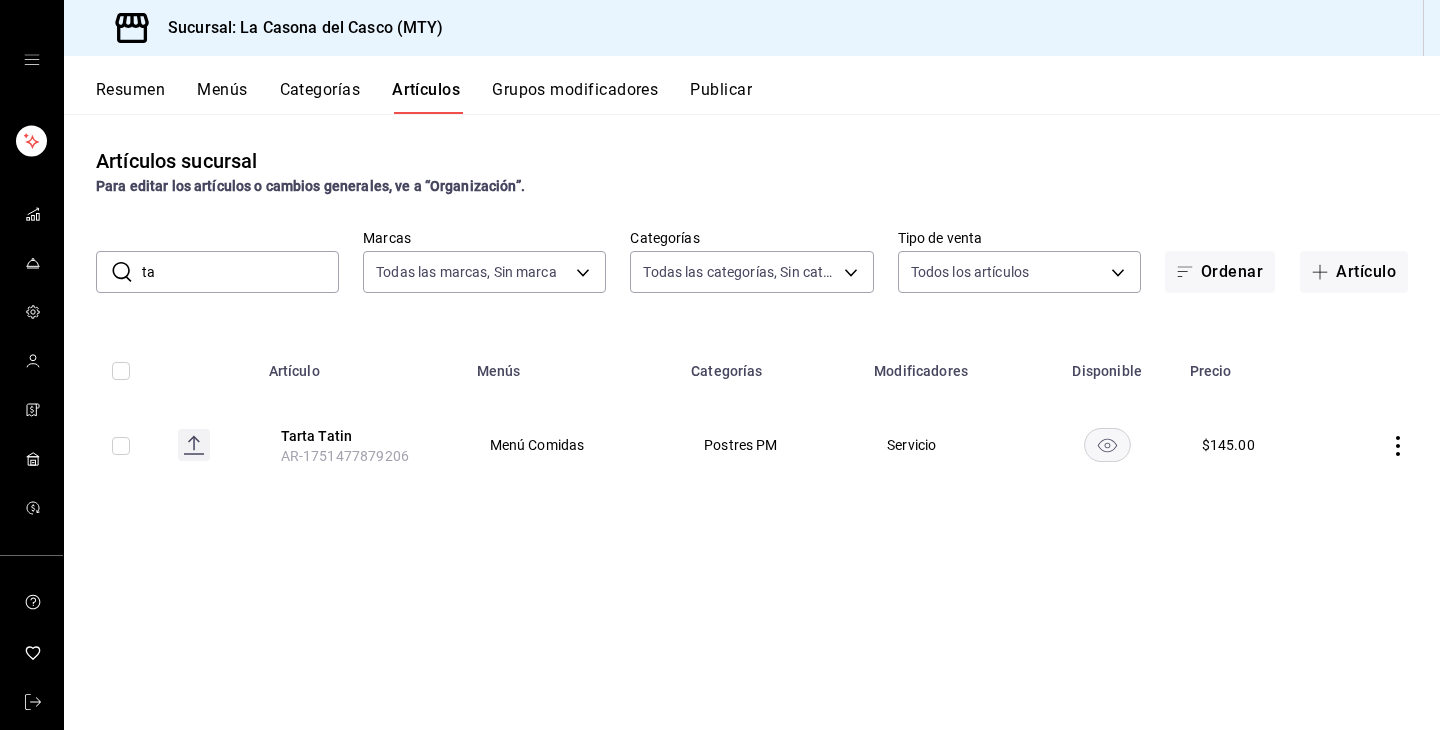 type on "t" 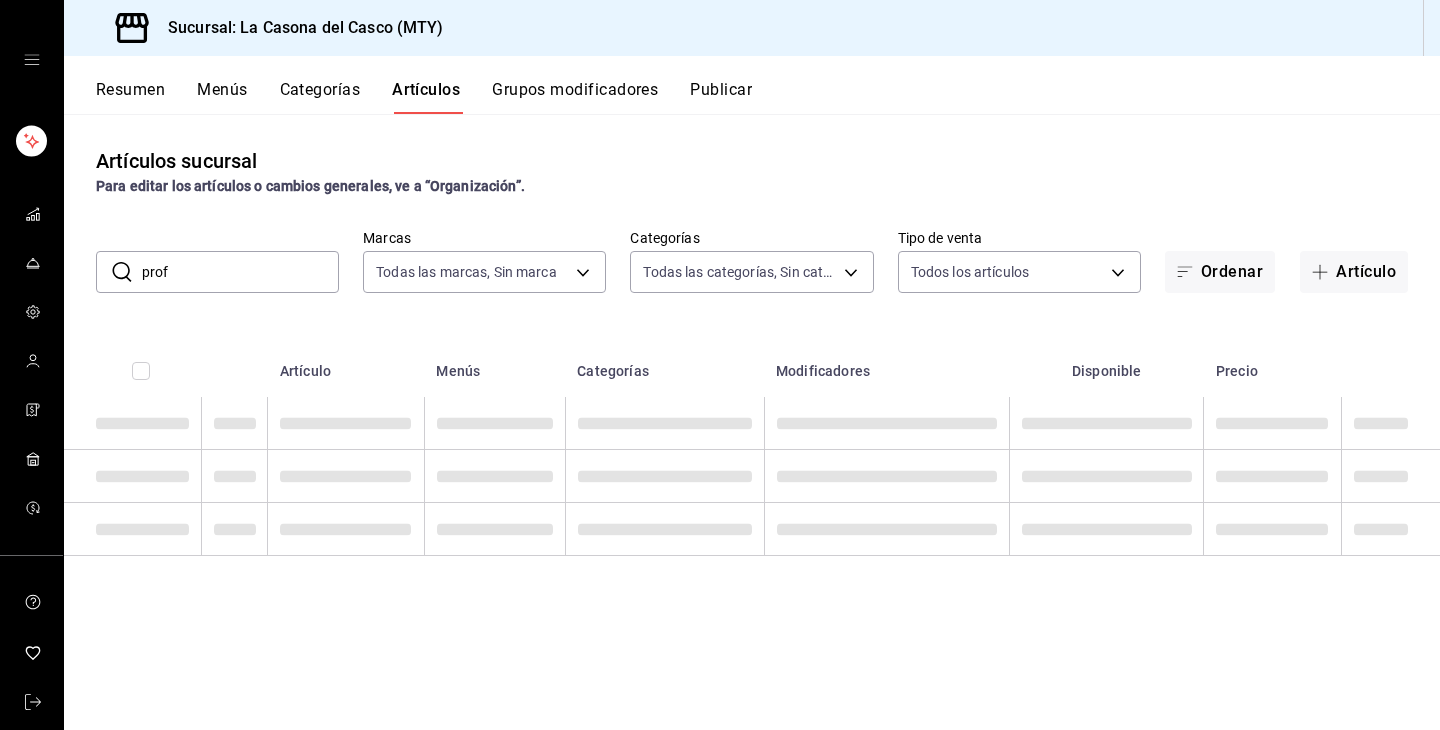 type on "profi" 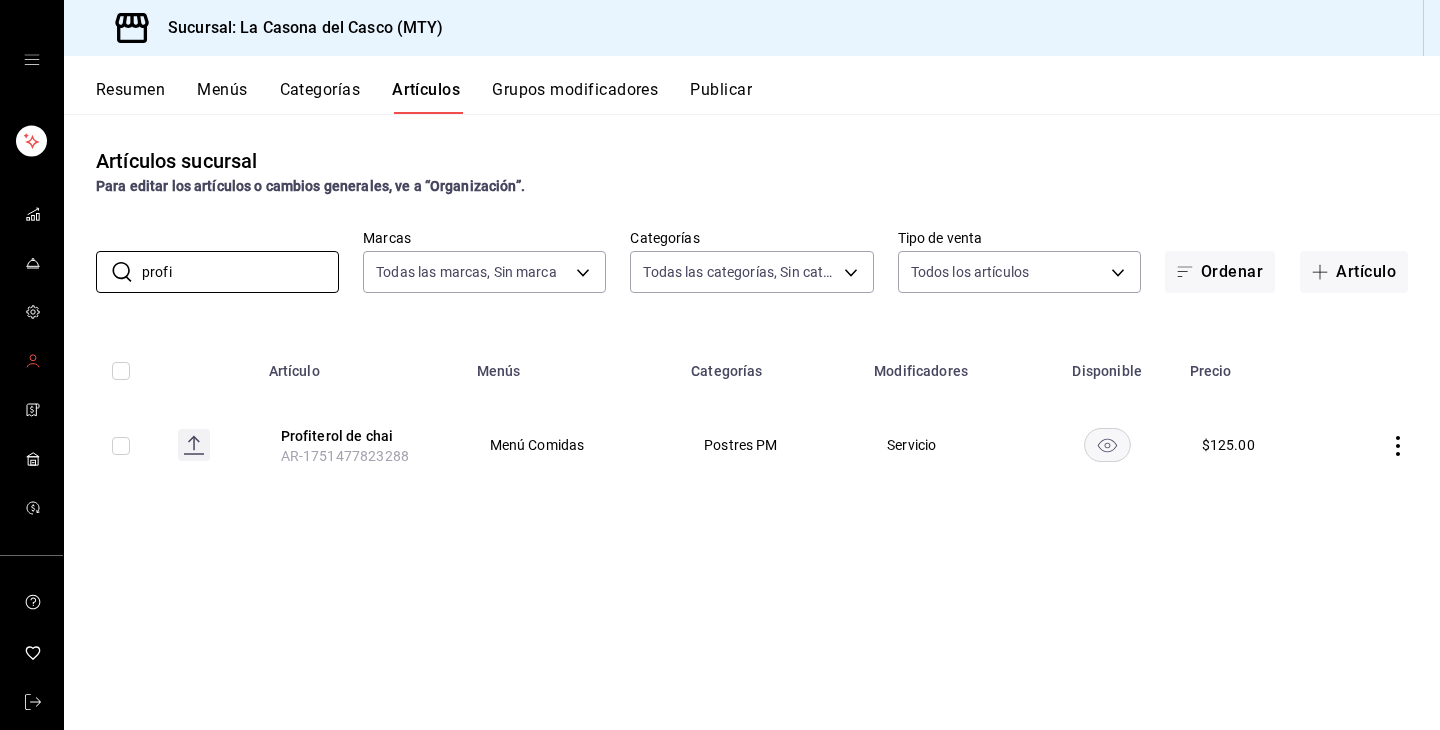 click 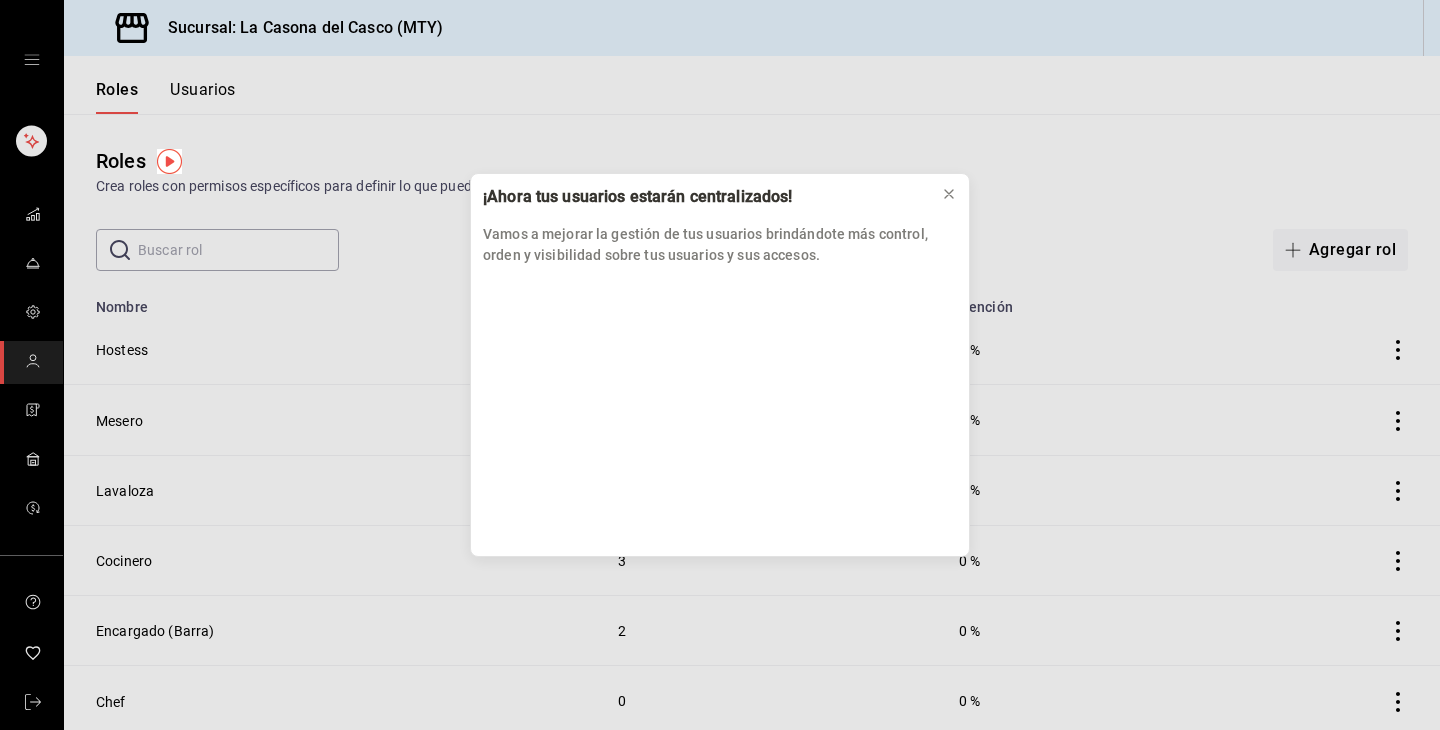 drag, startPoint x: 938, startPoint y: 197, endPoint x: 848, endPoint y: 242, distance: 100.62306 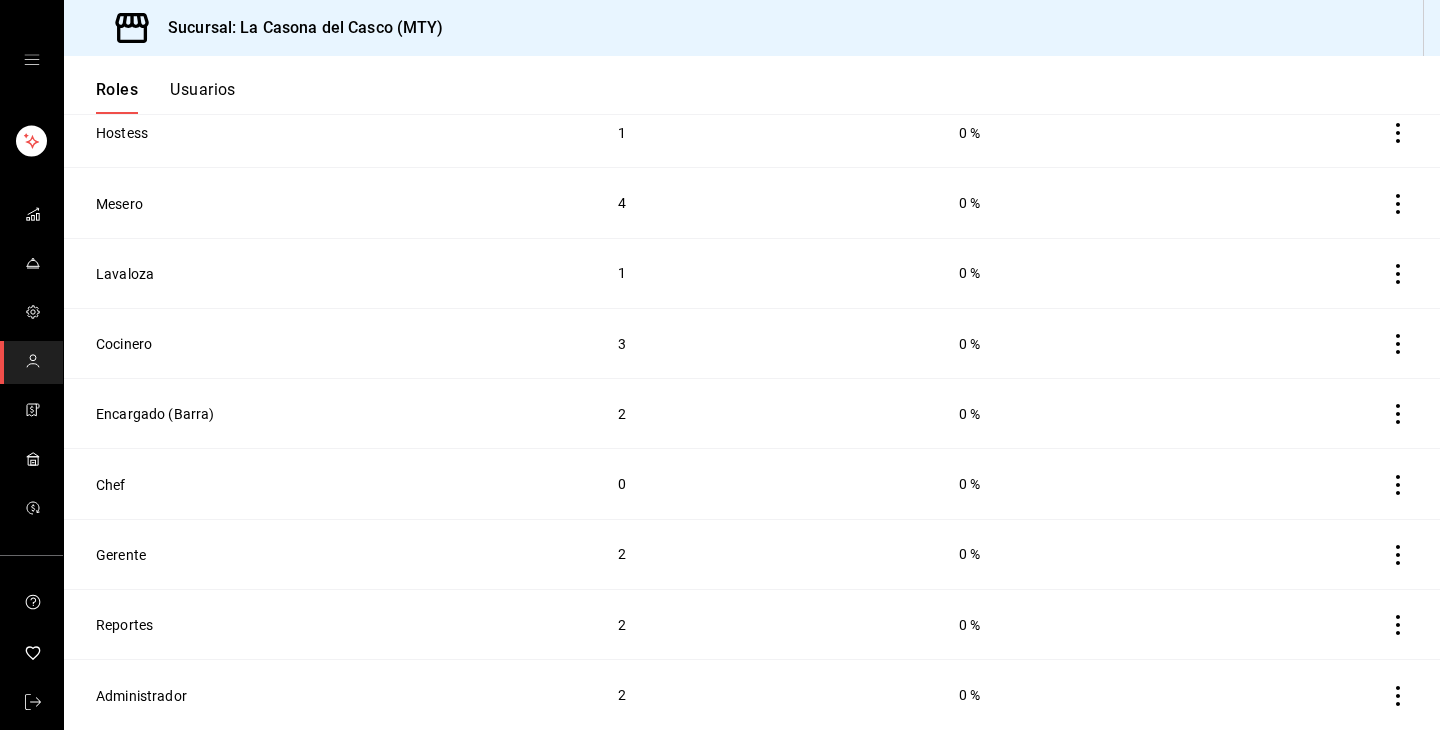 scroll, scrollTop: 217, scrollLeft: 0, axis: vertical 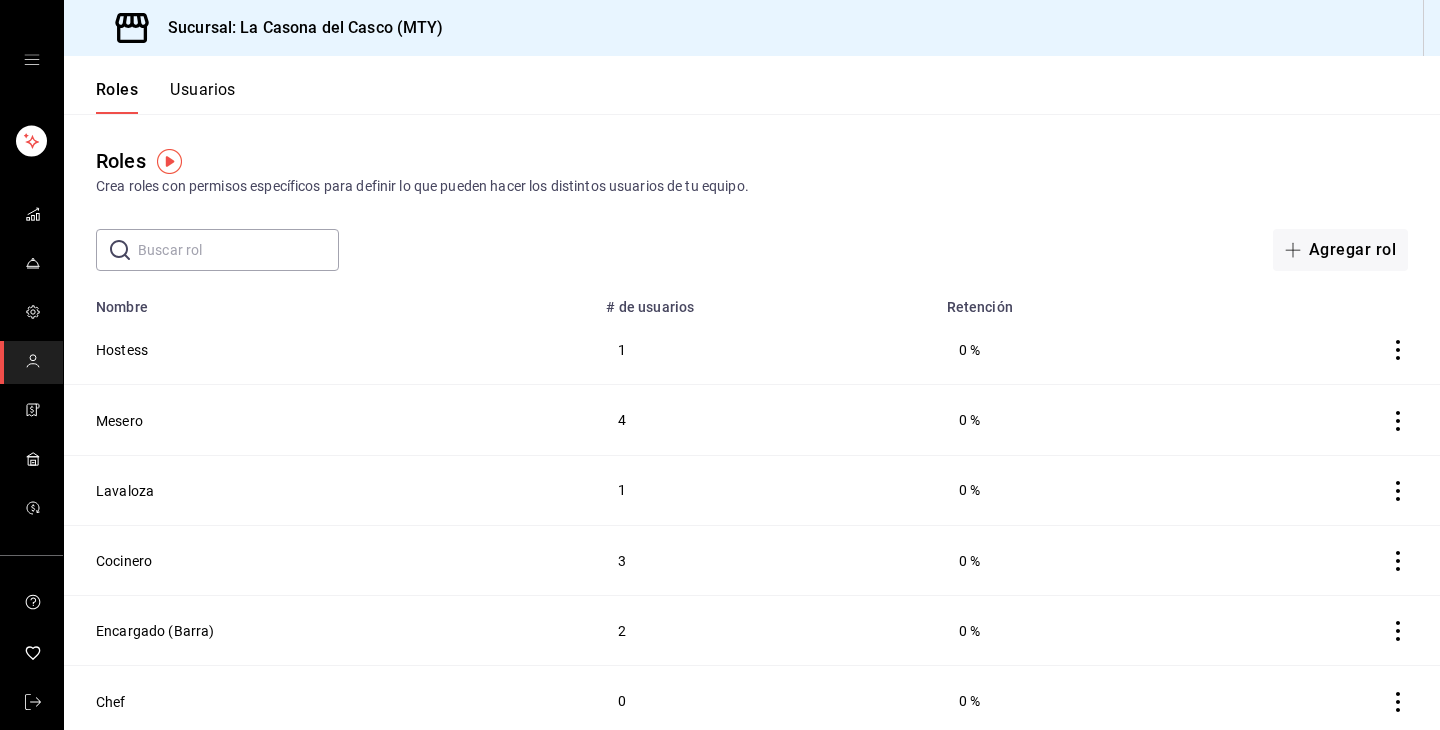 click on "Roles Usuarios" at bounding box center (150, 85) 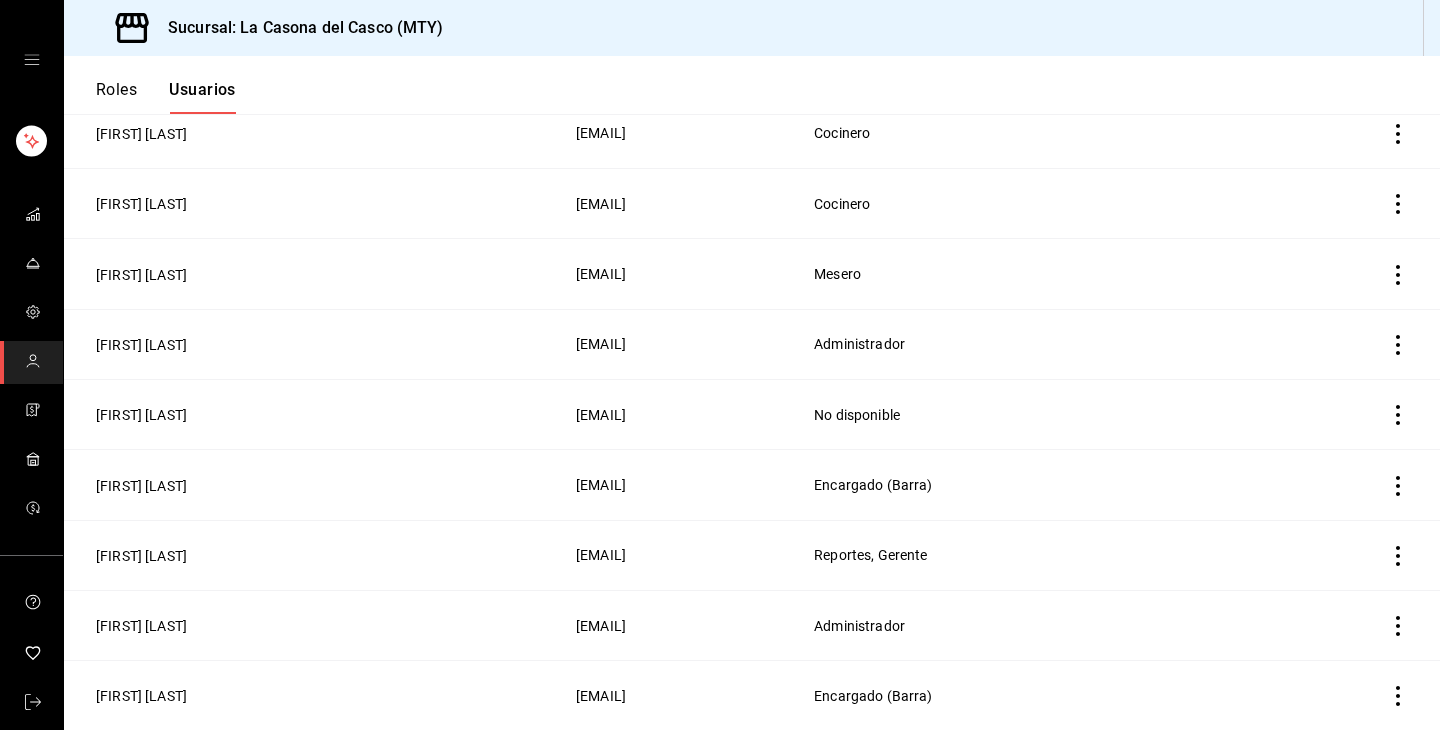 scroll, scrollTop: 661, scrollLeft: 0, axis: vertical 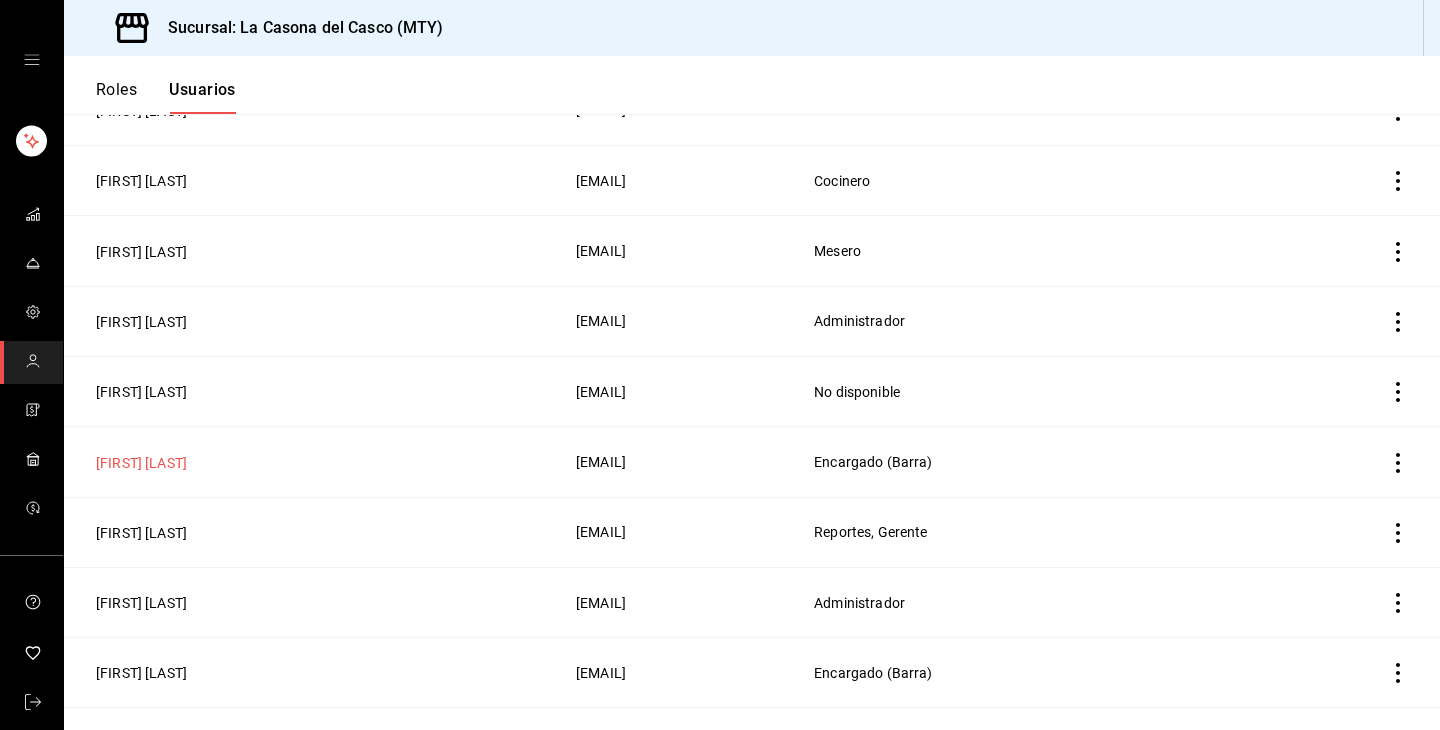 click on "[FIRST] [LAST]" at bounding box center (141, 463) 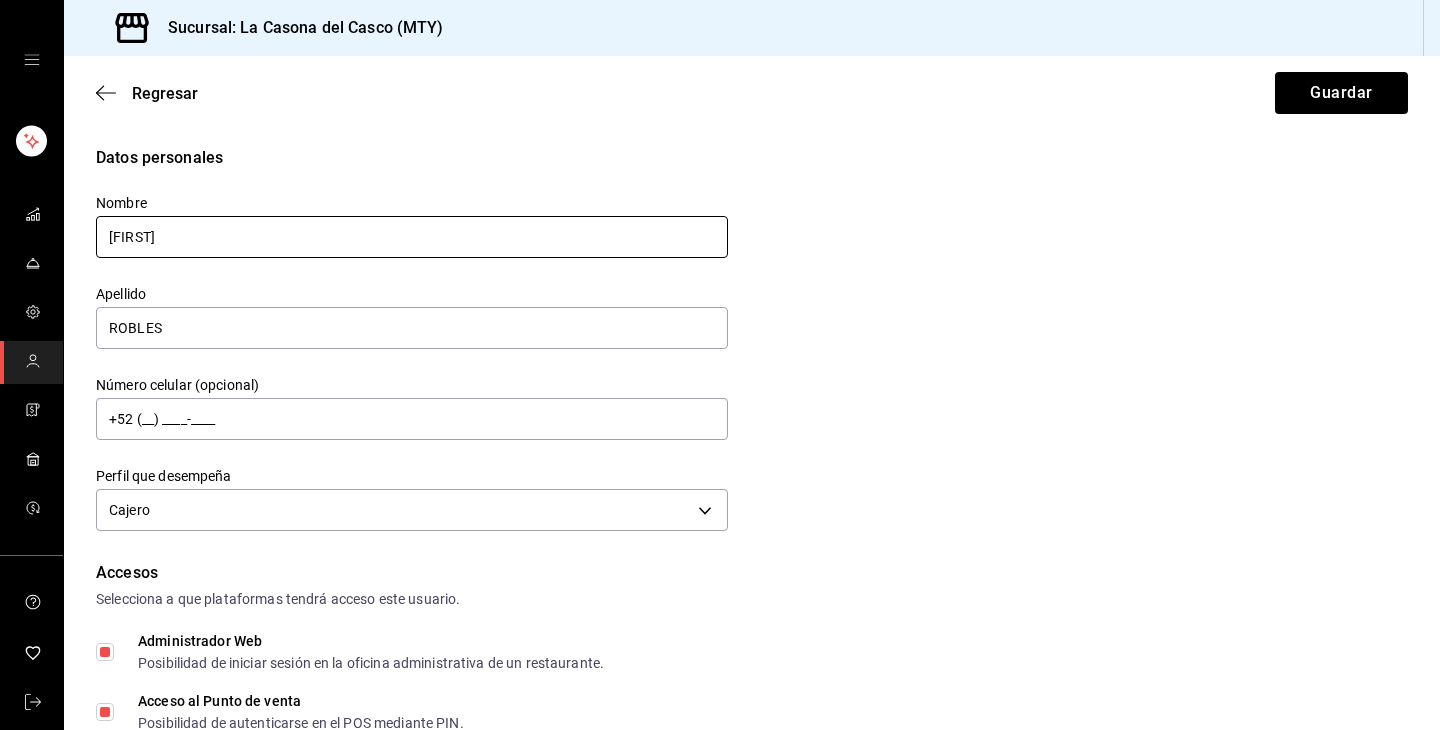 click on "[FIRST]" at bounding box center (412, 237) 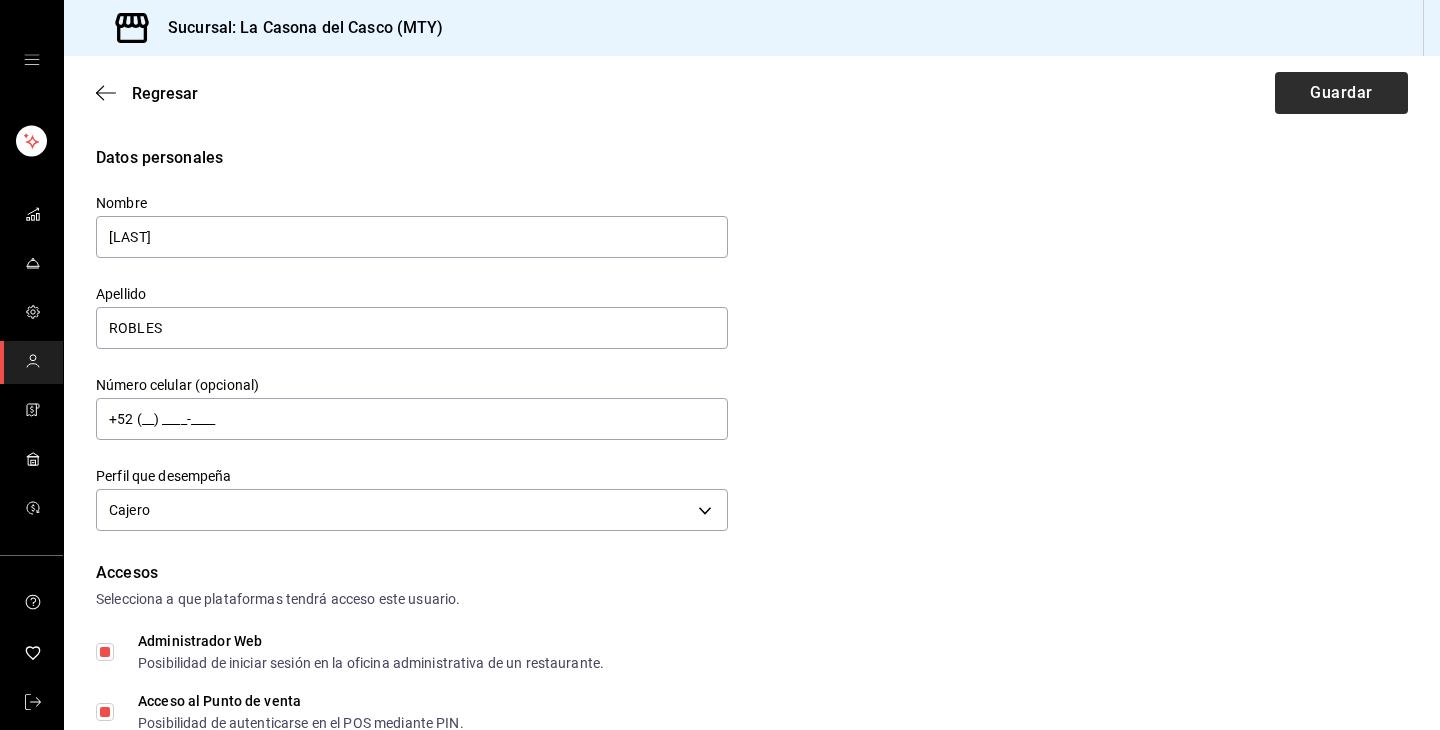 type on "[LAST]" 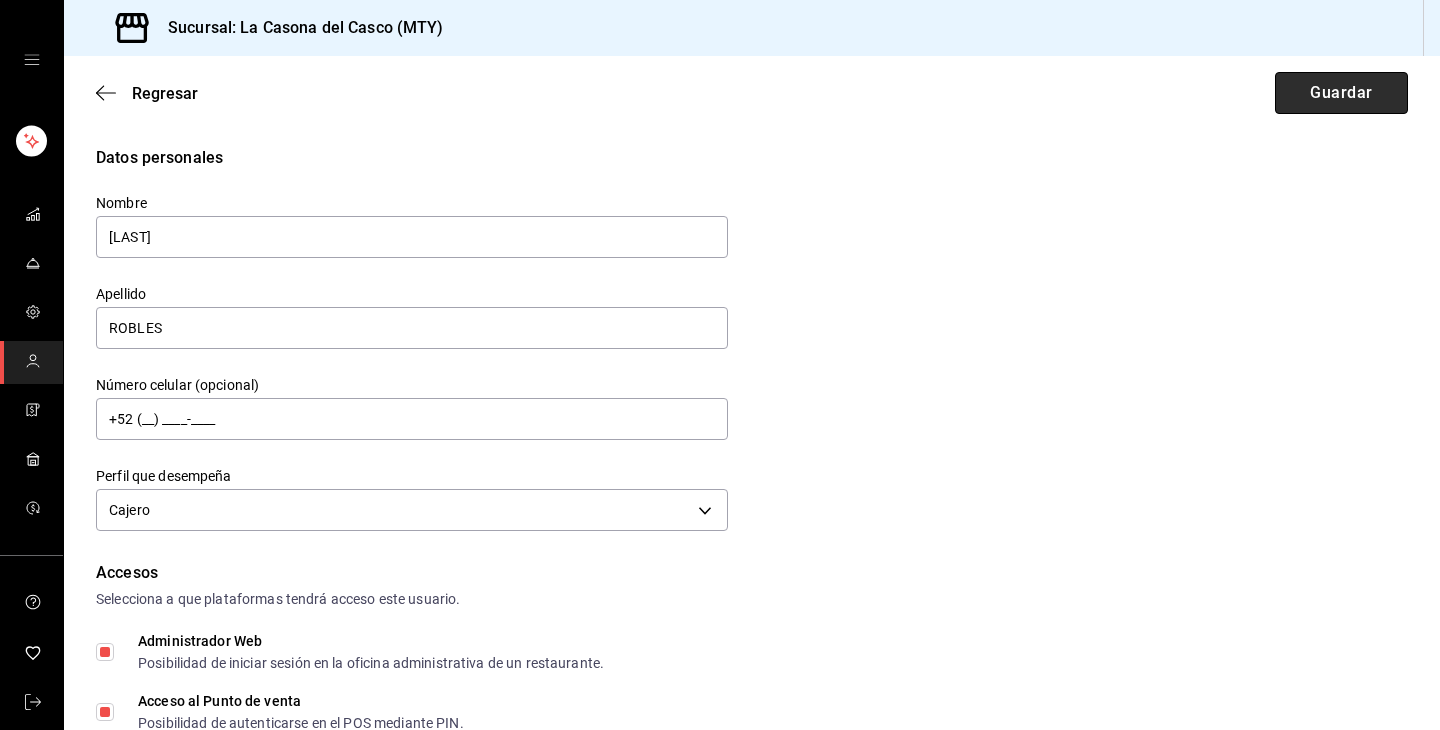 click on "Guardar" at bounding box center [1341, 93] 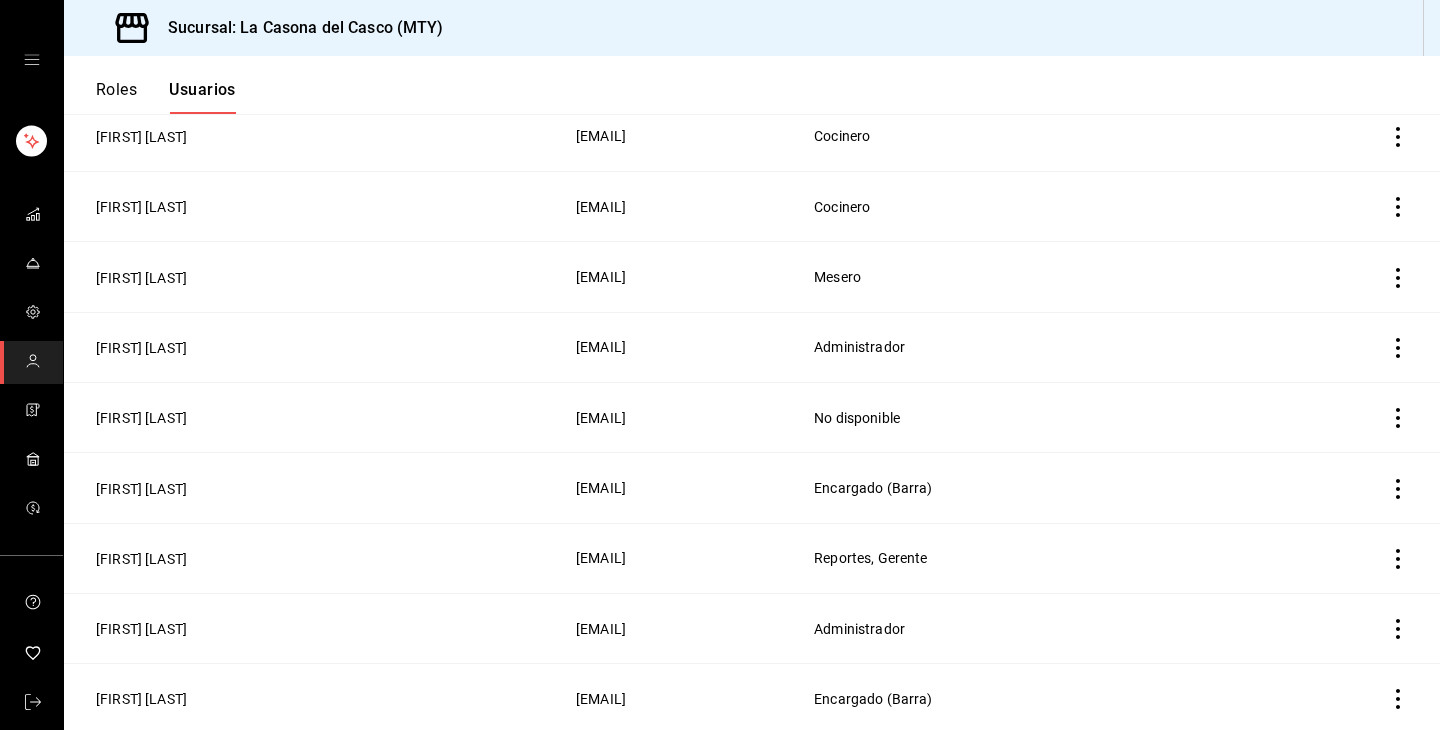 scroll, scrollTop: 641, scrollLeft: 0, axis: vertical 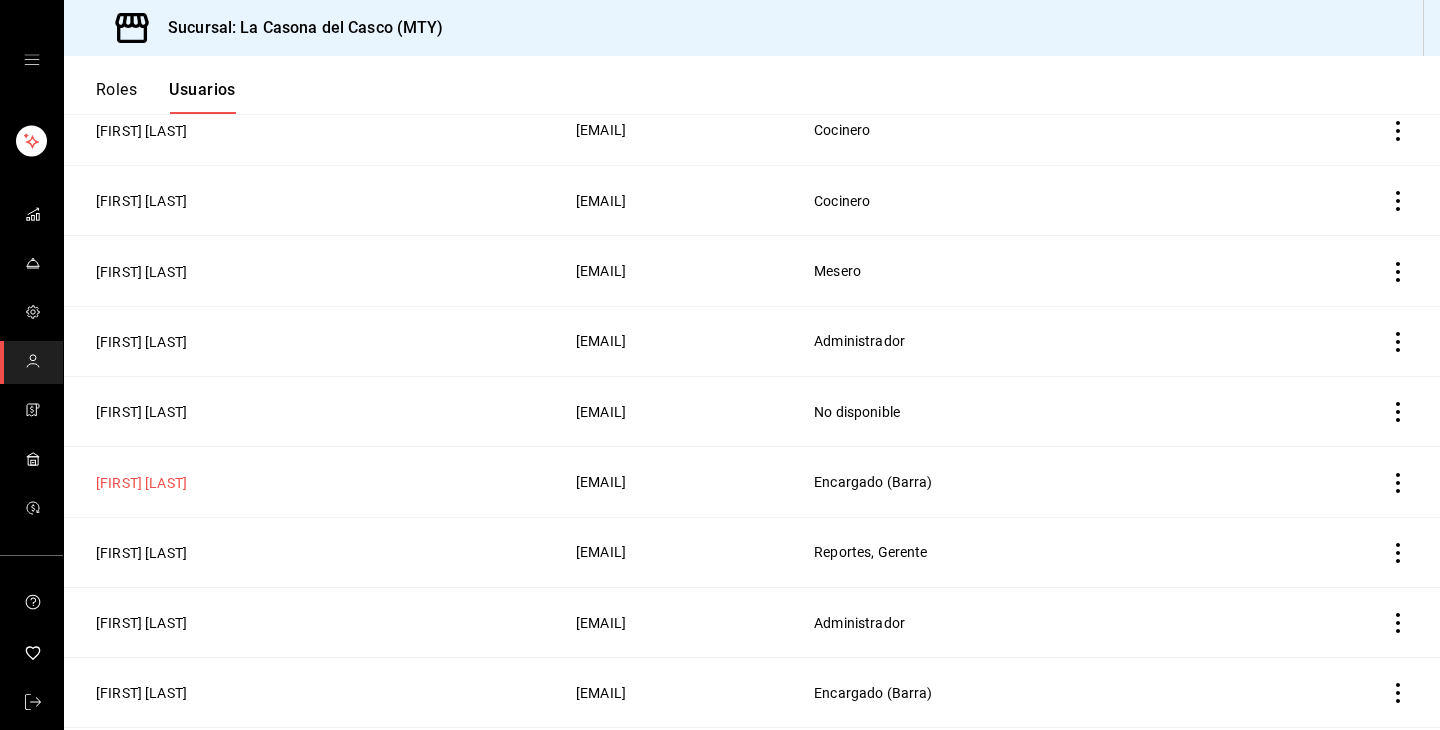 click on "[FIRST] [LAST]" at bounding box center (141, 483) 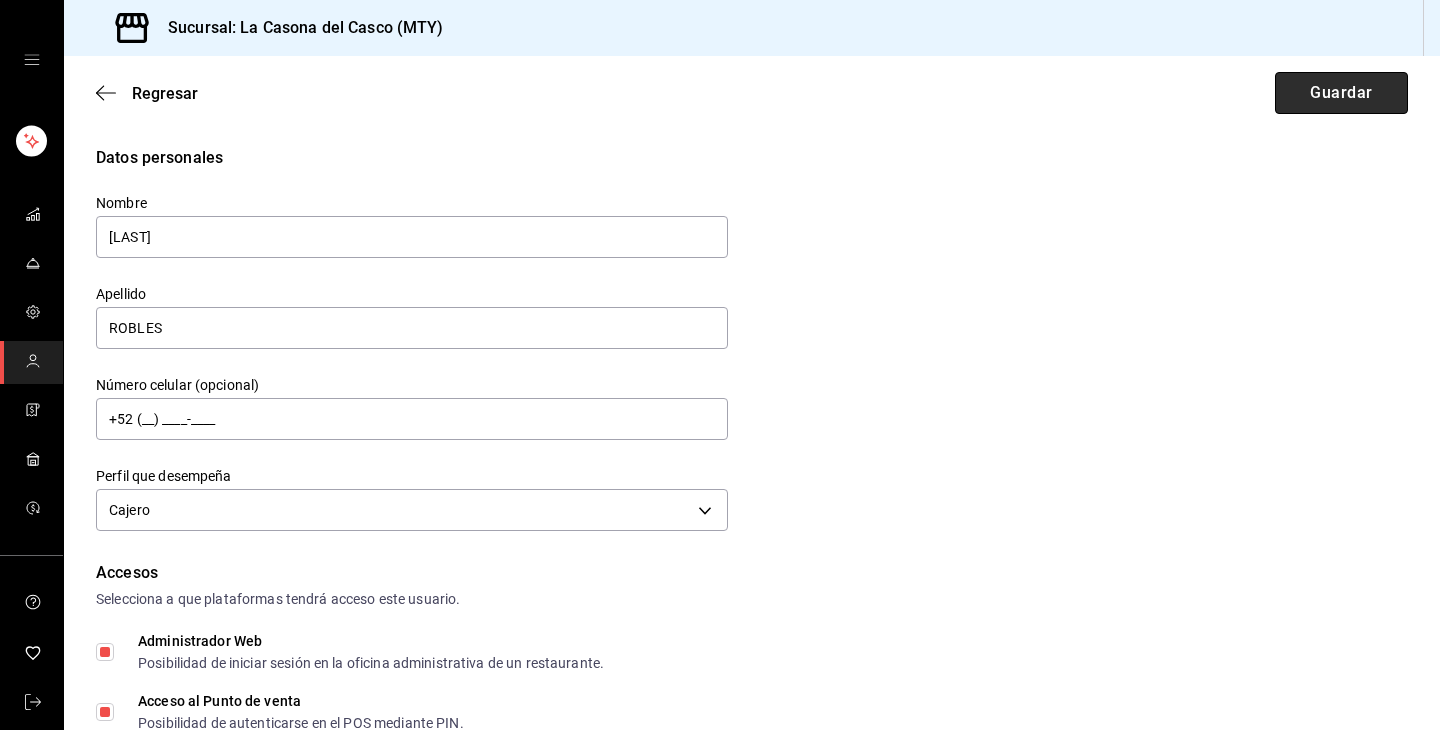 click on "Guardar" at bounding box center (1341, 93) 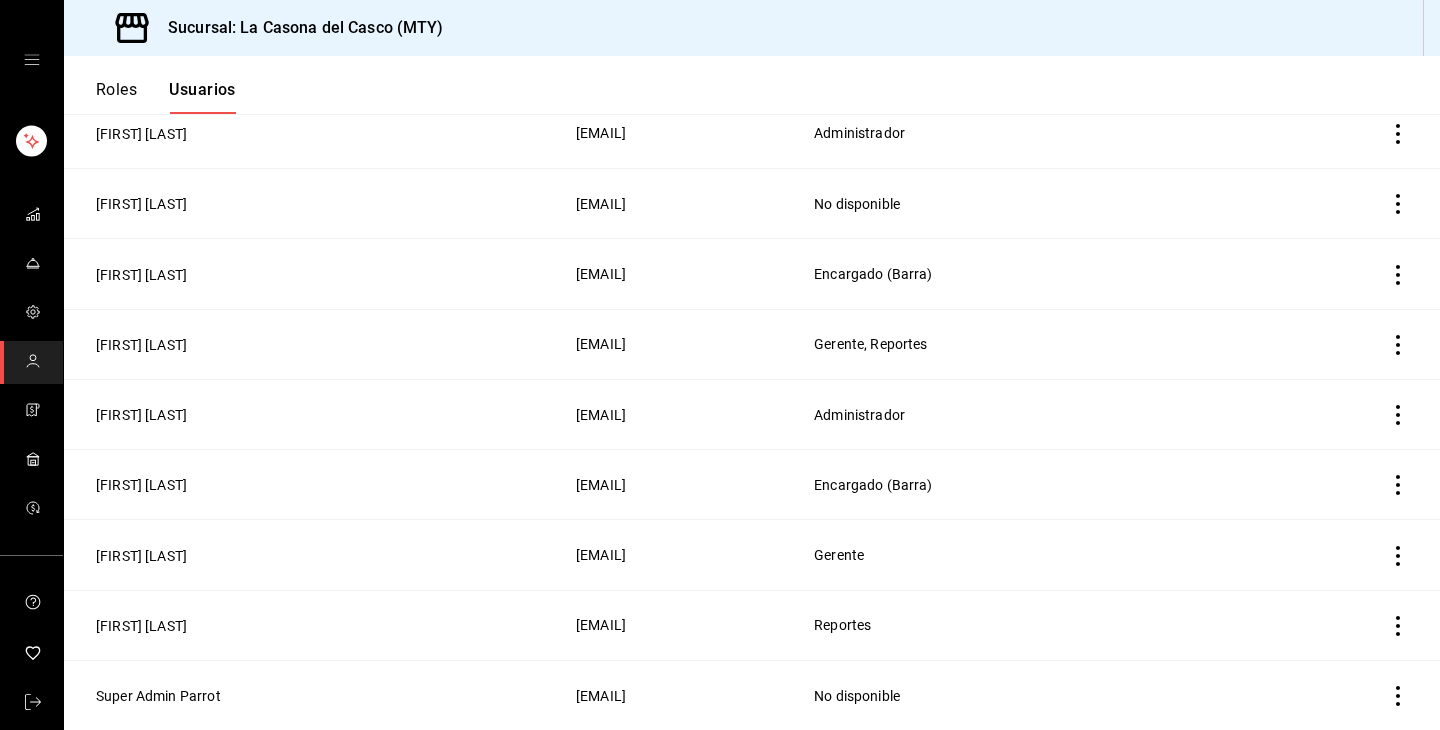 scroll, scrollTop: 849, scrollLeft: 0, axis: vertical 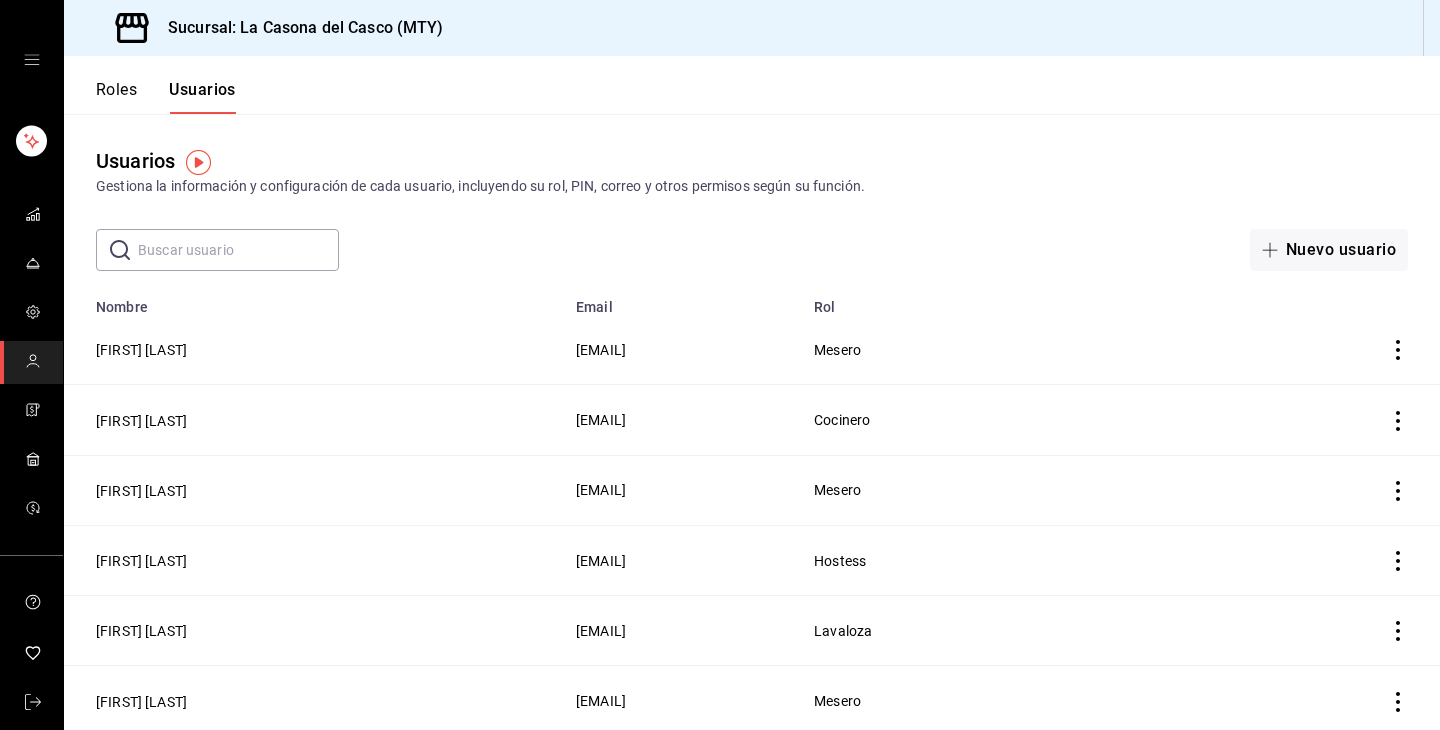 click at bounding box center [238, 250] 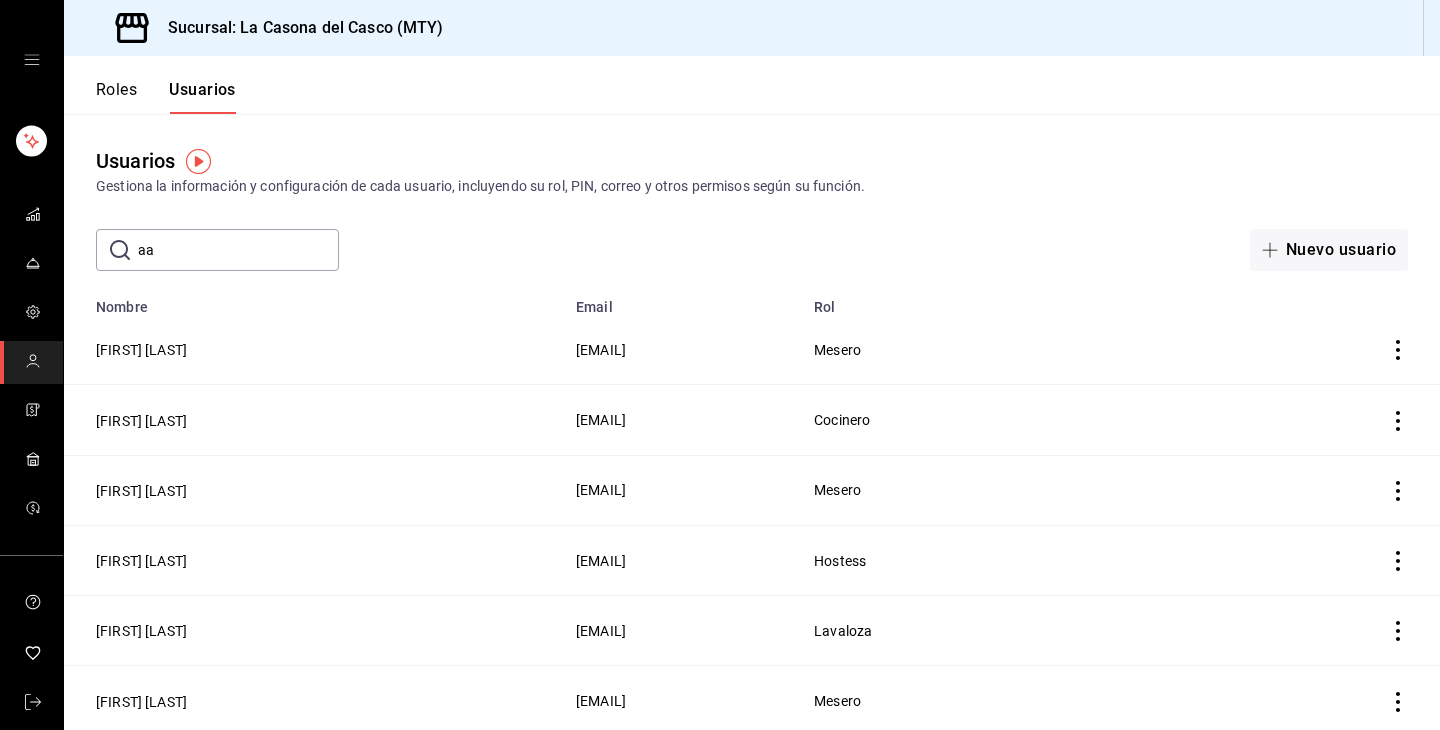 type on "a" 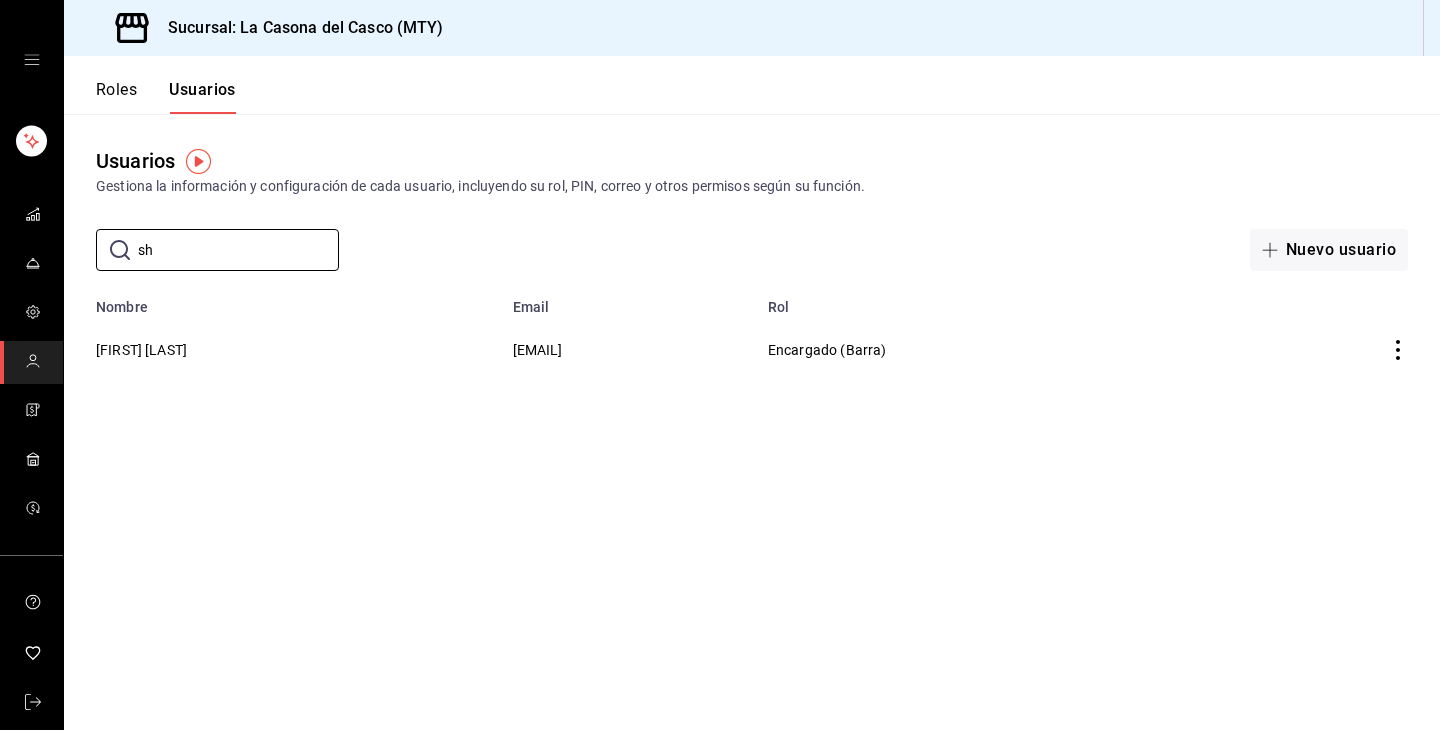 click on "Usuarios Gestiona la información y configuración de cada usuario, incluyendo su rol, PIN, correo y otros permisos según su función. ​ sh ​ Nuevo usuario Lo sentimos, no pudimos cargar la lista de usuarios. Reintentar Nombre Email Rol [FIRST] [LAST] [EMAIL] Encargado (Barra)" at bounding box center (752, 422) 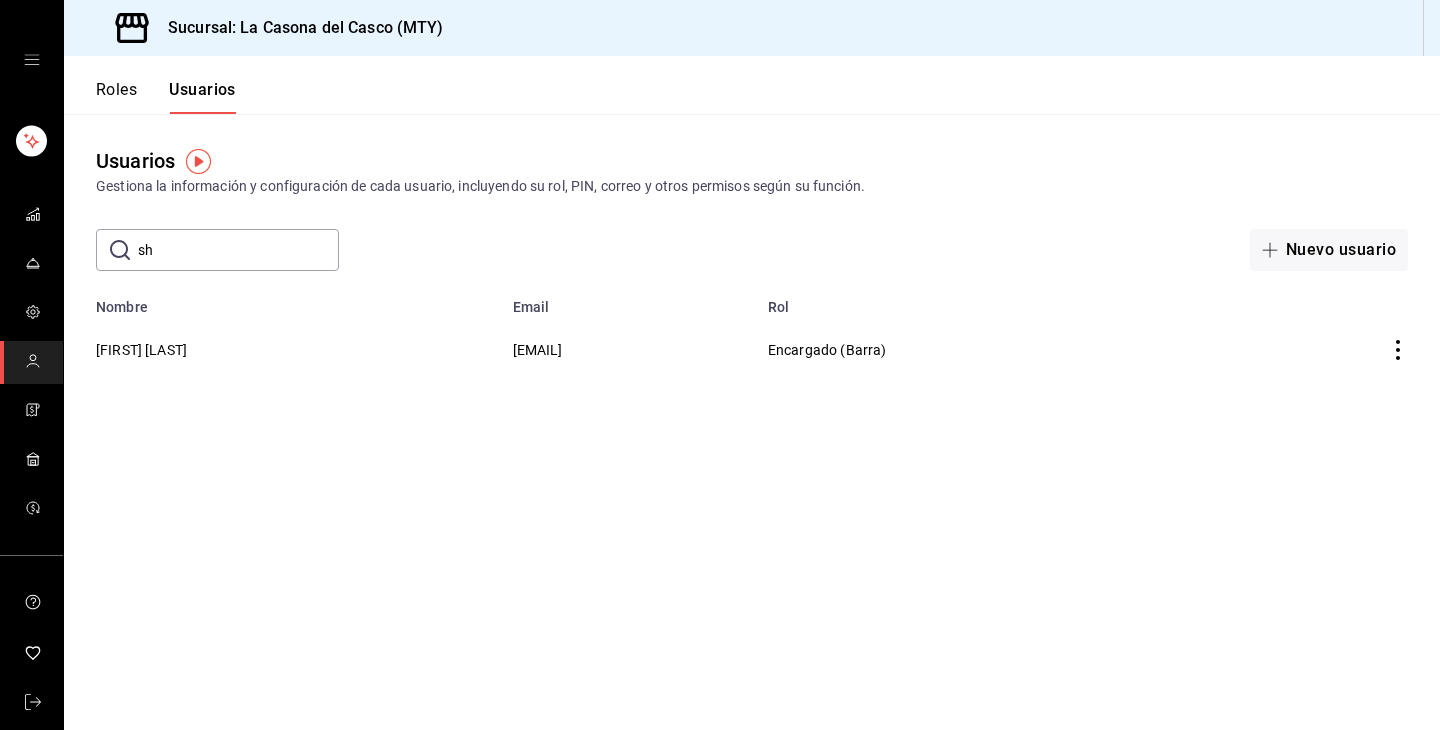drag, startPoint x: 256, startPoint y: 254, endPoint x: 256, endPoint y: 243, distance: 11 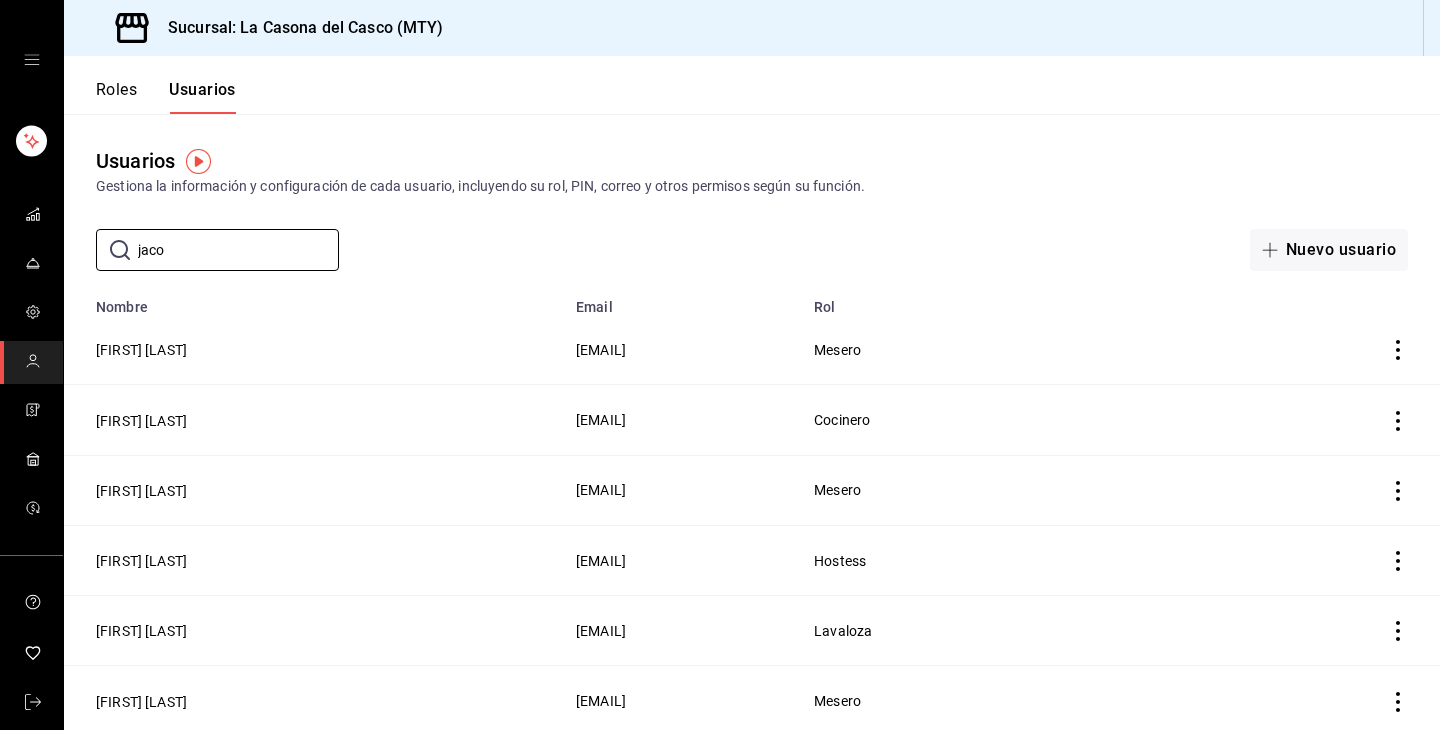 type on "jacob" 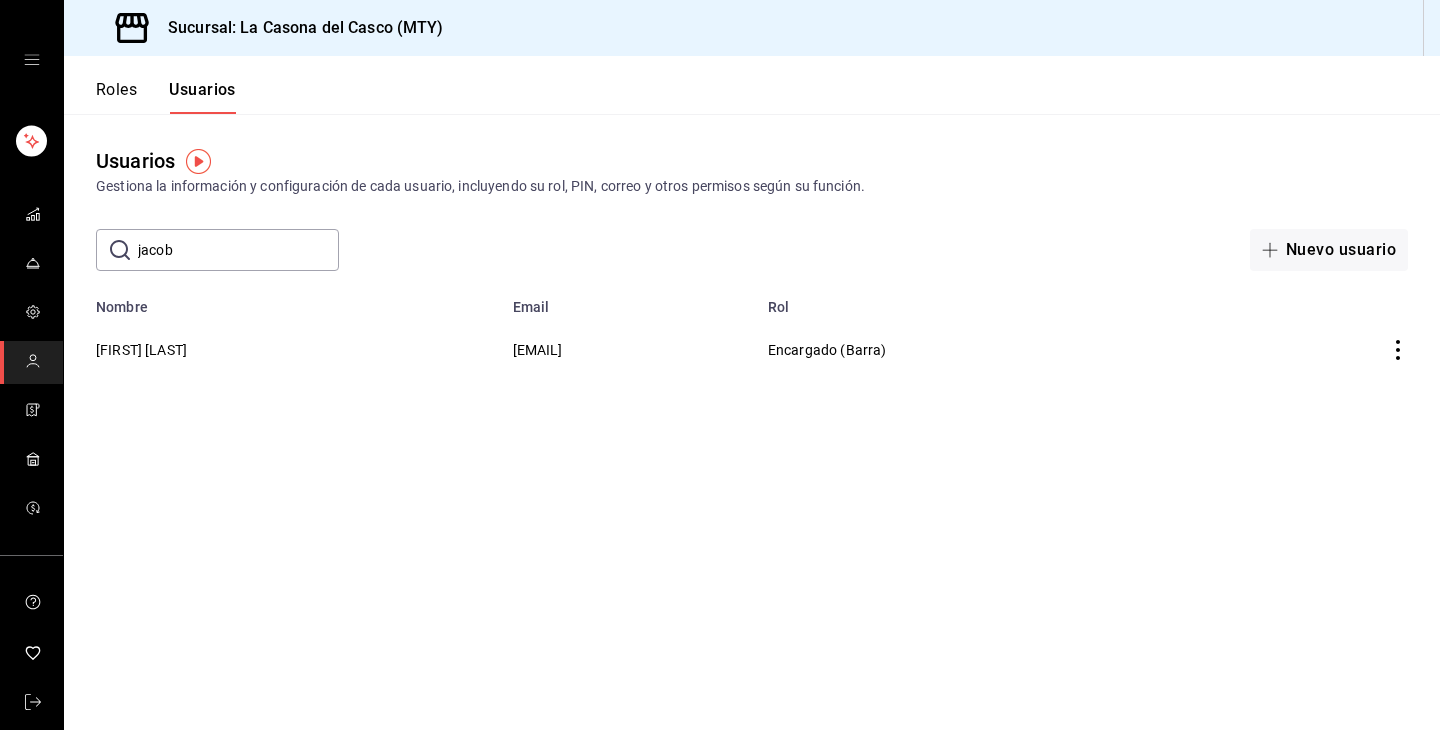 click on "jacob" at bounding box center [238, 250] 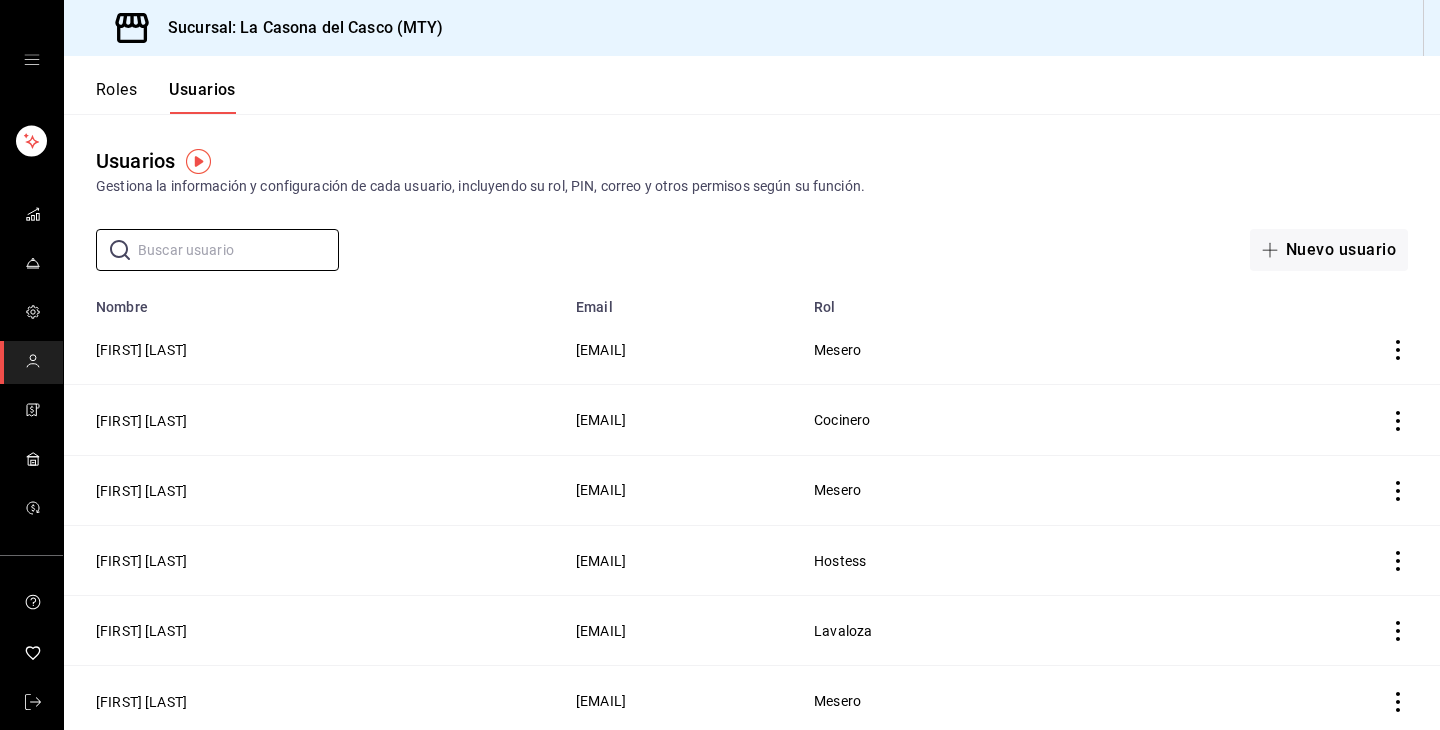type 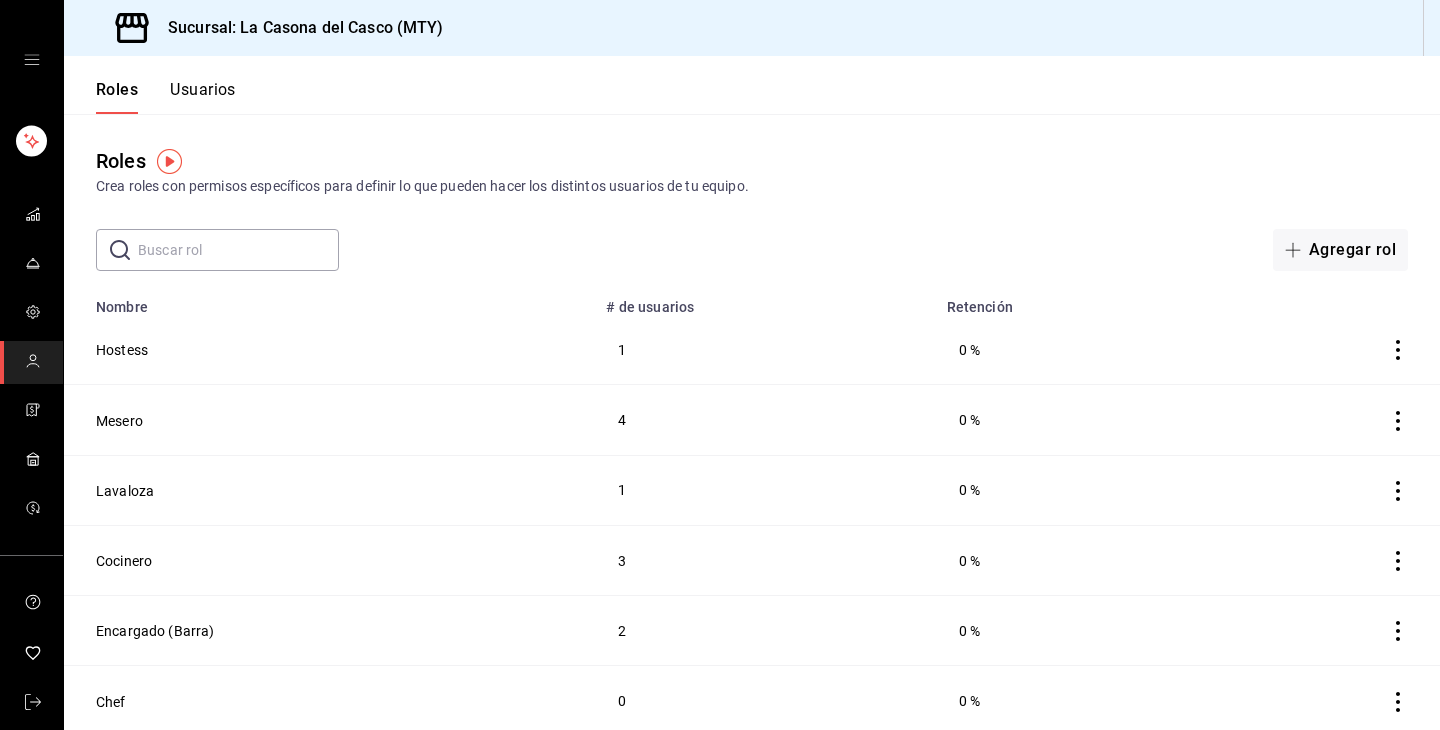 click at bounding box center (238, 250) 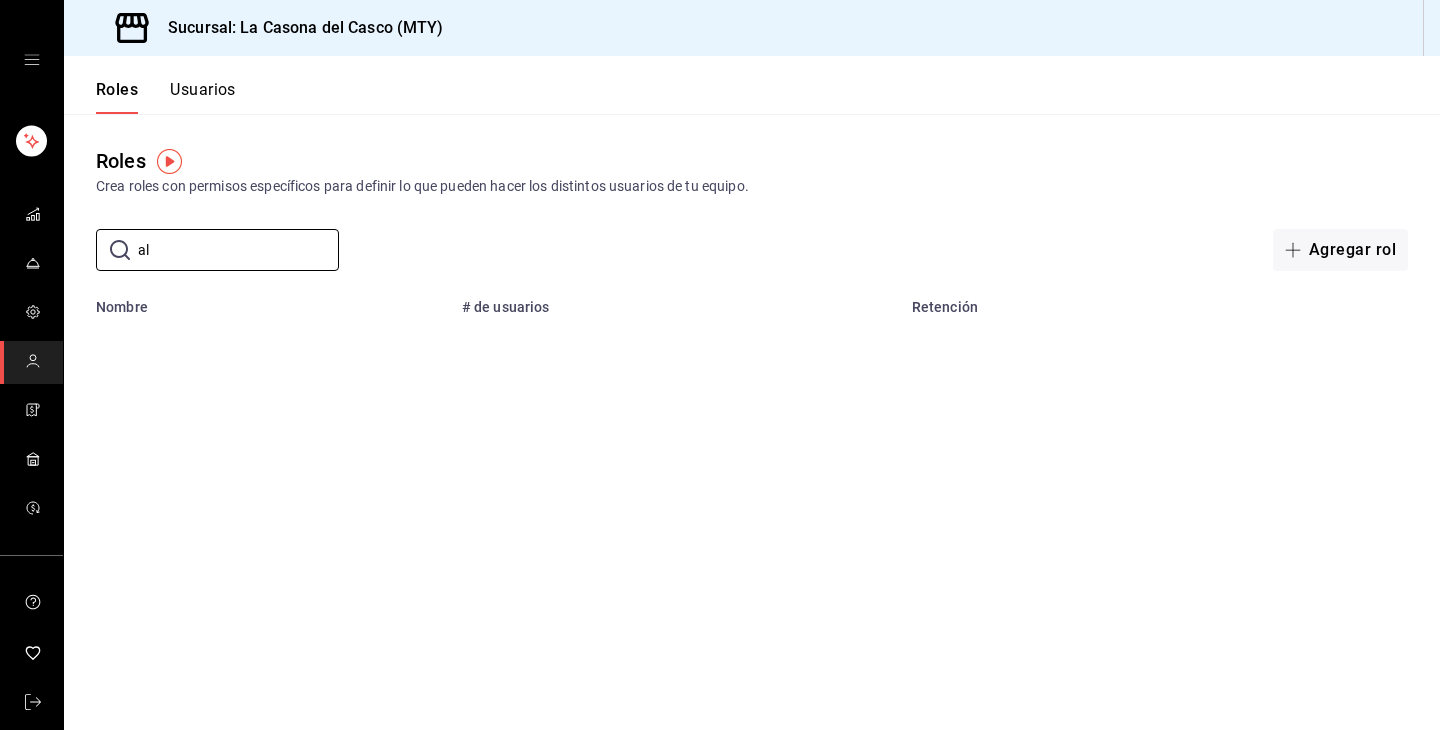 type on "a" 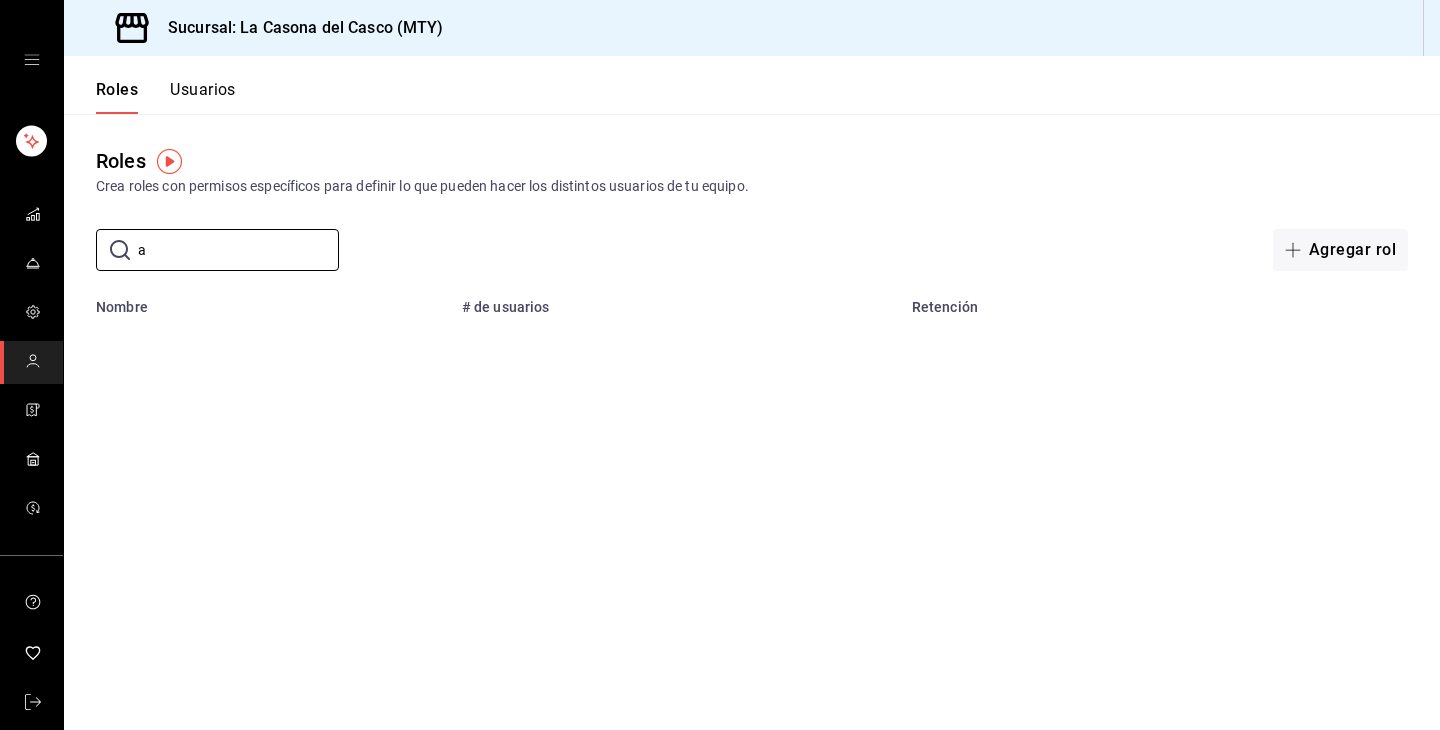 type 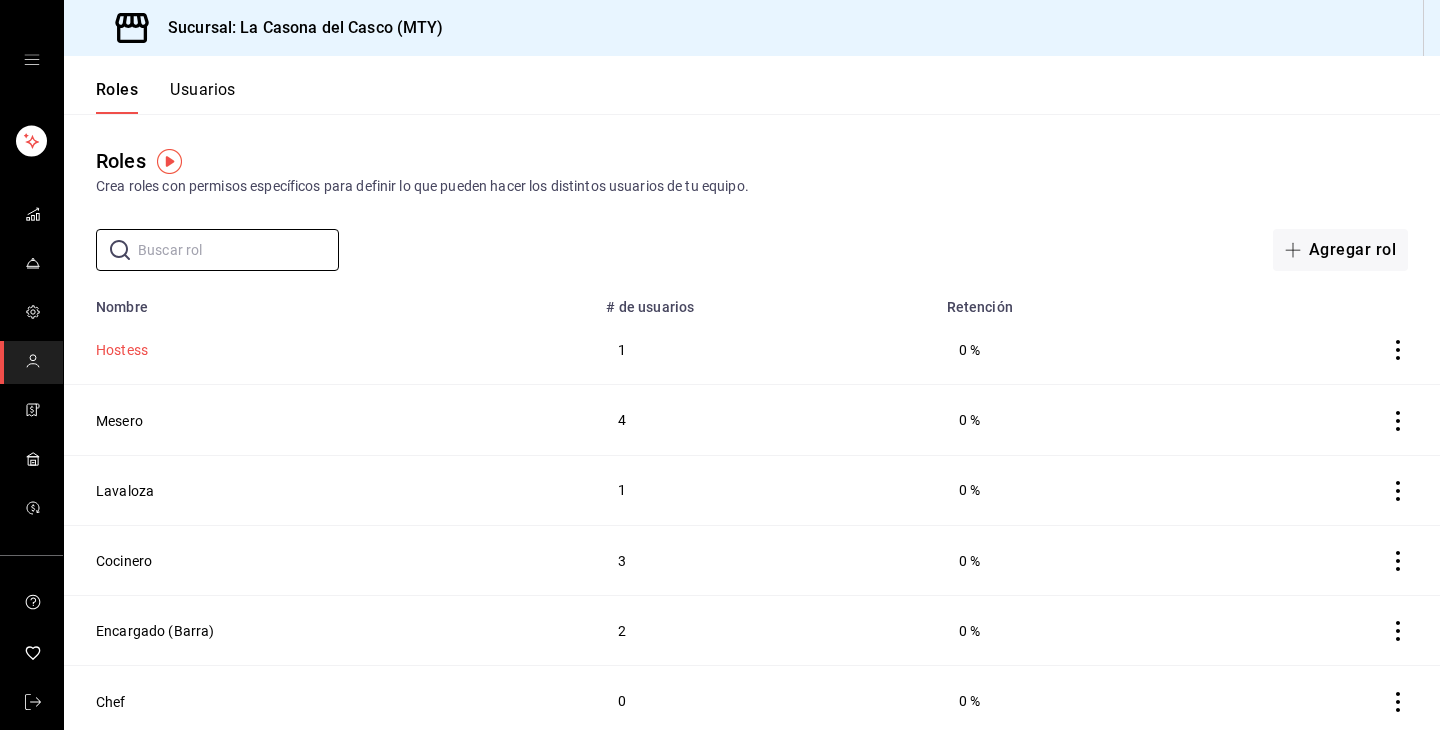 click on "Hostess" at bounding box center (122, 350) 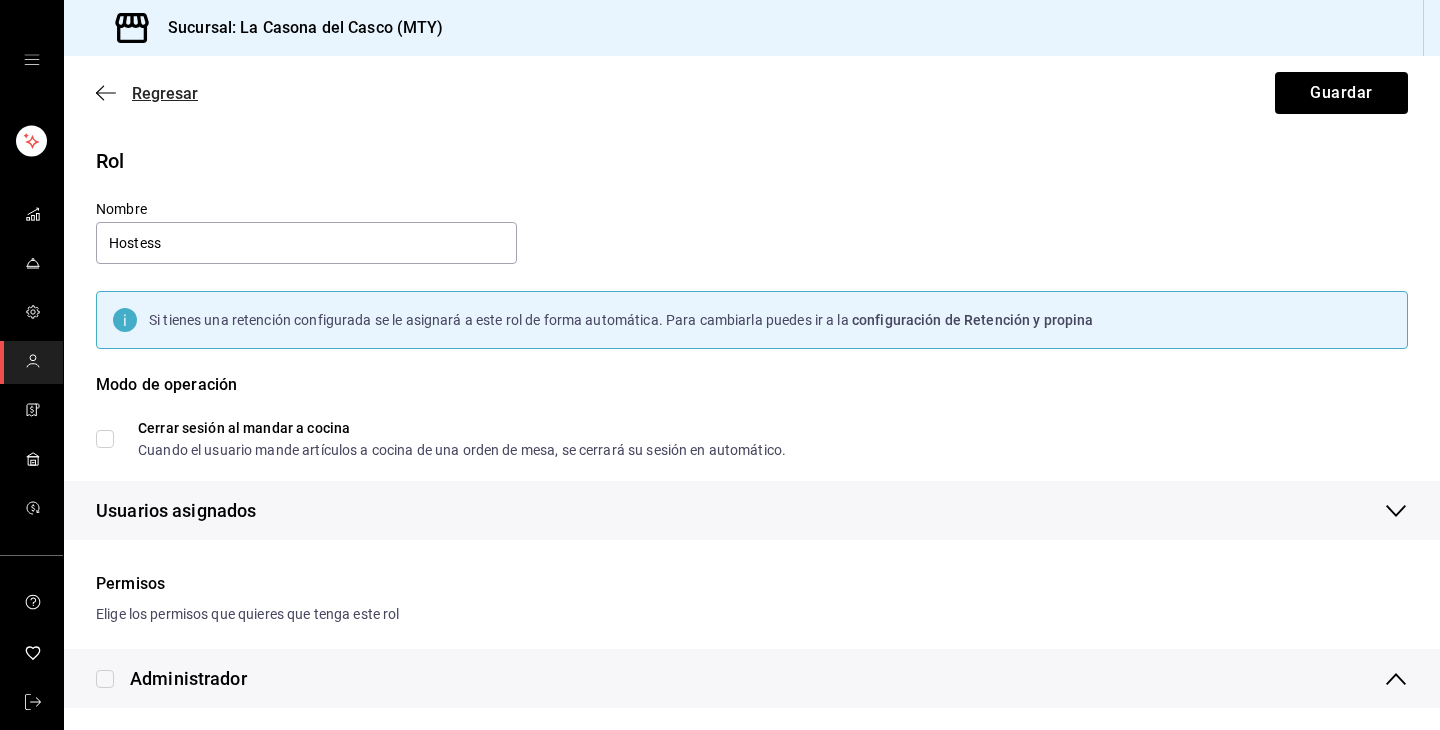 scroll, scrollTop: -2, scrollLeft: 0, axis: vertical 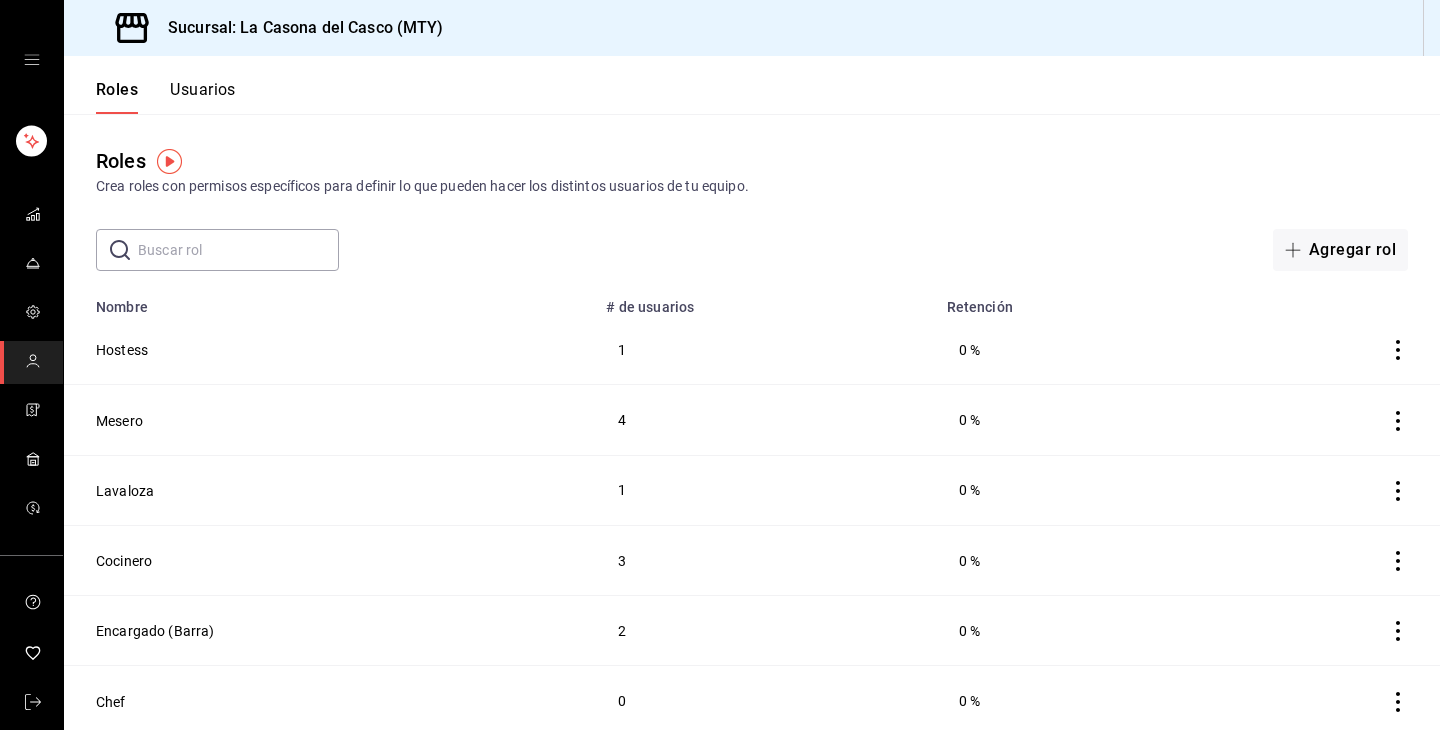 click on "Usuarios" at bounding box center [203, 97] 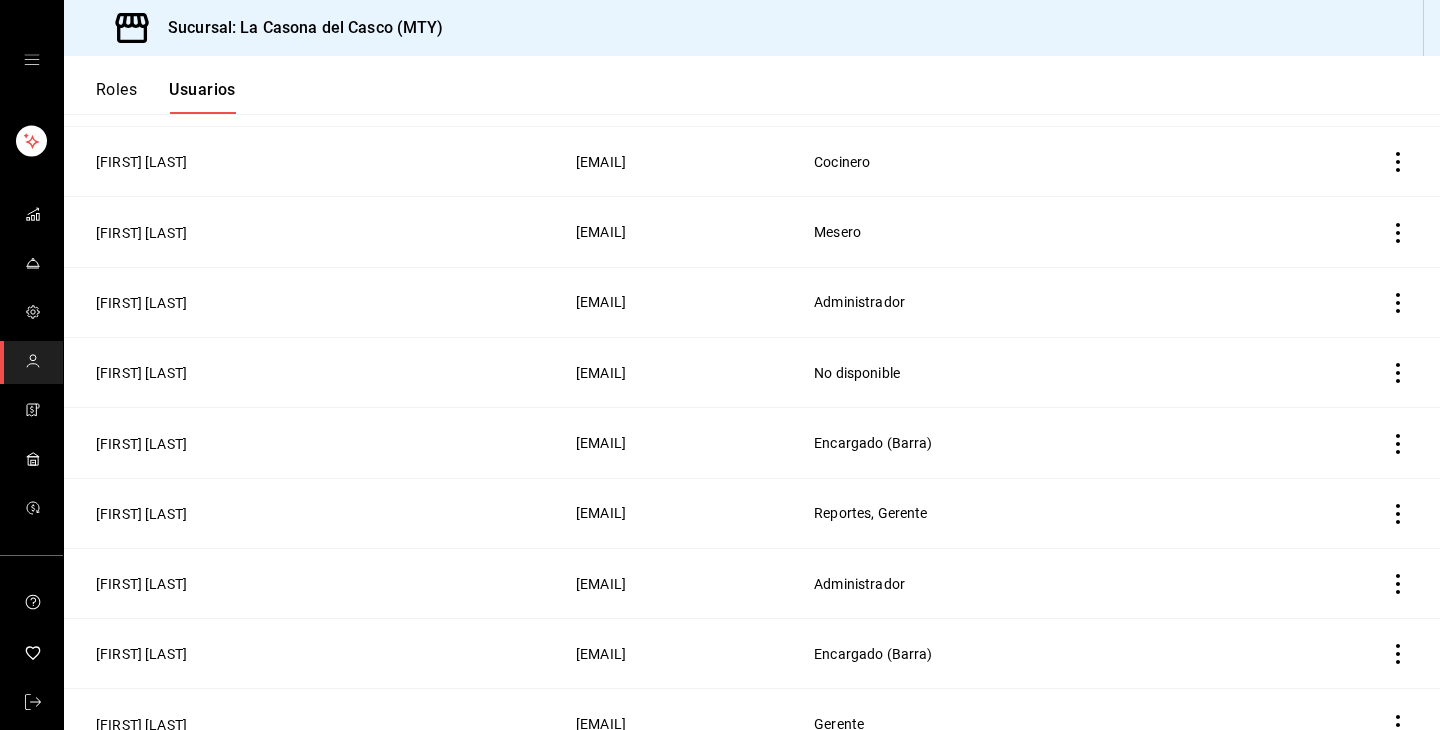 scroll, scrollTop: 688, scrollLeft: 0, axis: vertical 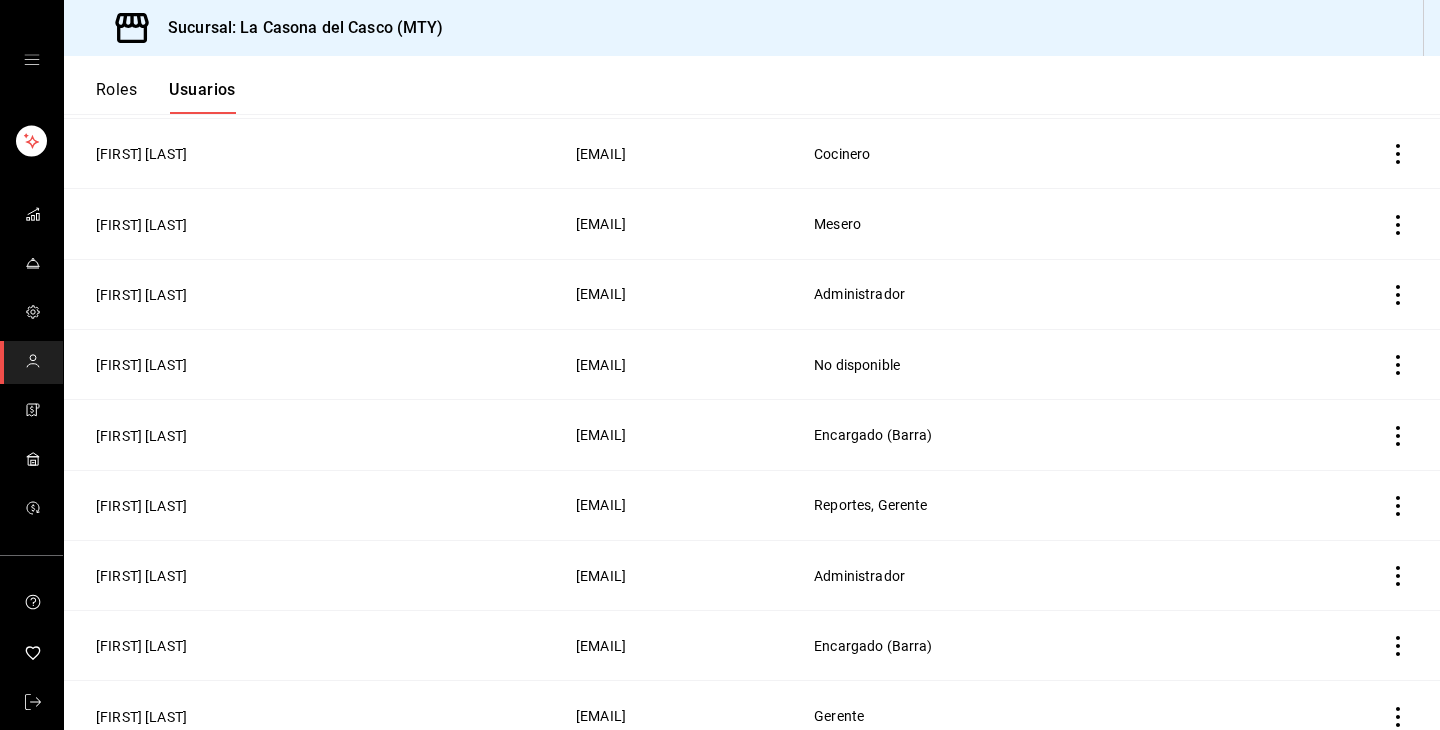 click at bounding box center (1335, 224) 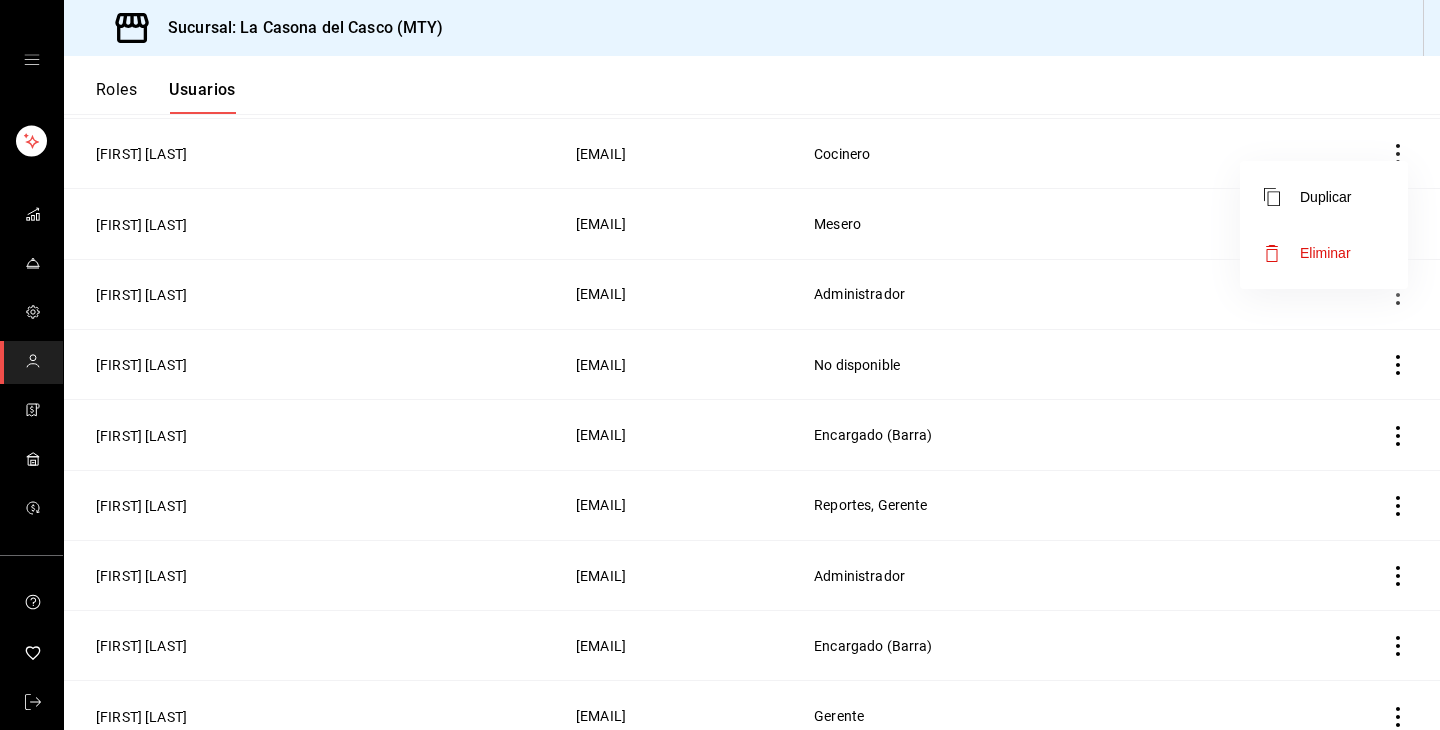 click on "Eliminar" at bounding box center [1307, 253] 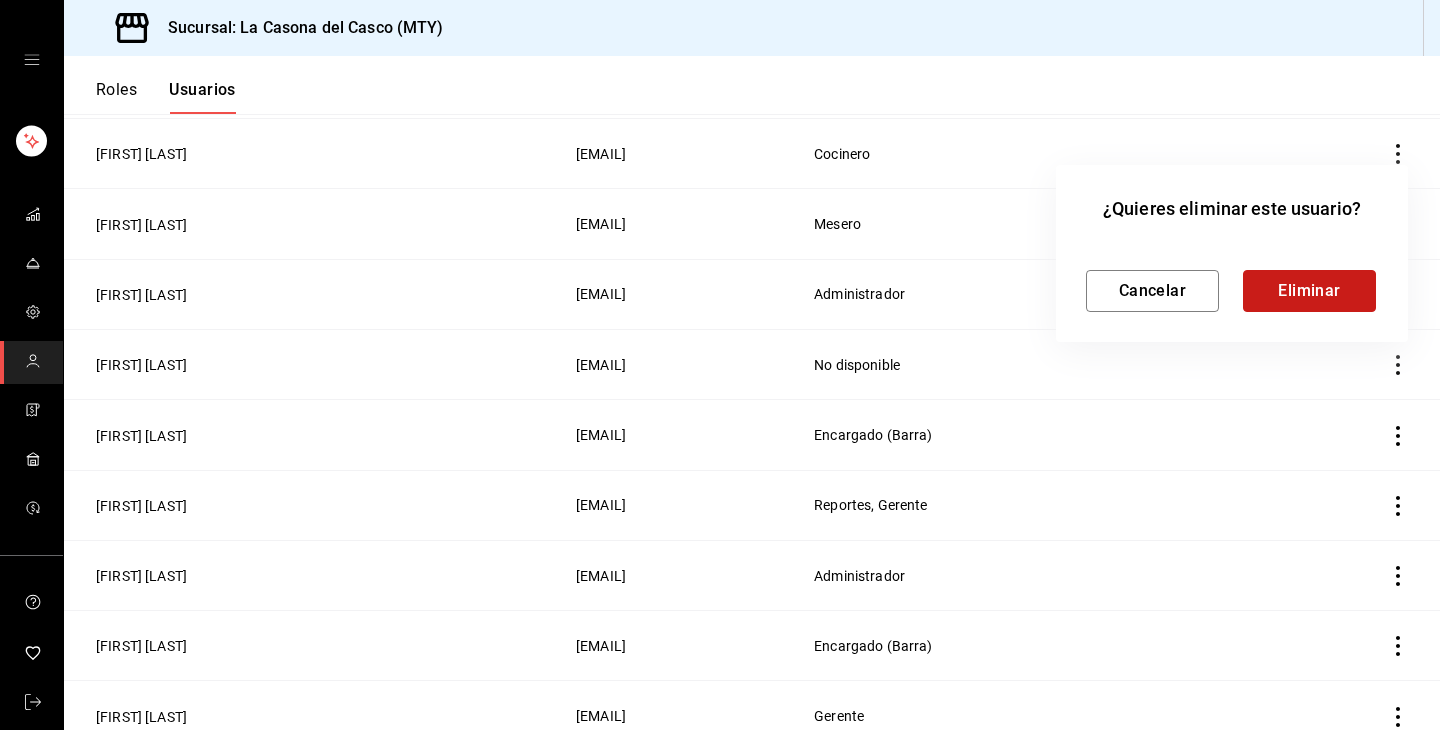 click on "Eliminar" at bounding box center [1309, 291] 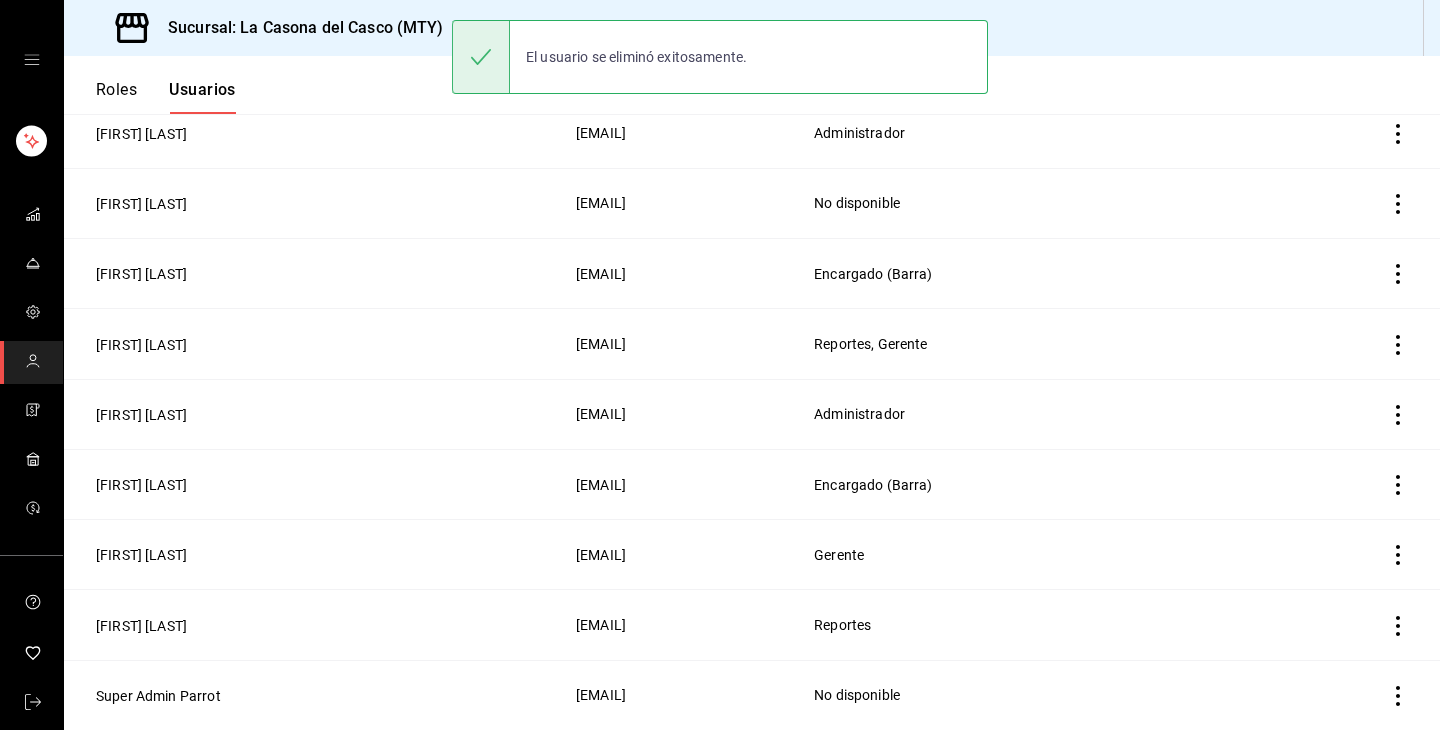 scroll, scrollTop: 779, scrollLeft: 0, axis: vertical 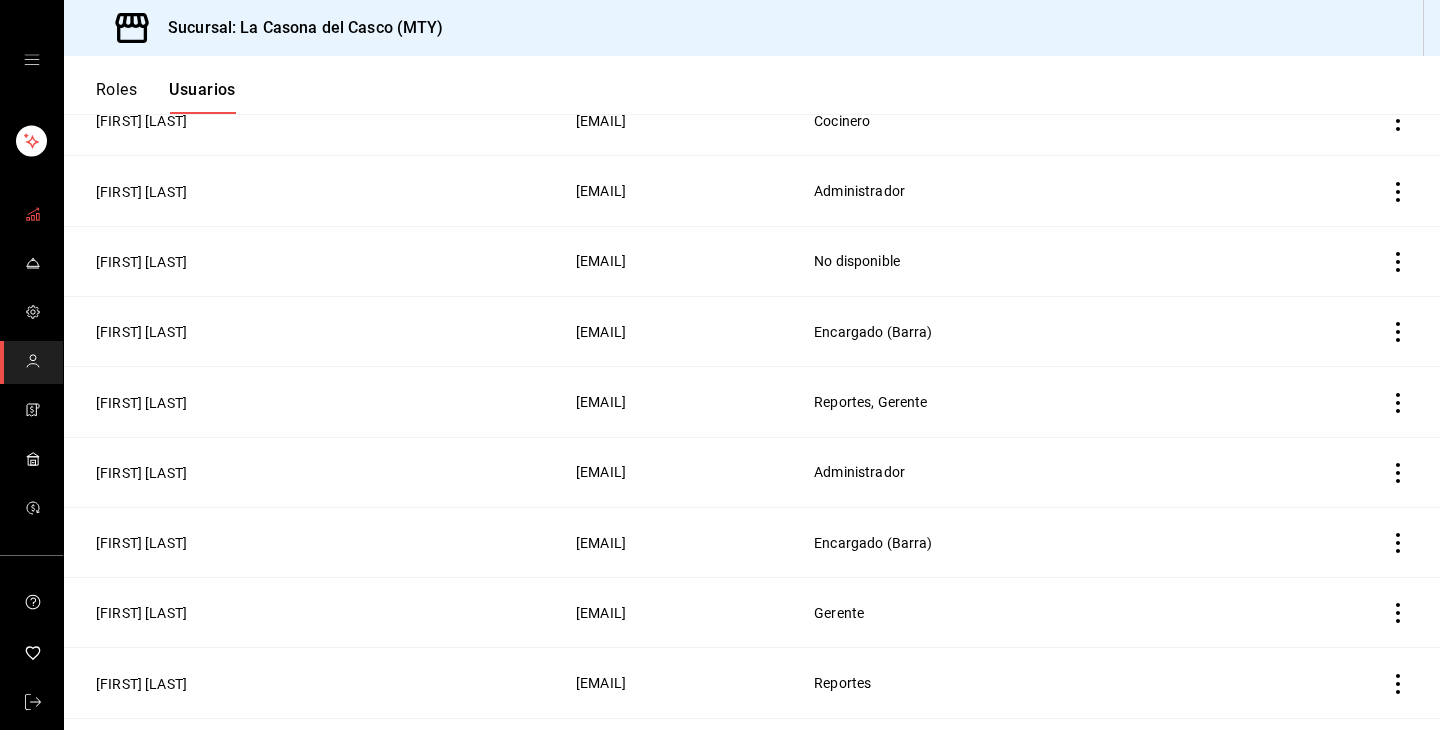 click 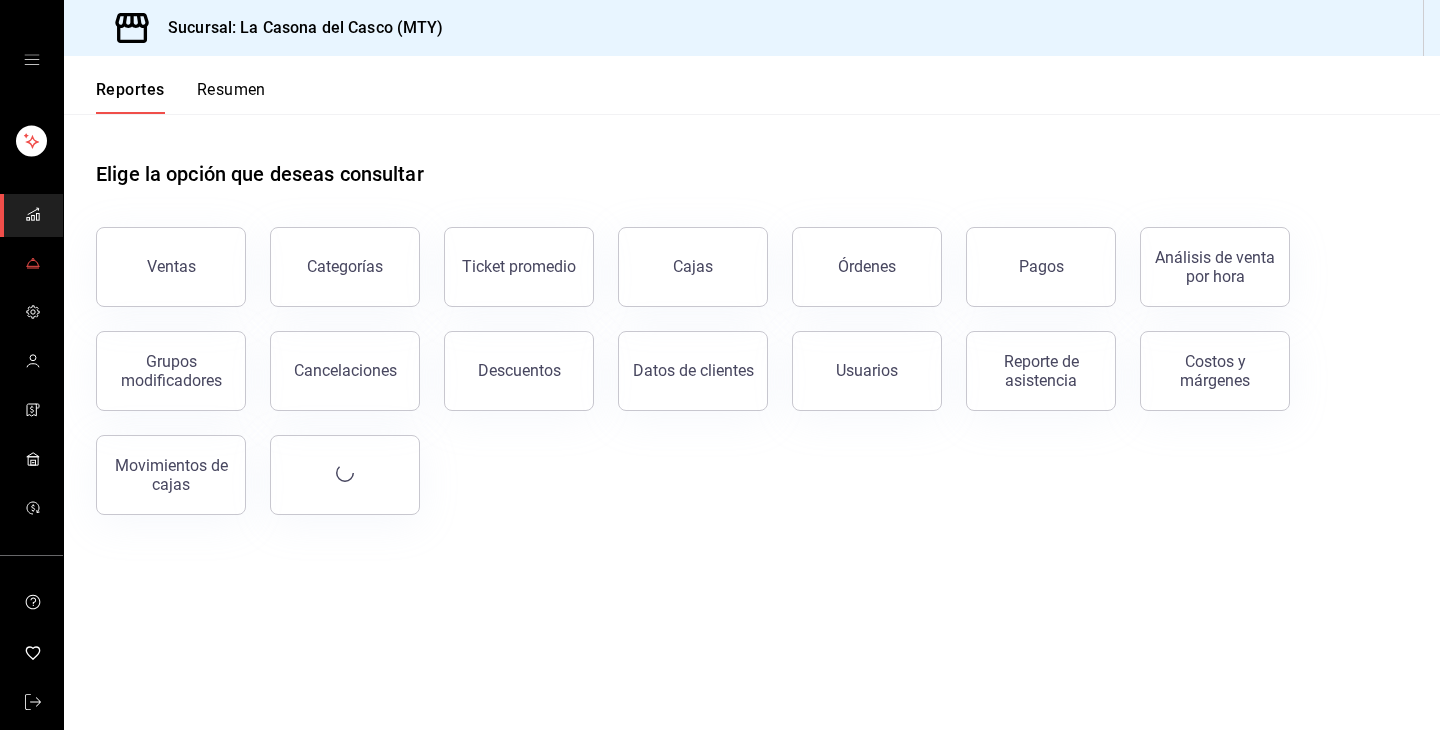 click at bounding box center [31, 264] 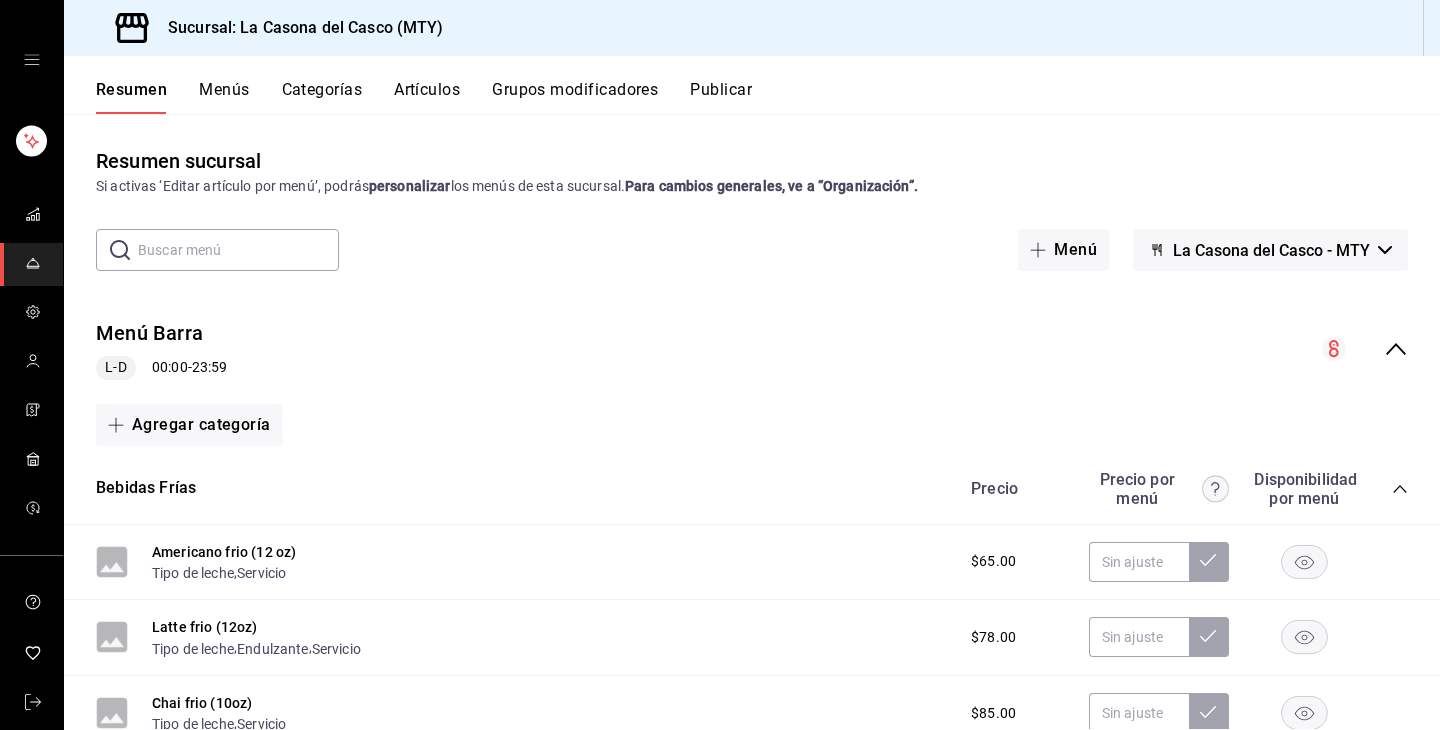 click on "Artículos" at bounding box center [427, 97] 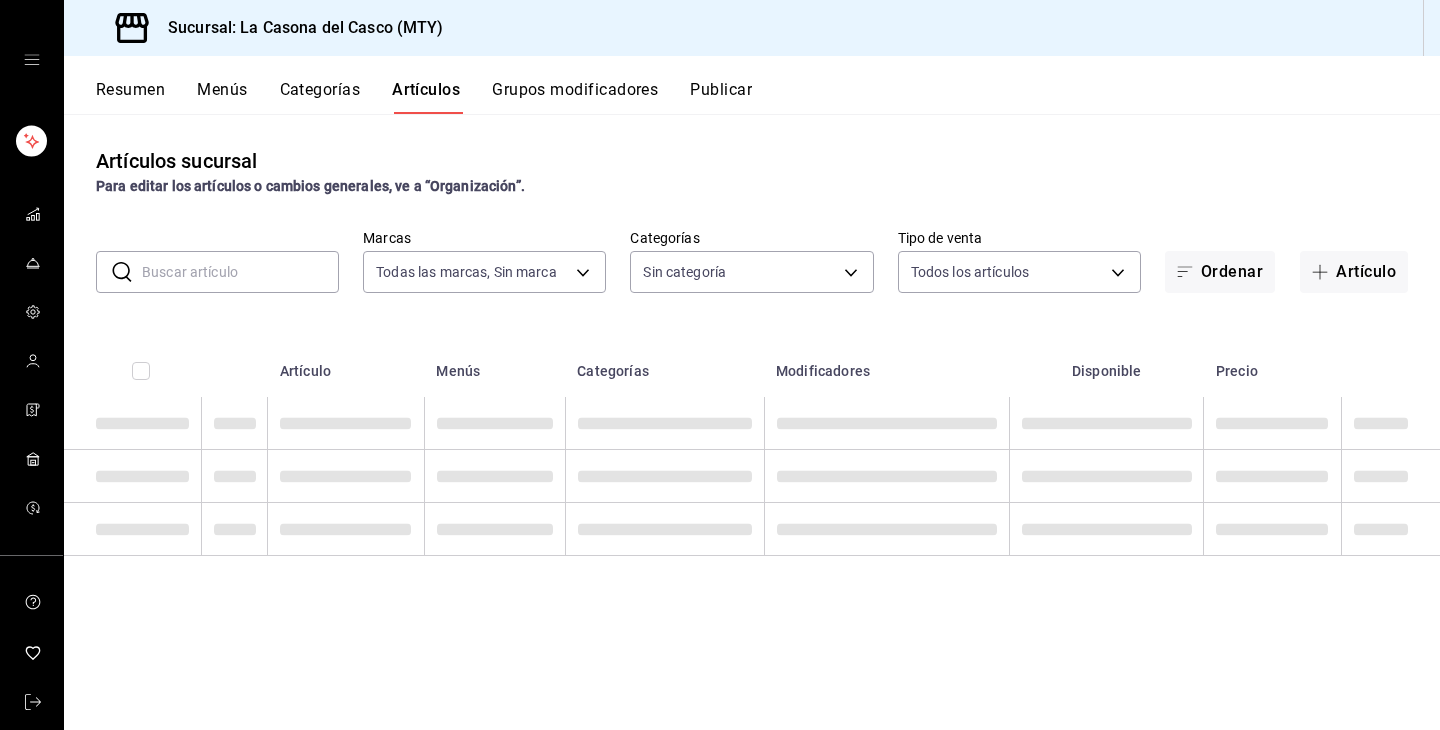 type on "7e4e7643-bc2c-442b-8a2a-9b04da6139a5" 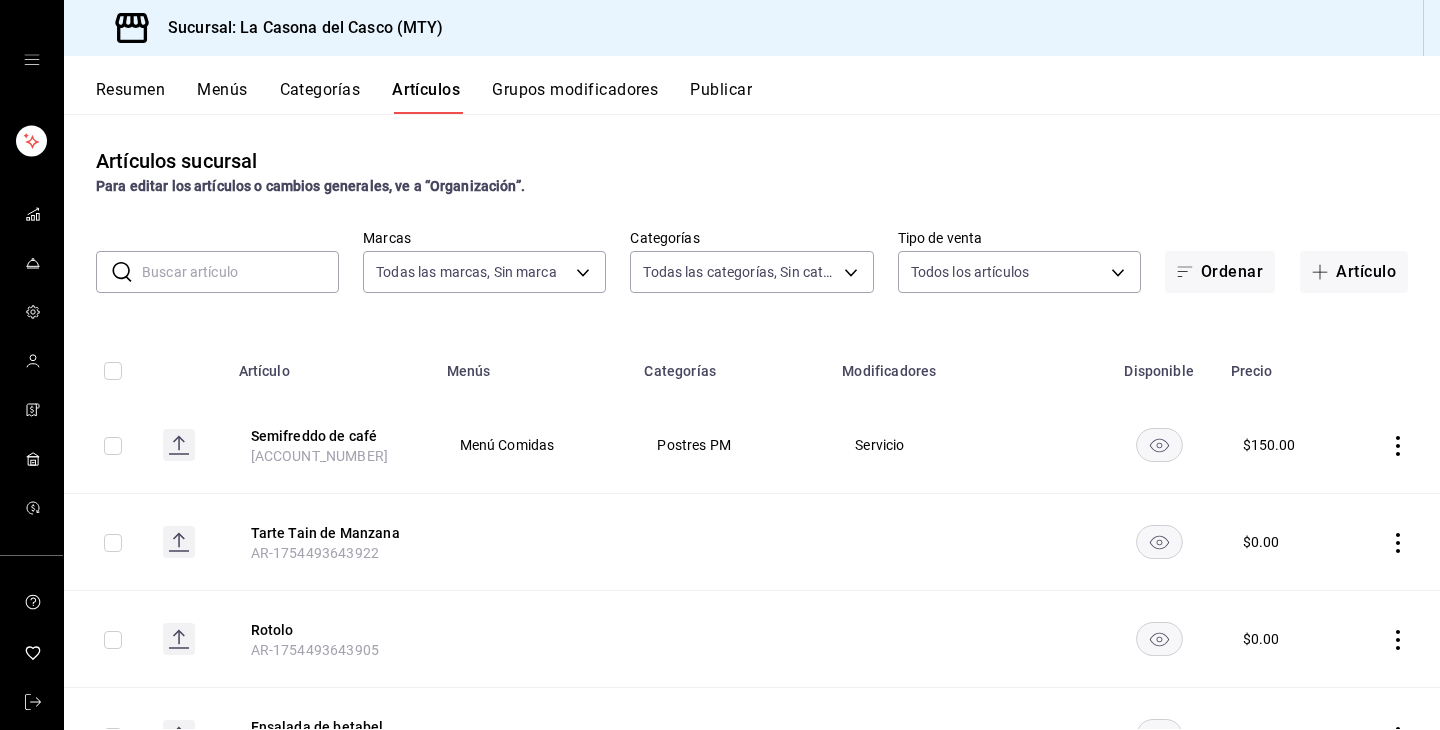 type on "[UUID_LIST]" 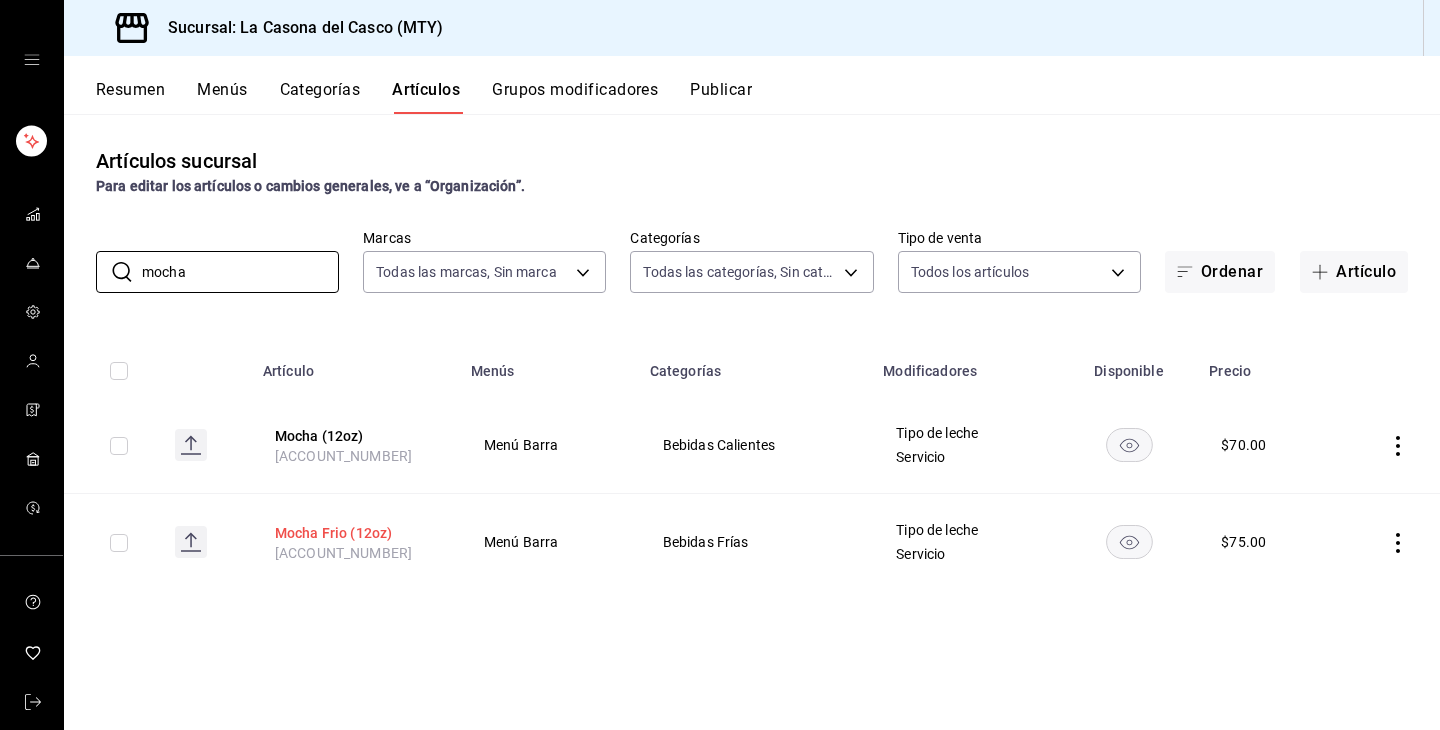 type on "mocha" 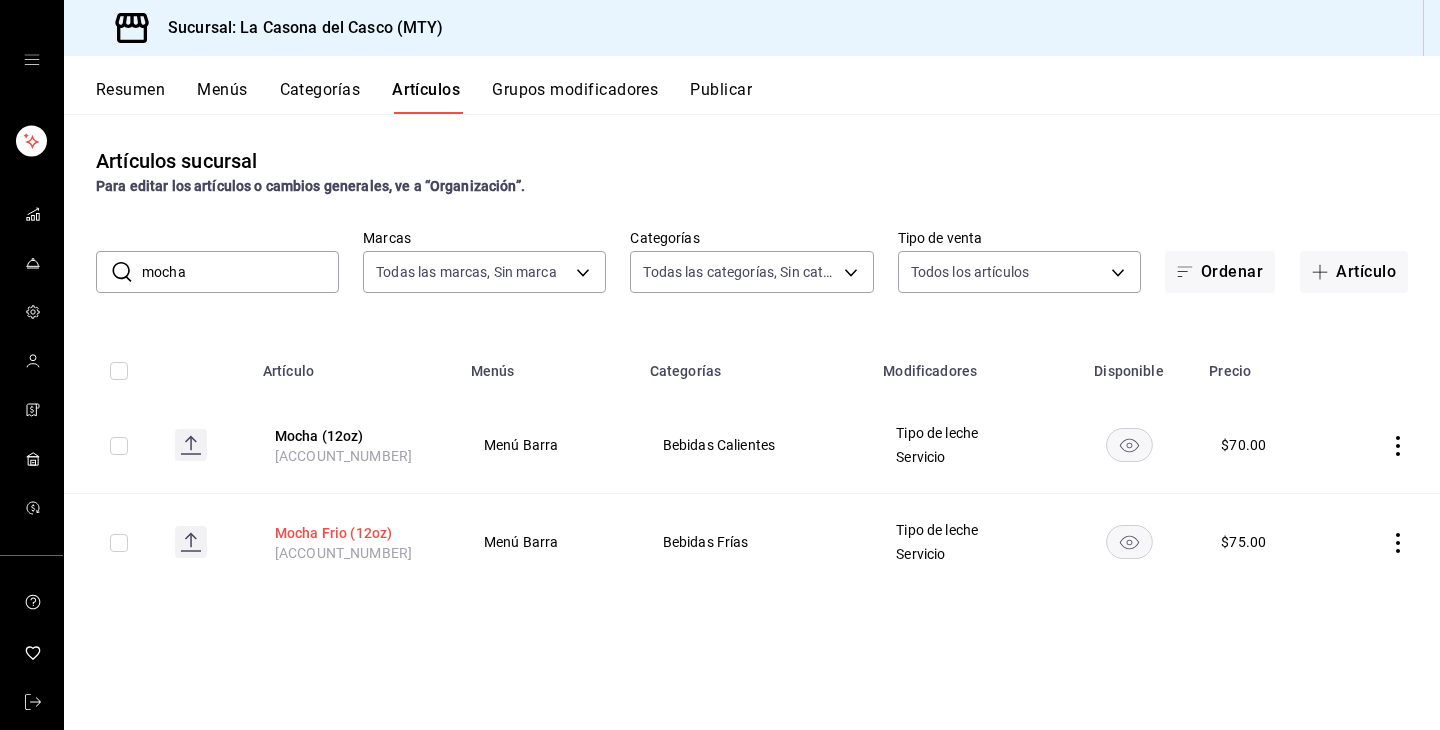 click on "Mocha Frio (12oz)" at bounding box center (355, 533) 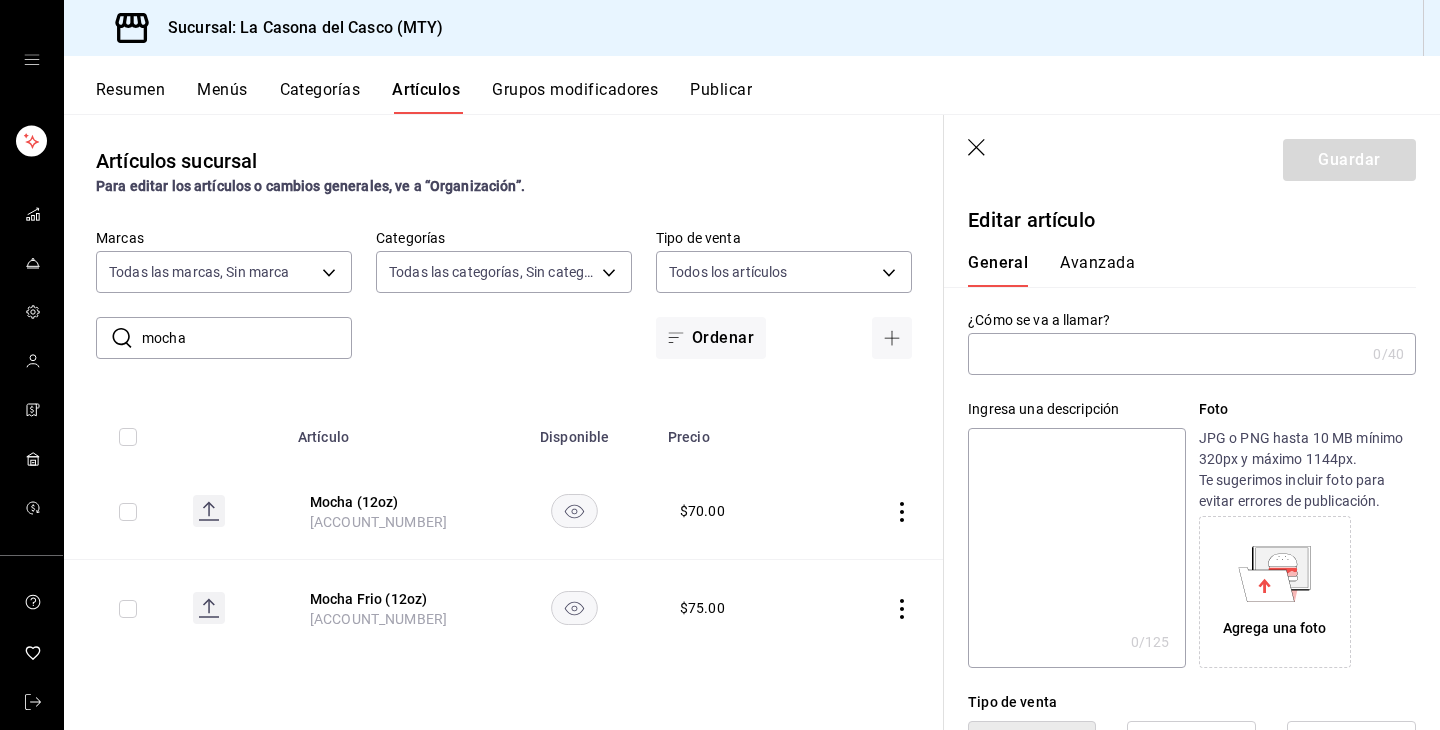 type on "Mocha Frio (12oz)" 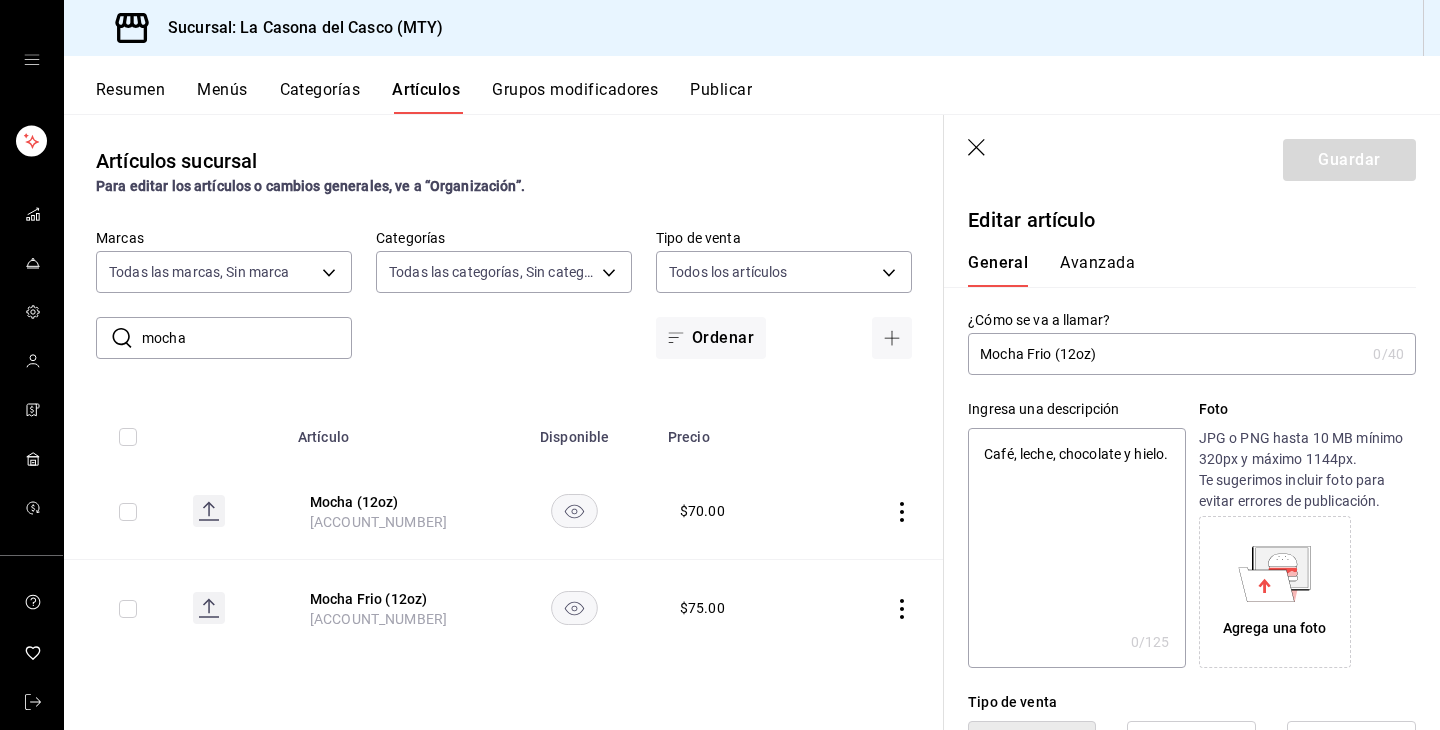 type on "x" 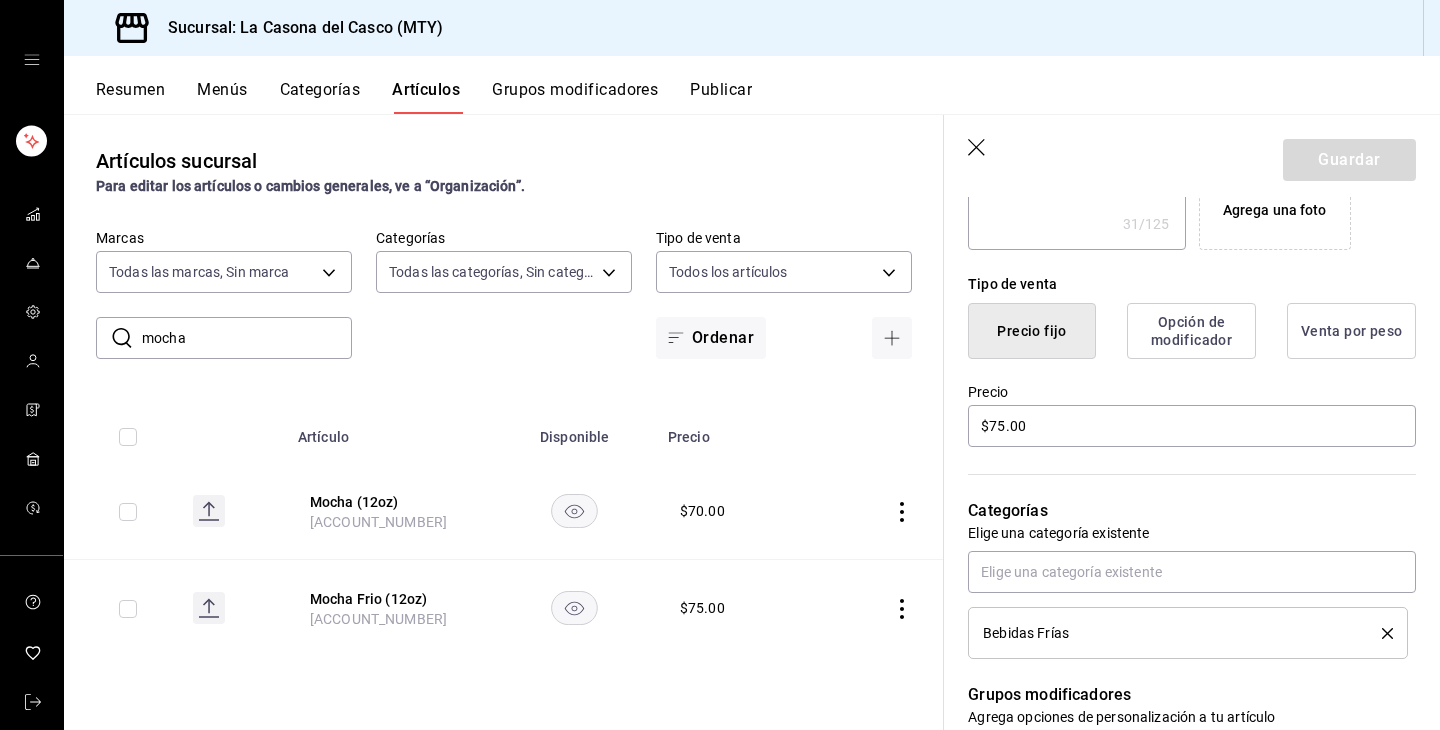 scroll, scrollTop: 513, scrollLeft: 0, axis: vertical 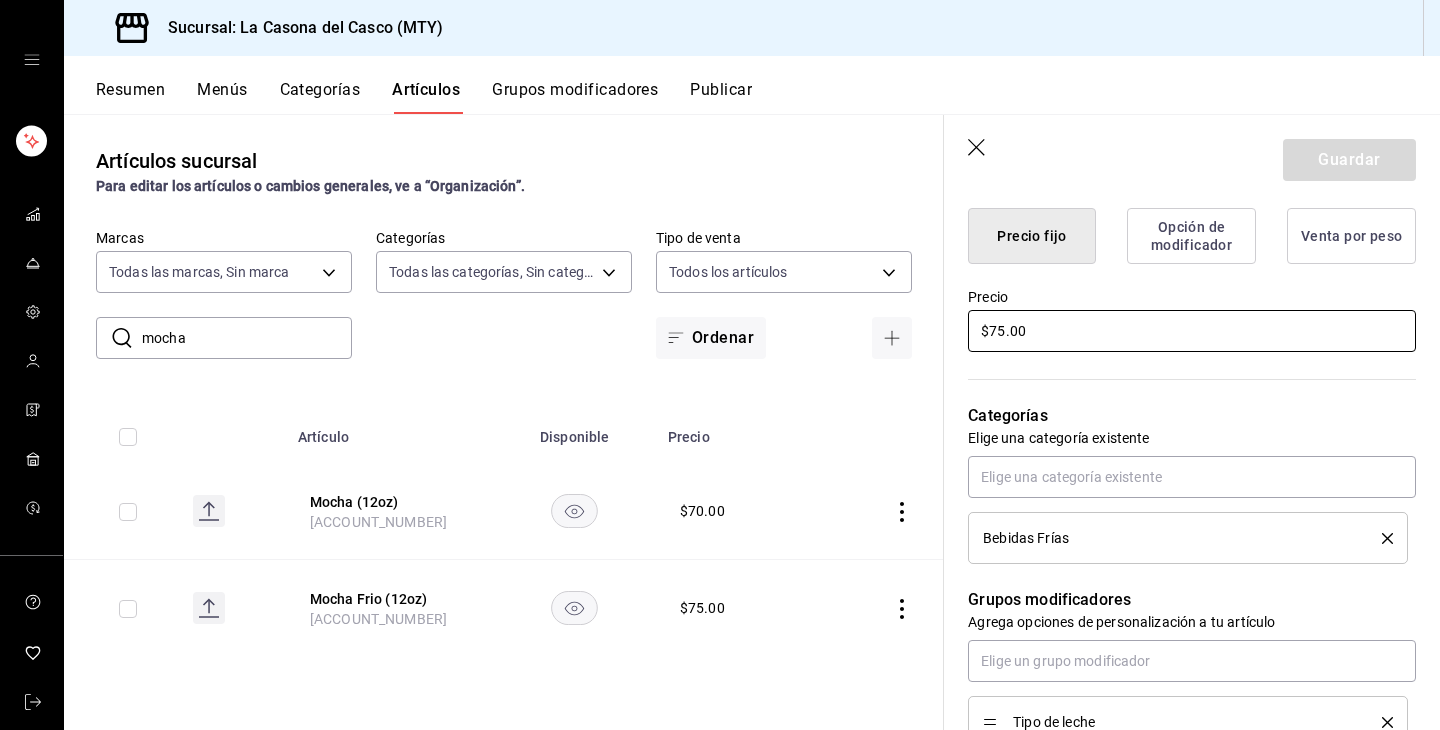 click on "$75.00" at bounding box center (1192, 331) 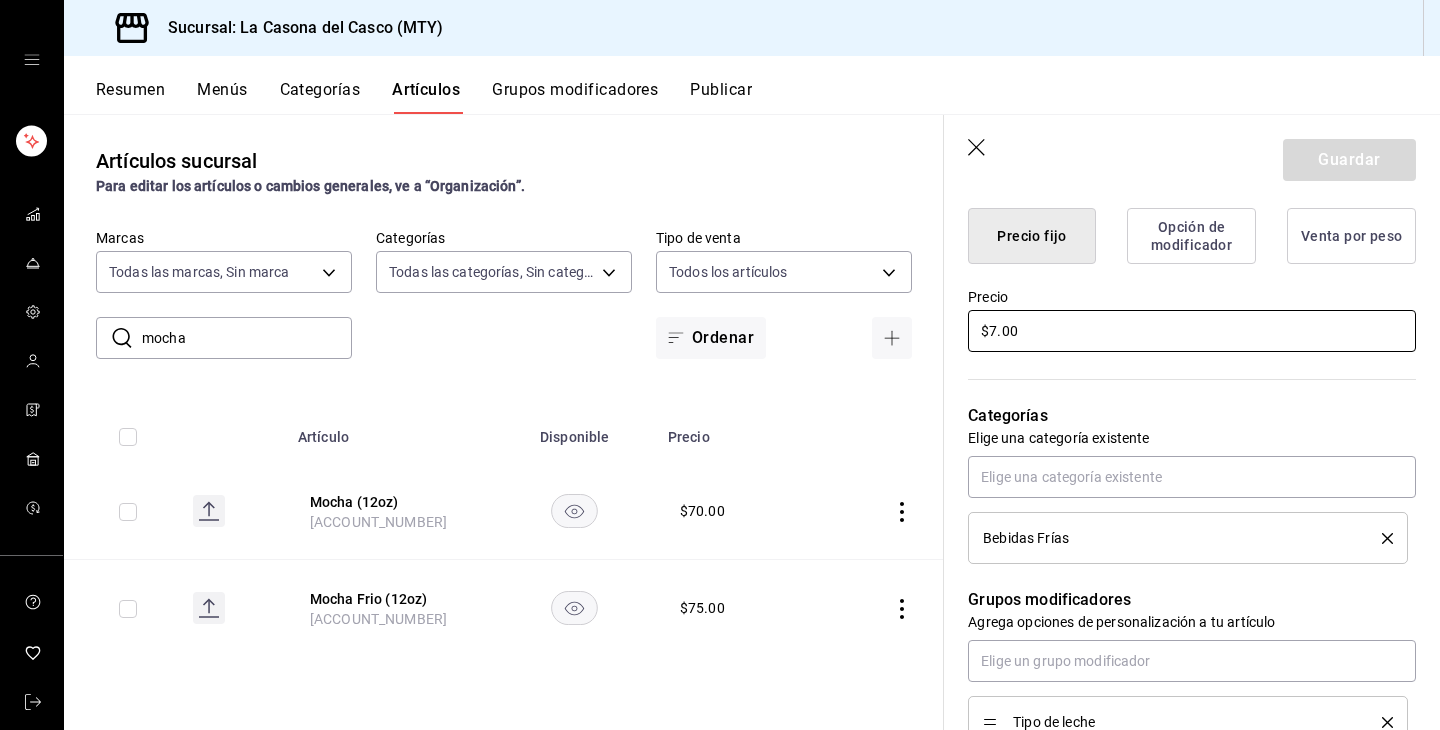 type on "x" 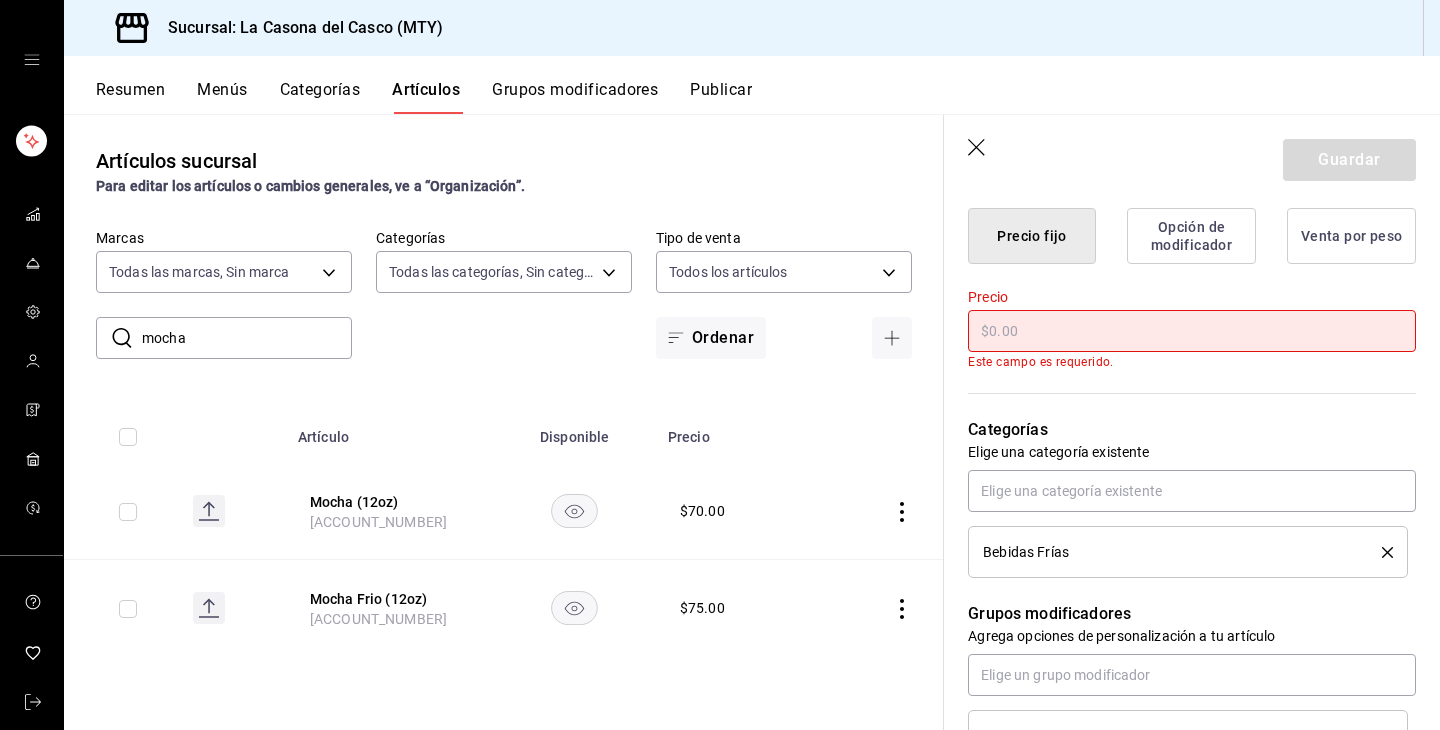 type on "x" 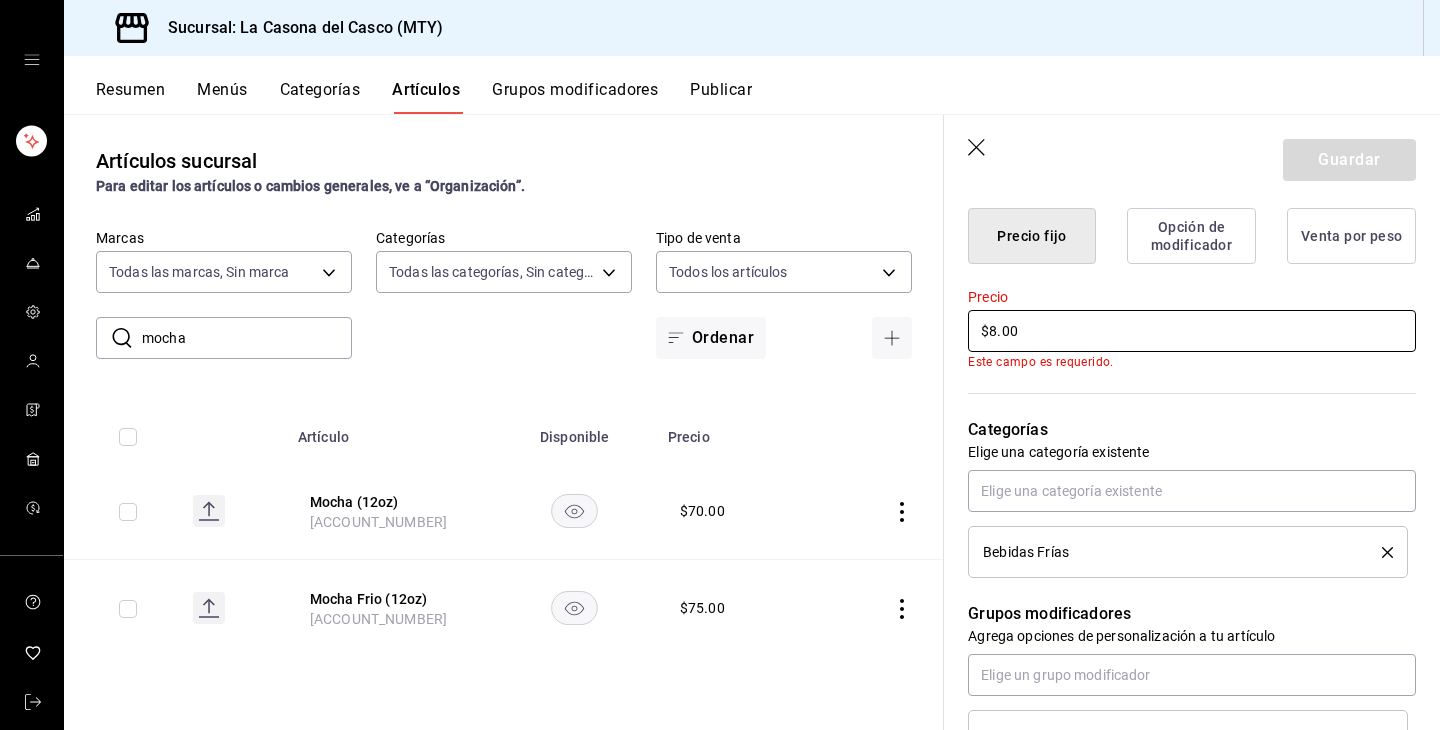 type on "x" 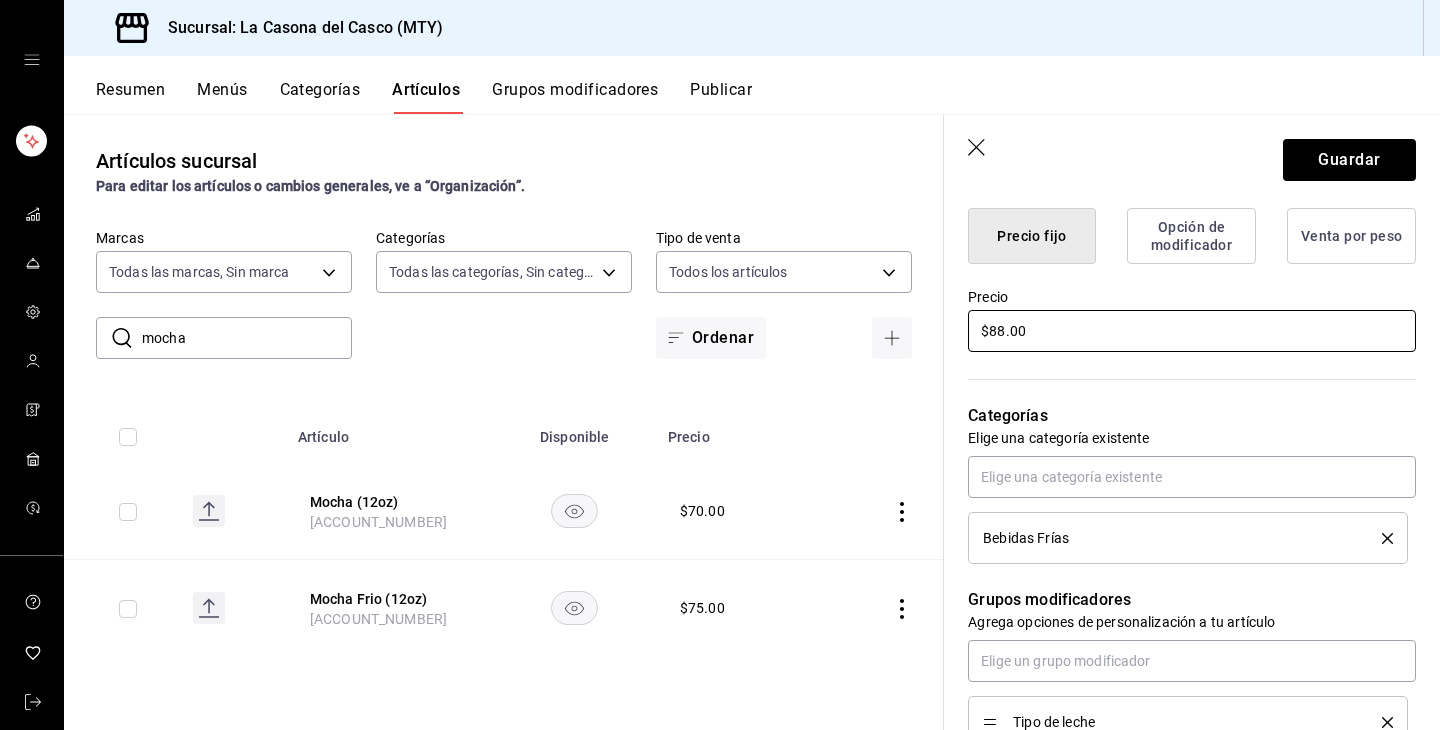 type on "$88.00" 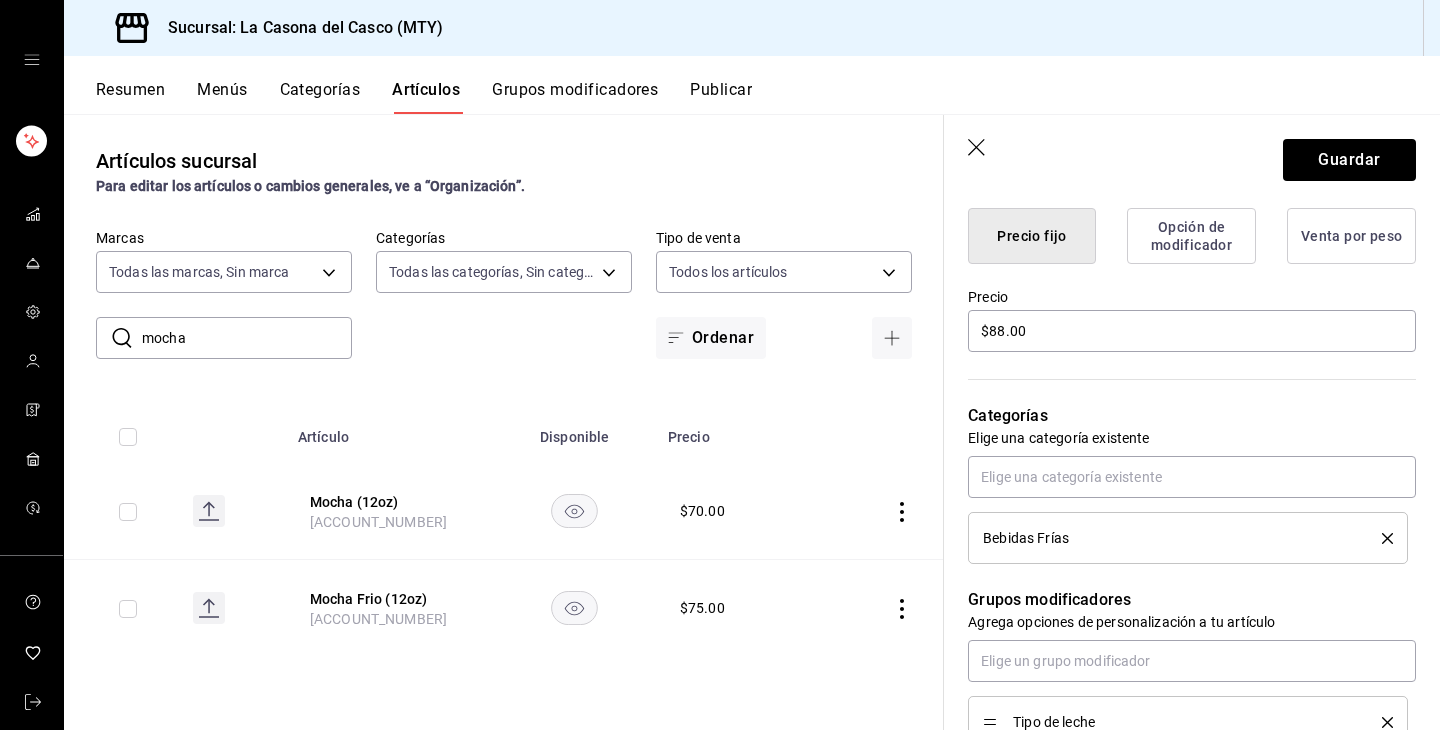 click 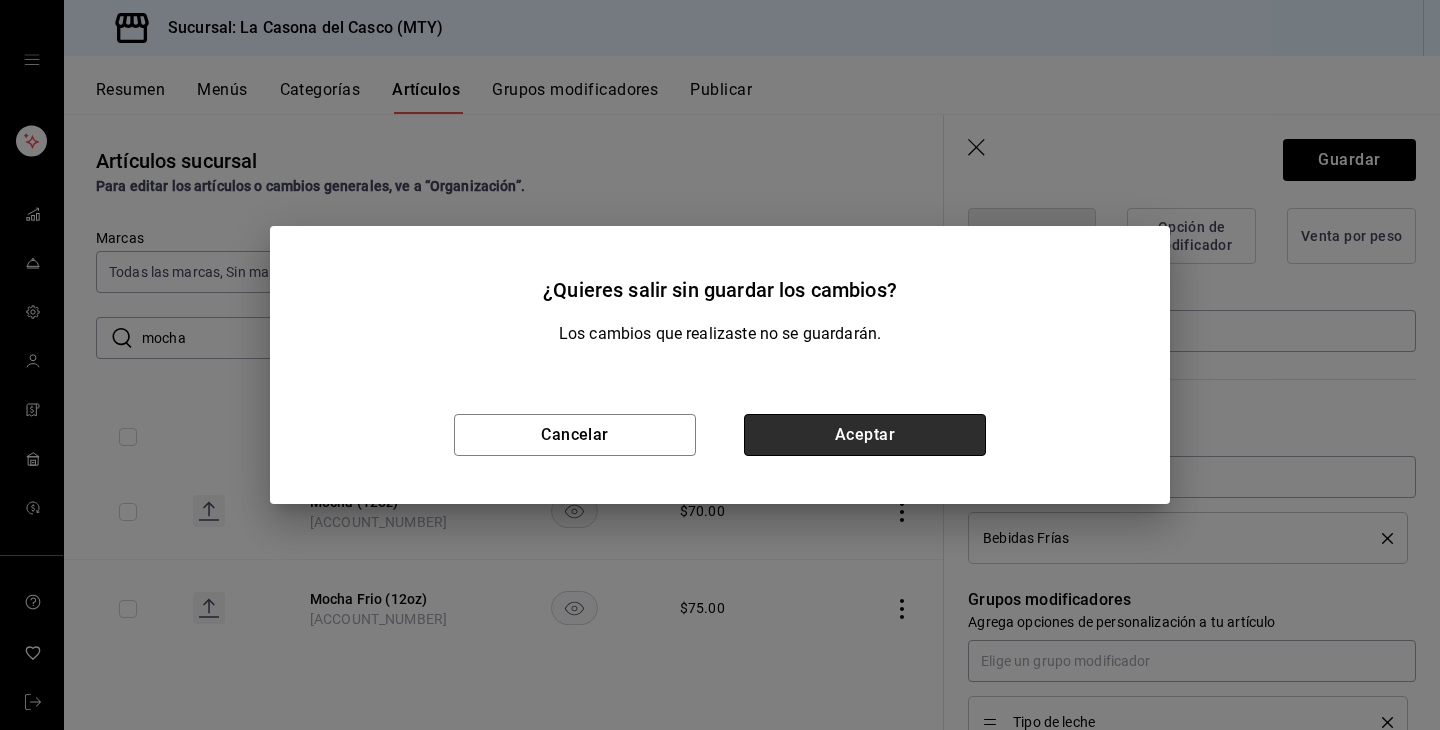 click on "Aceptar" at bounding box center (865, 435) 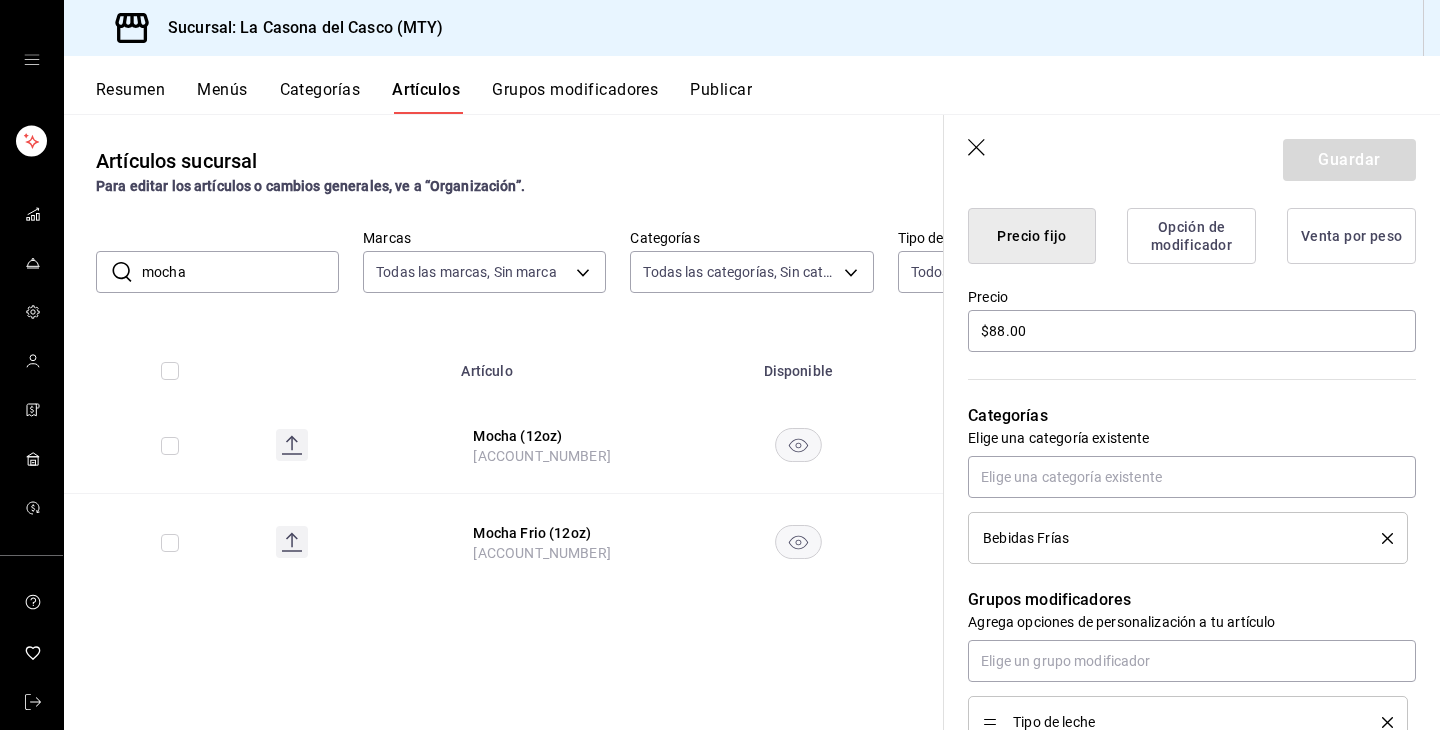 scroll, scrollTop: 0, scrollLeft: 0, axis: both 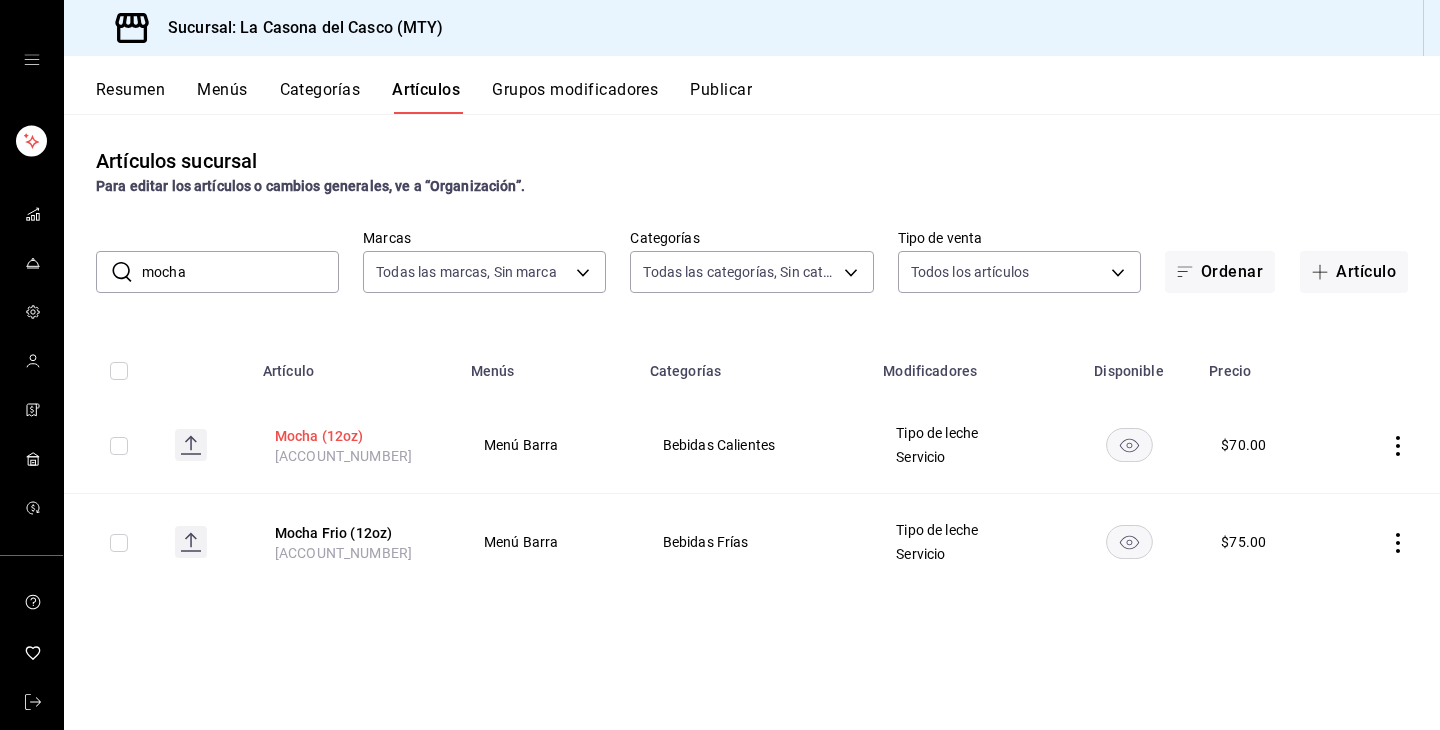 click on "Mocha (12oz)" at bounding box center (355, 436) 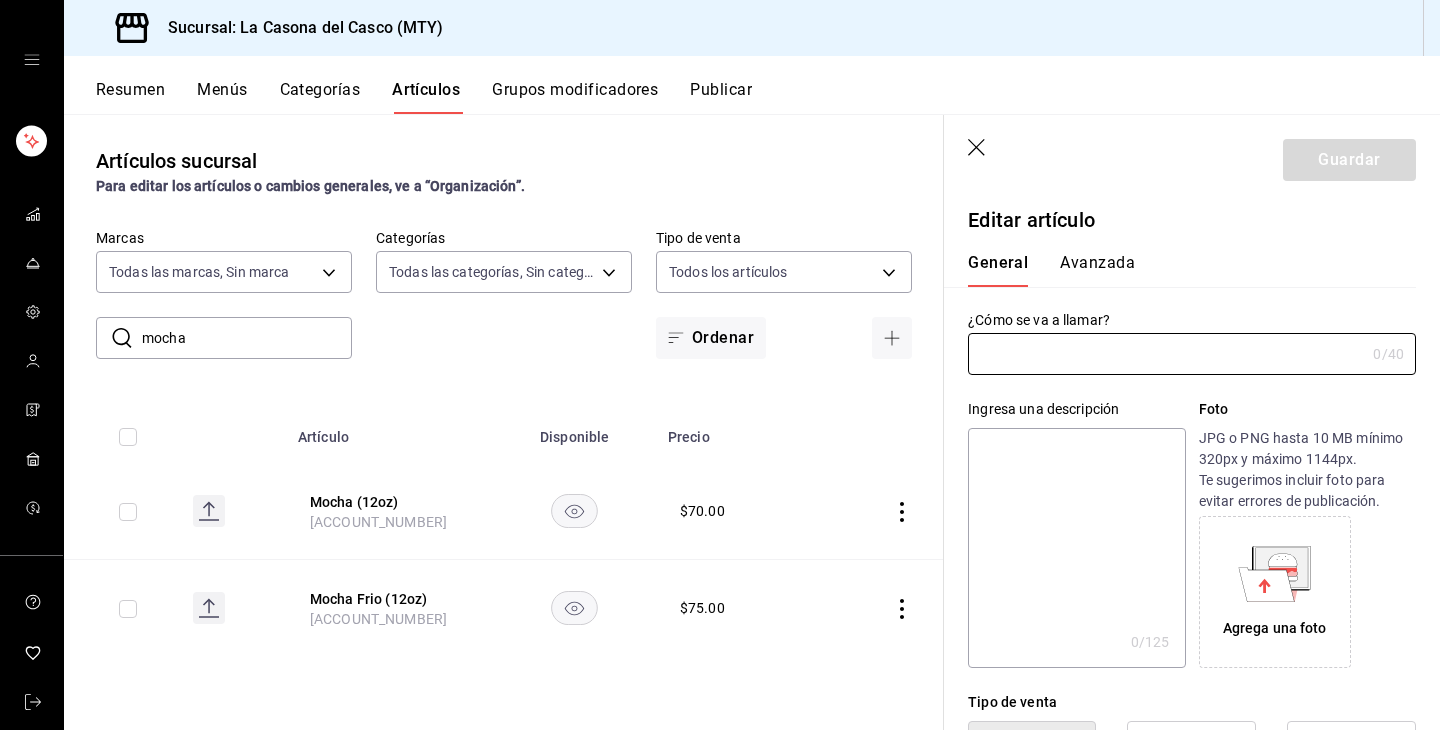 type on "Mocha (12oz)" 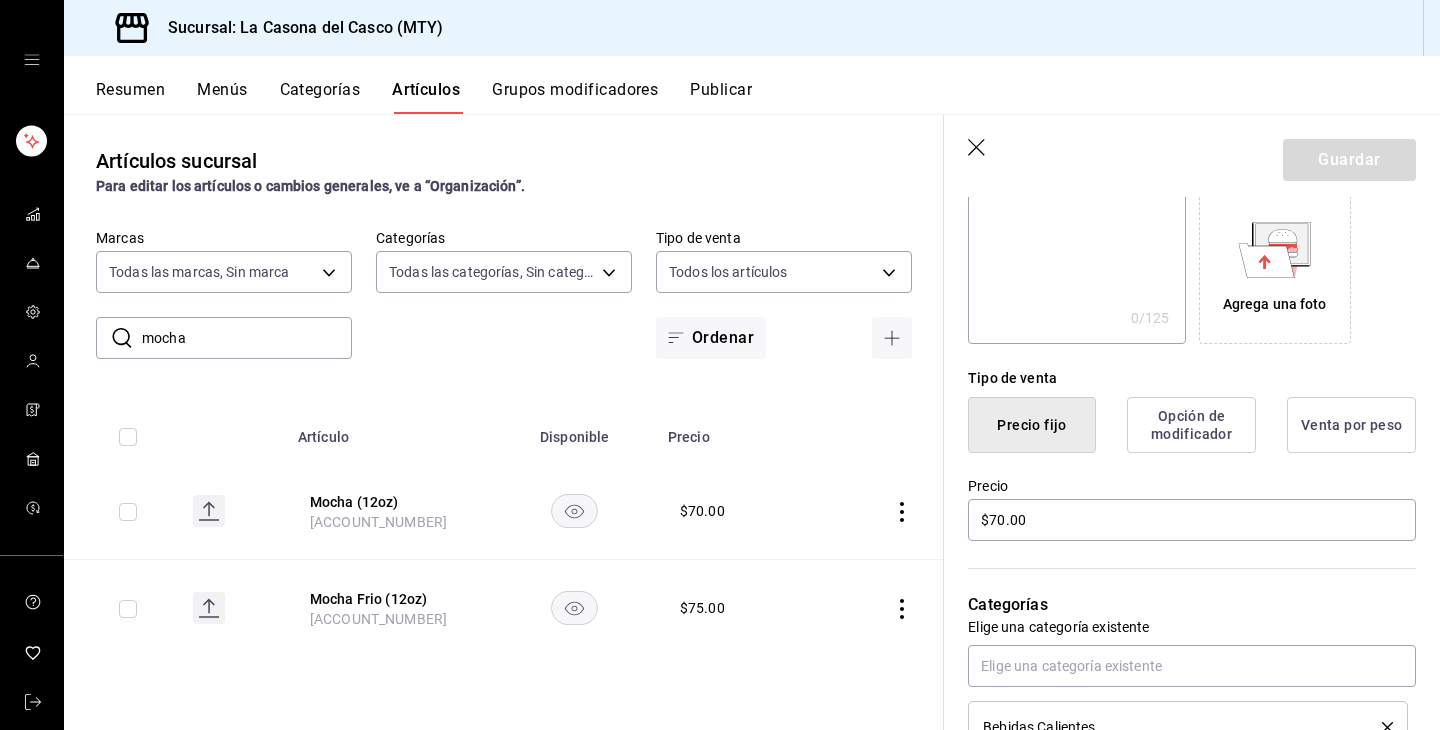 scroll, scrollTop: 391, scrollLeft: 0, axis: vertical 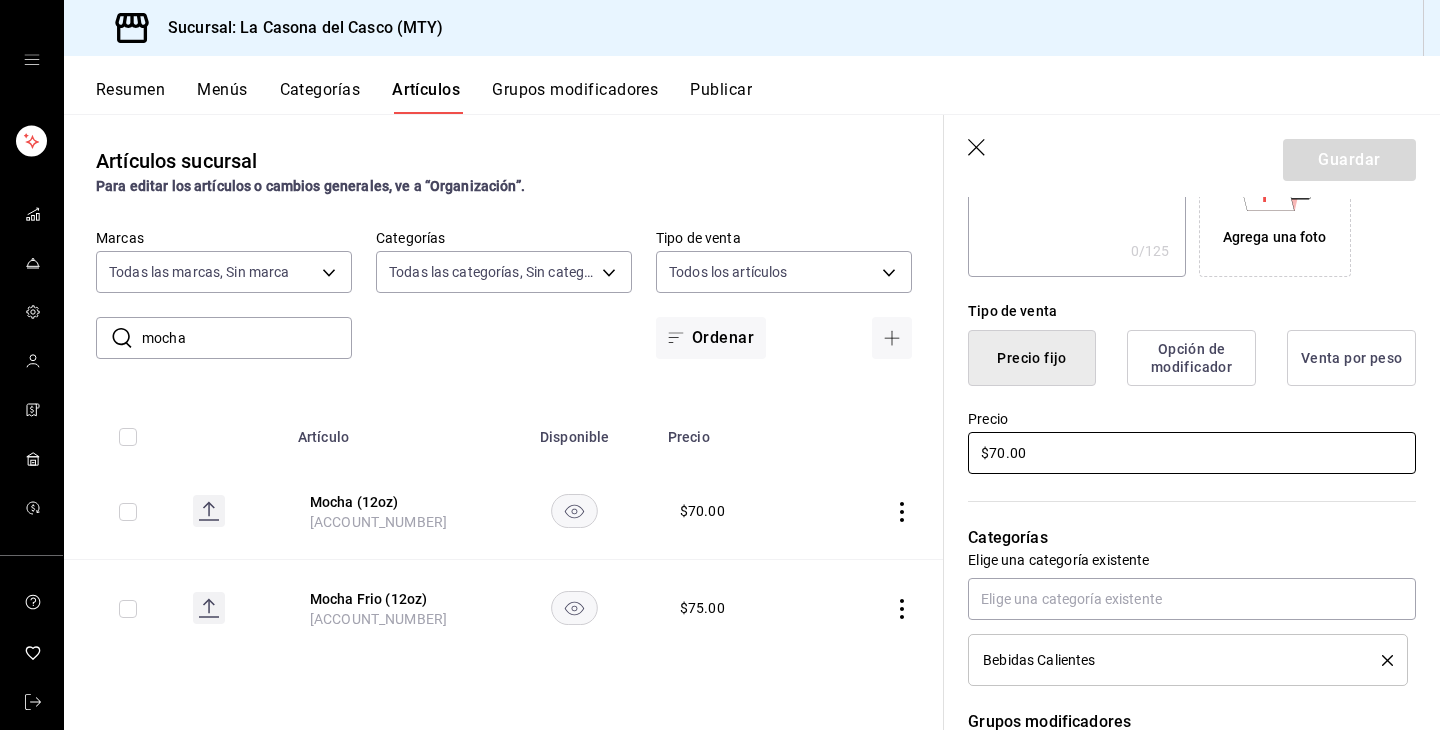 click on "$70.00" at bounding box center (1192, 453) 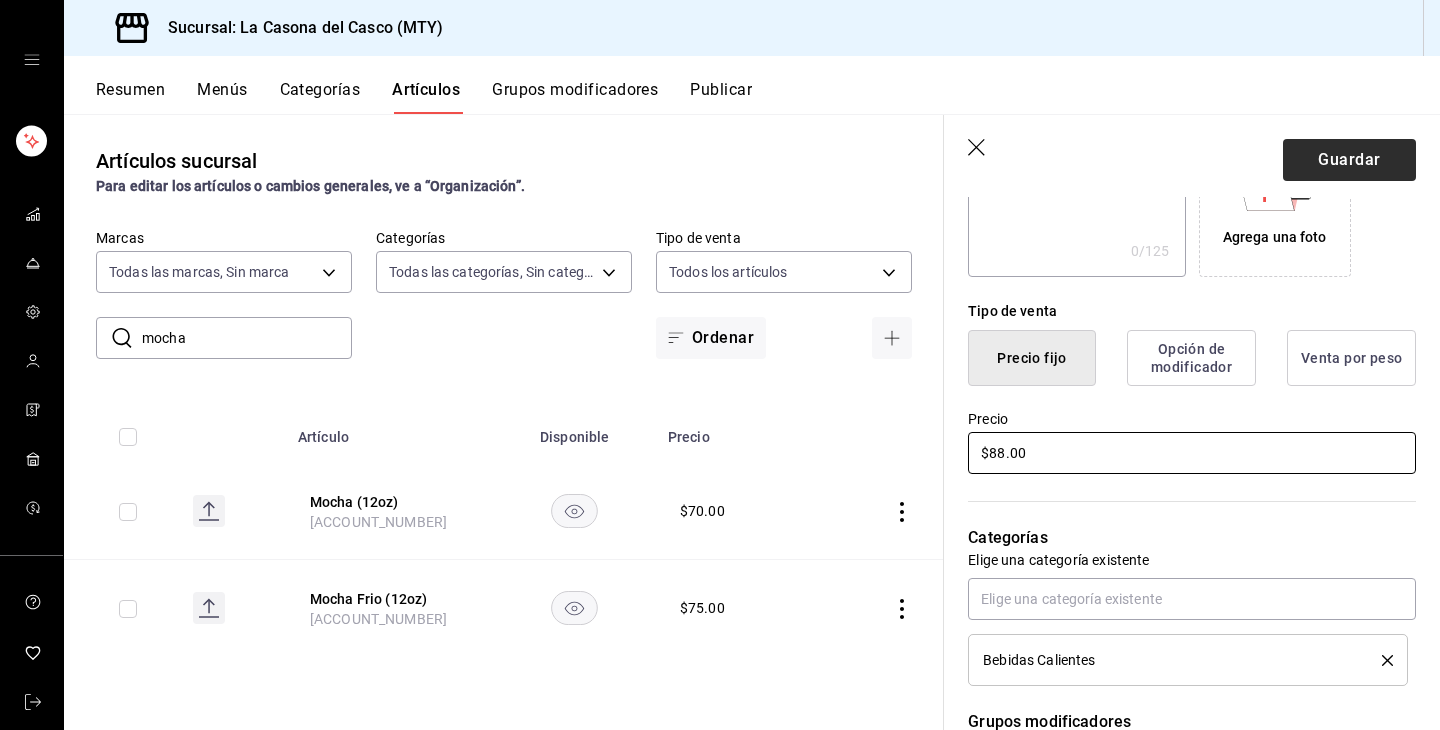type on "$88.00" 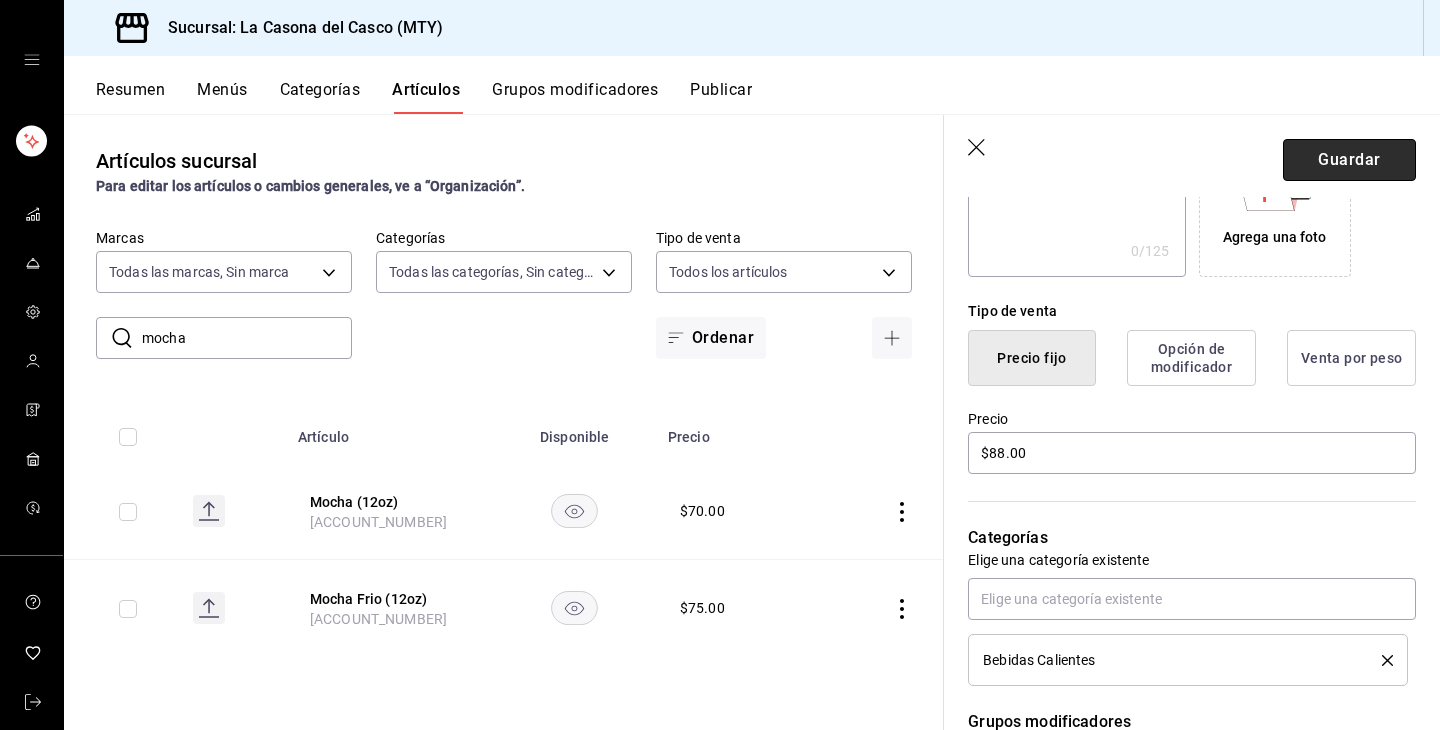 click on "Guardar" at bounding box center [1349, 160] 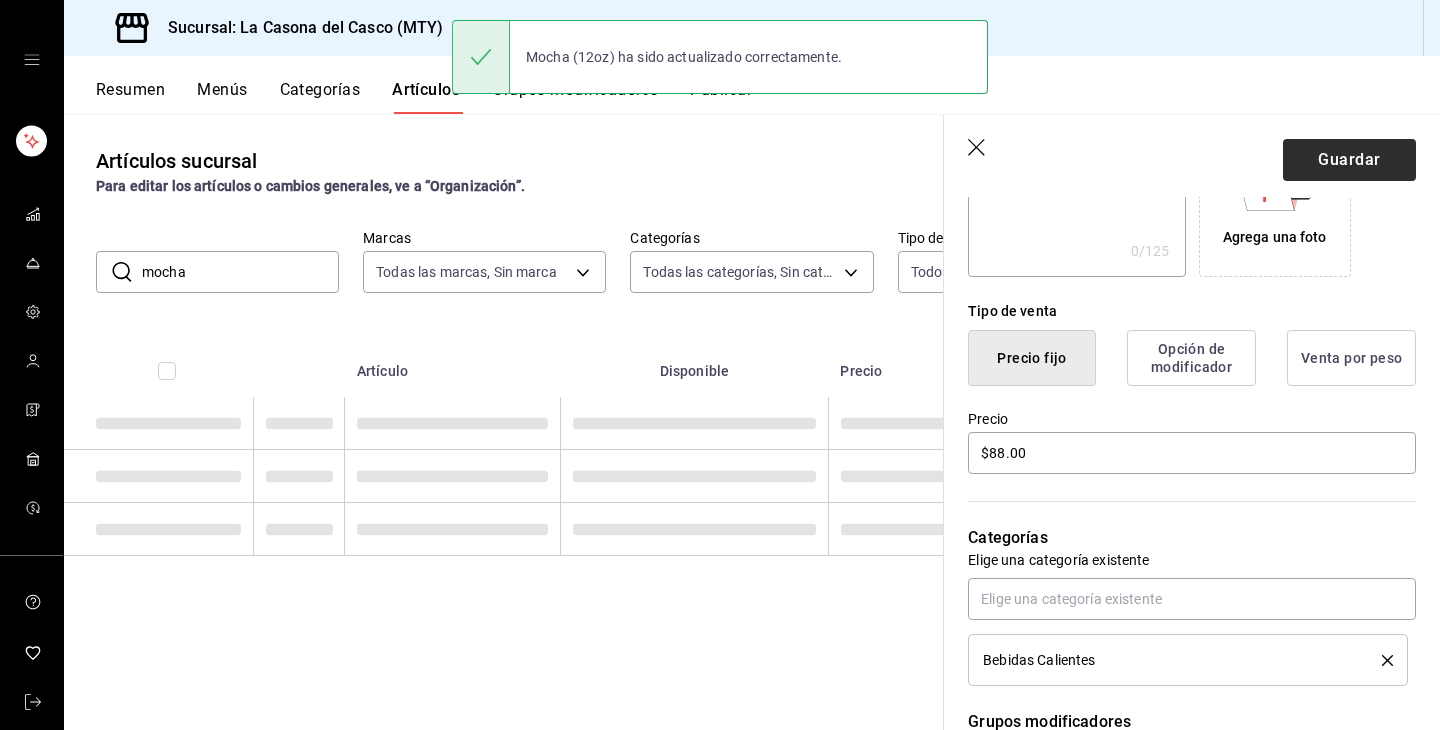 scroll, scrollTop: 0, scrollLeft: 0, axis: both 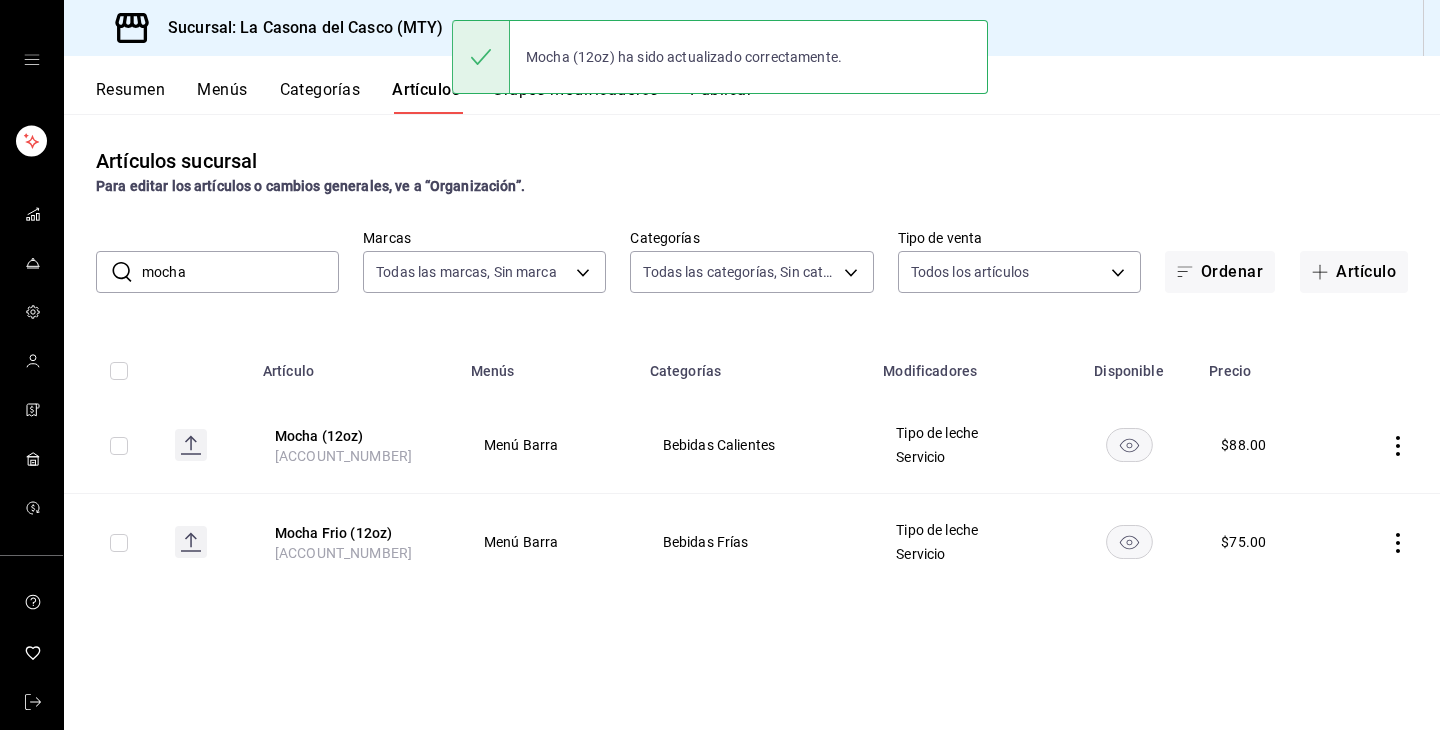 click on "mocha" at bounding box center [240, 272] 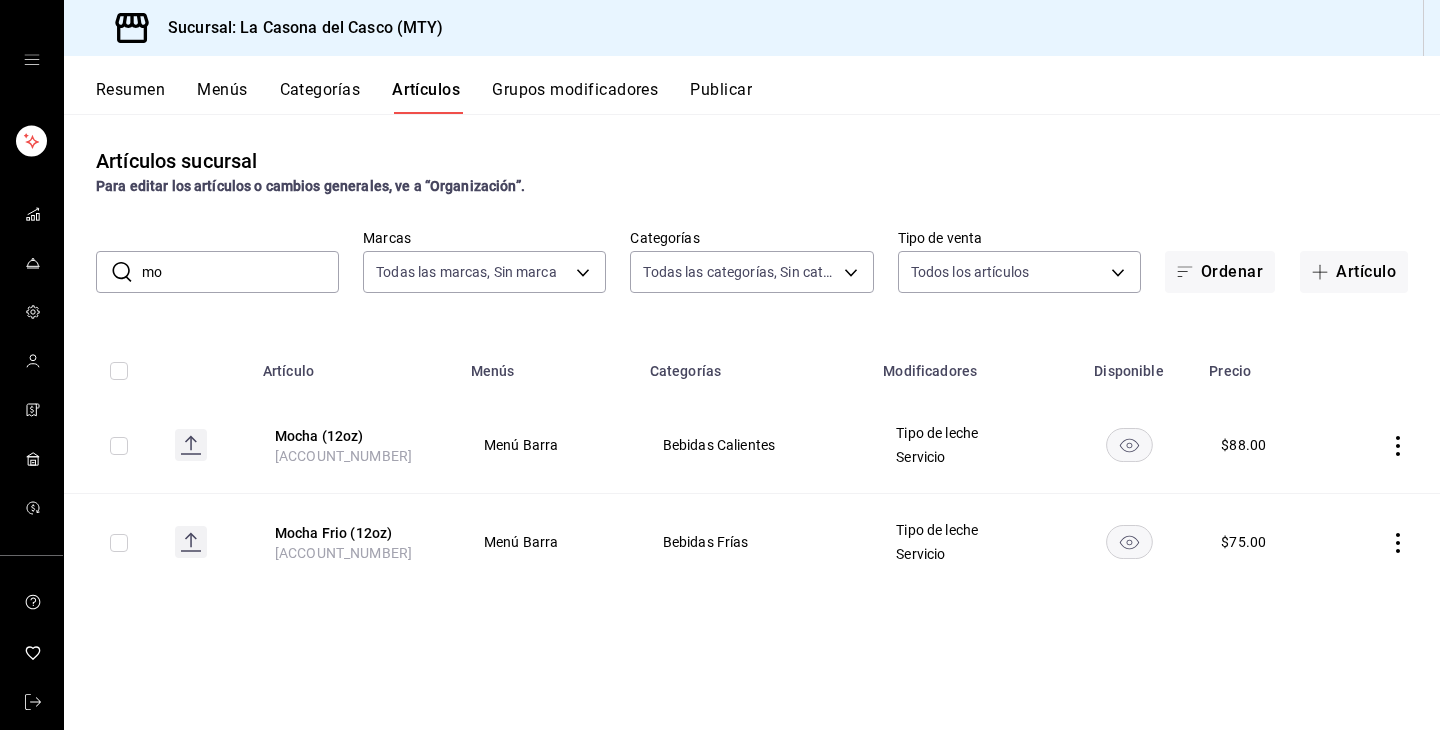 type on "m" 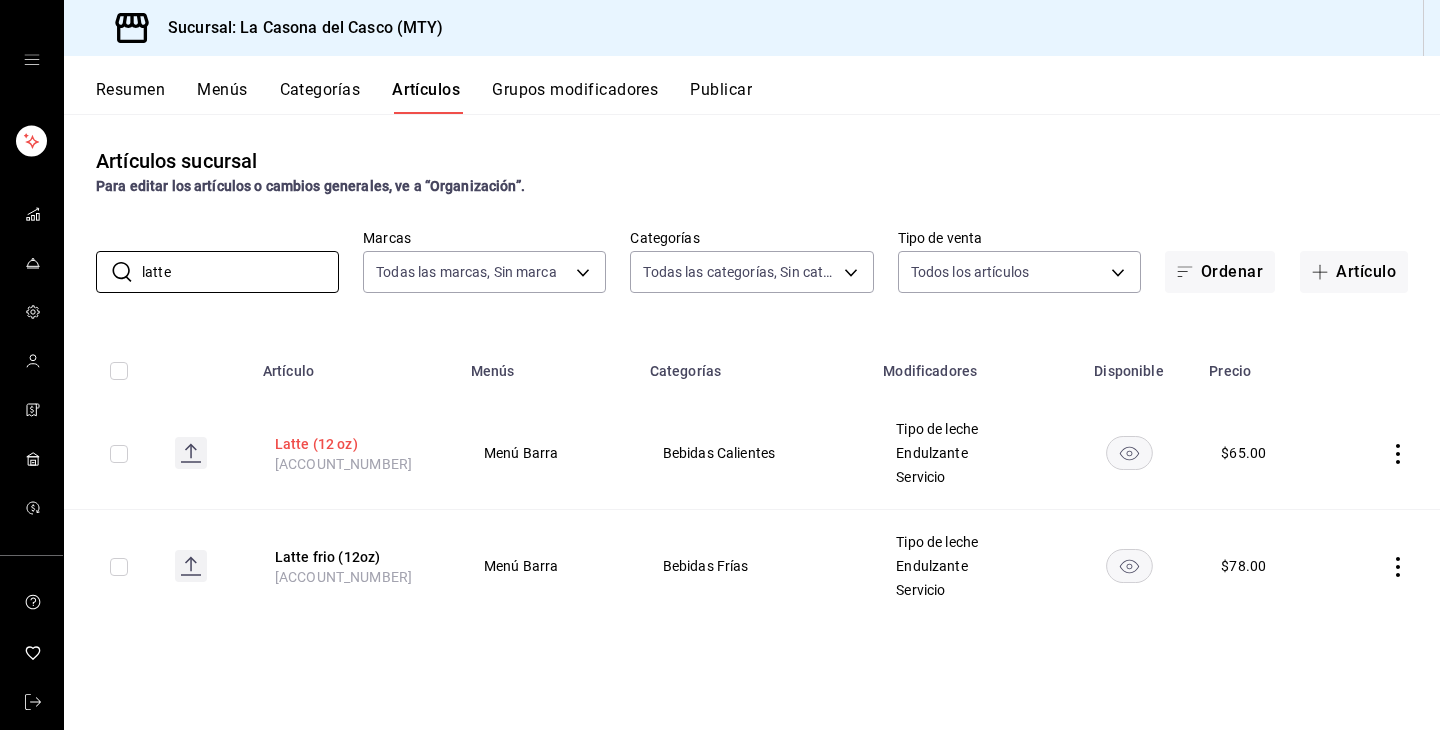 type on "latte" 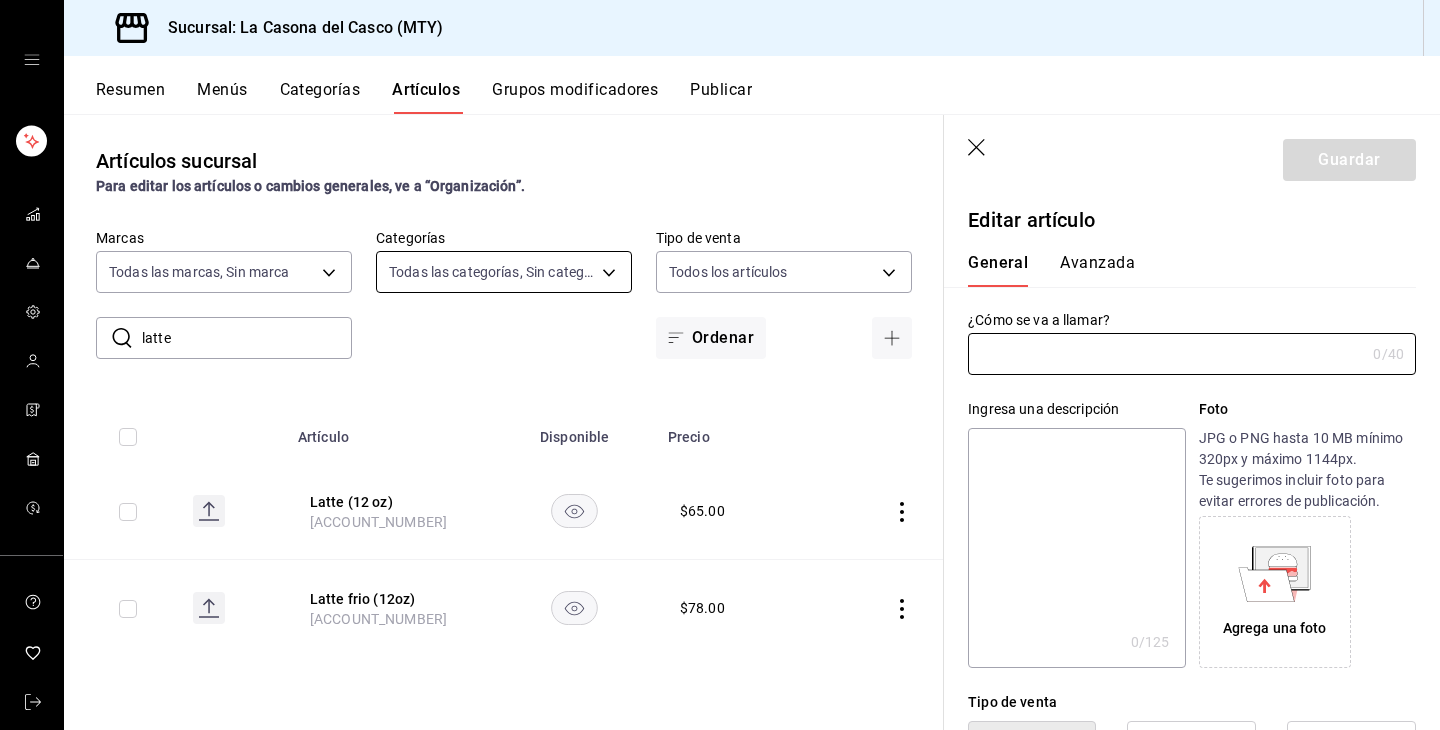 type on "Latte (12 oz)" 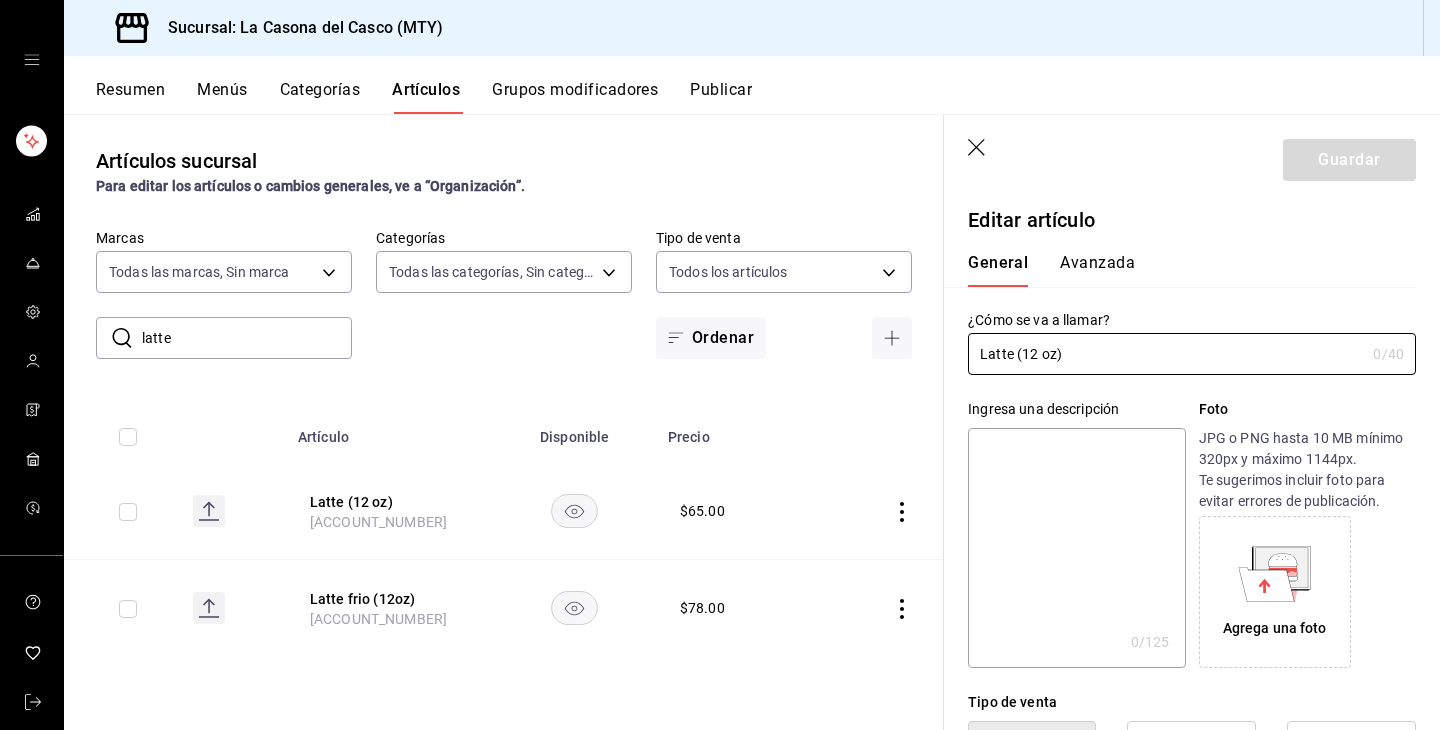 type on "$65.00" 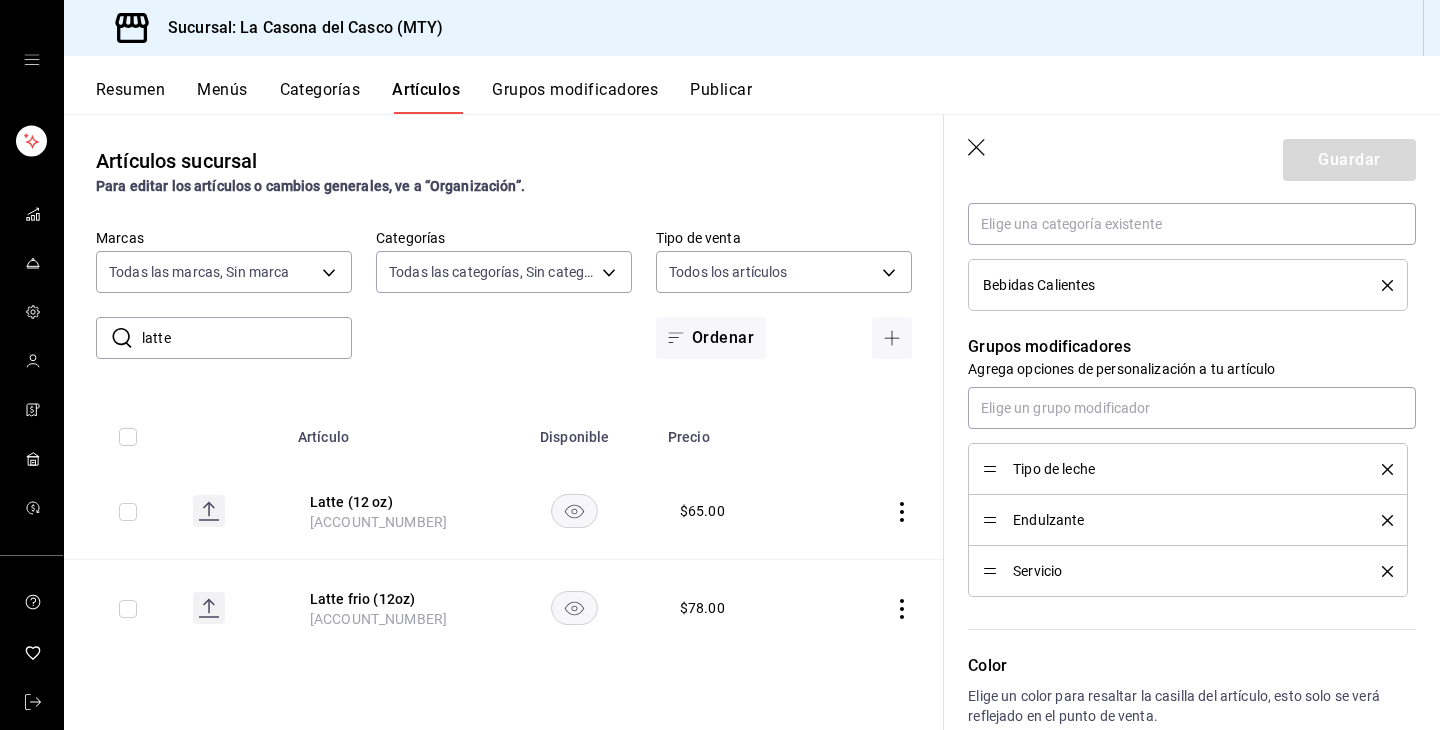 scroll, scrollTop: 769, scrollLeft: 0, axis: vertical 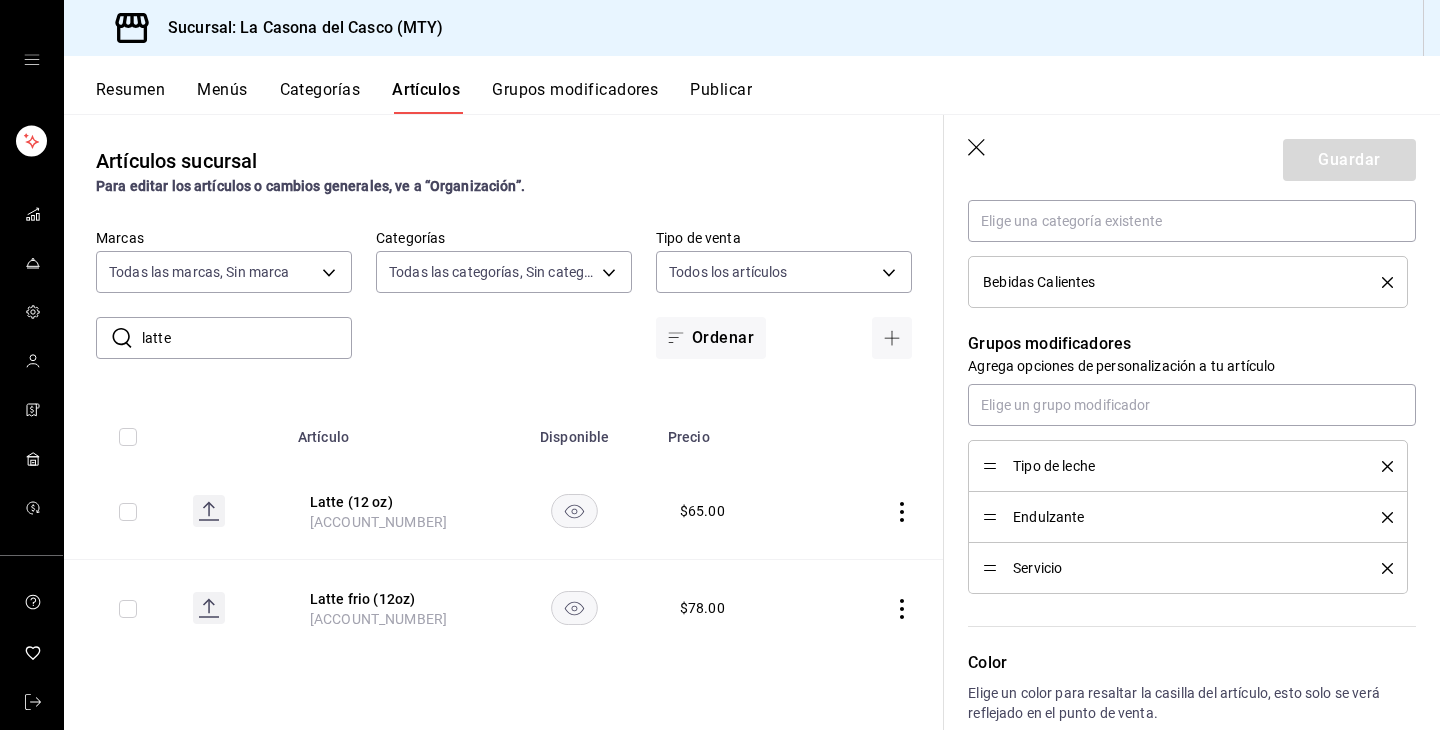 click on "Grupos modificadores" at bounding box center [575, 97] 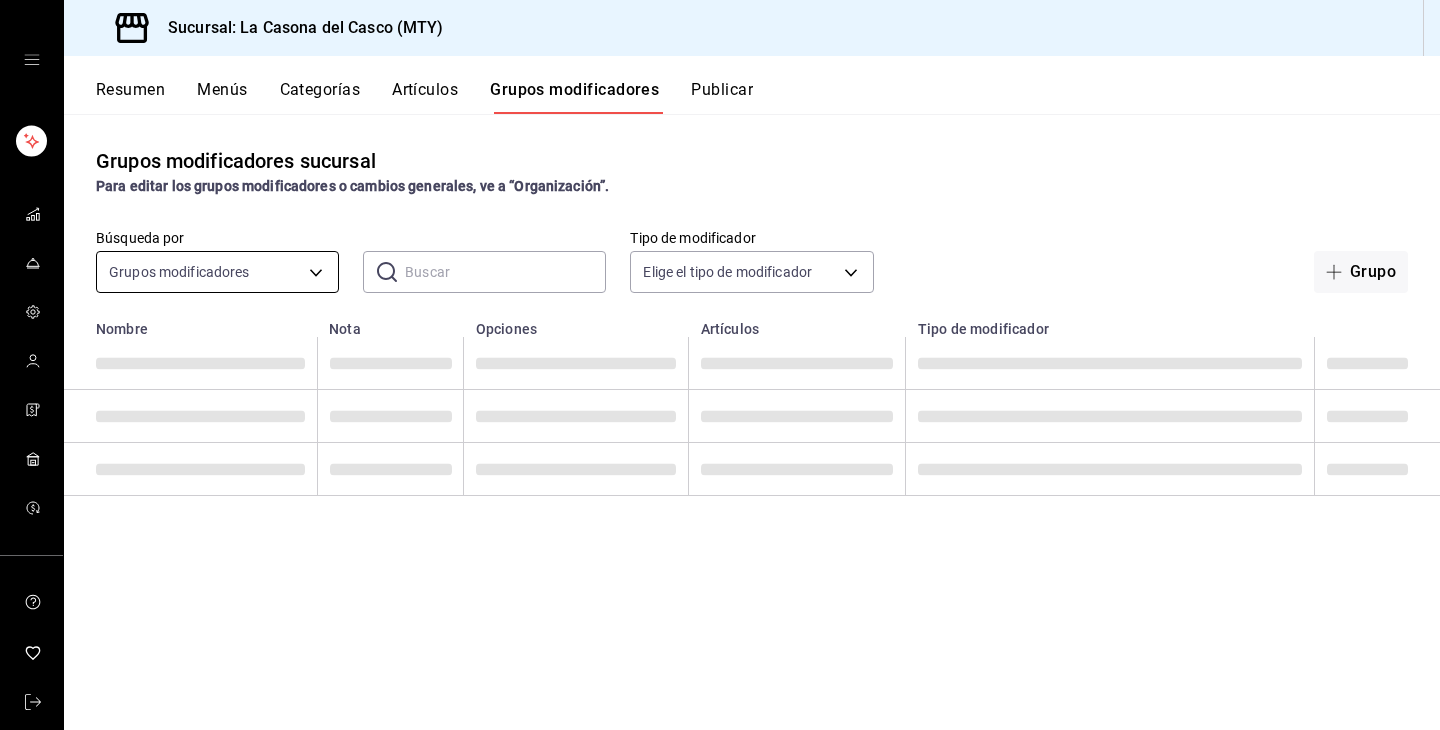 click on "Sucursal: La Casona del Casco (MTY) Resumen Menús Categorías Artículos Grupos modificadores Publicar Grupos modificadores sucursal Para editar los grupos modificadores o cambios generales, ve a “Organización”. Búsqueda por Grupos modificadores GROUP ​ ​ Tipo de modificador Elige el tipo de modificador Grupo Nombre Nota Opciones Artículos Tipo de modificador Guardar Nuevo grupo modificador Tipo de modificador Elige el tipo de modificador que quieres agregar GANA 1 MES GRATIS EN TU SUSCRIPCIÓN AQUÍ ¿Recuerdas cómo empezó tu restaurante?
Hoy puedes ayudar a un colega a tener el mismo cambio que tú viviste.
Recomienda Parrot directamente desde tu Portal Administrador.
Es fácil y rápido.
🎁 Por cada restaurante que se una, ganas 1 mes gratis. Ver video tutorial Ir a video Ver video tutorial Ir a video Editar Duplicar Eliminar Visitar centro de ayuda ([PHONE]) ([EMAIL]) Visitar centro de ayuda ([PHONE]) ([EMAIL])" at bounding box center [720, 365] 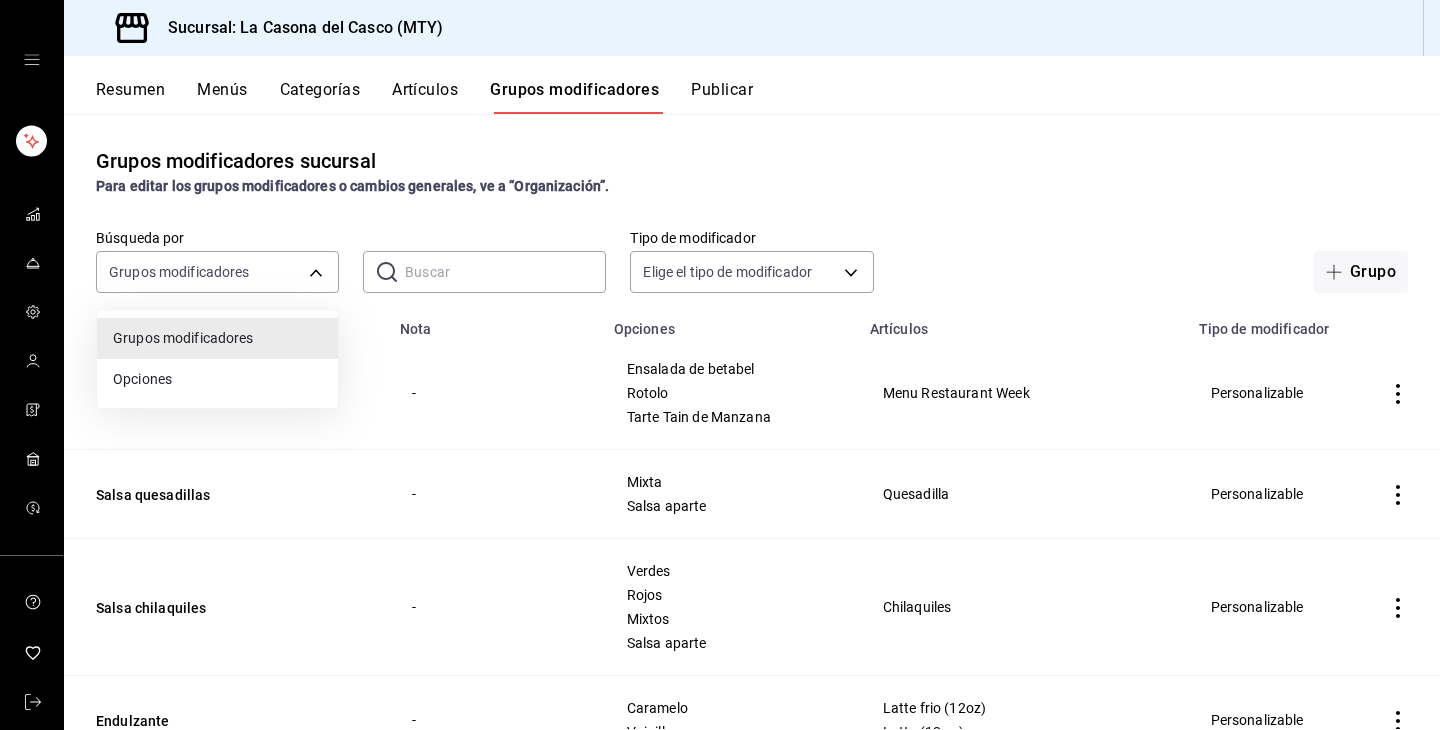 click at bounding box center (720, 365) 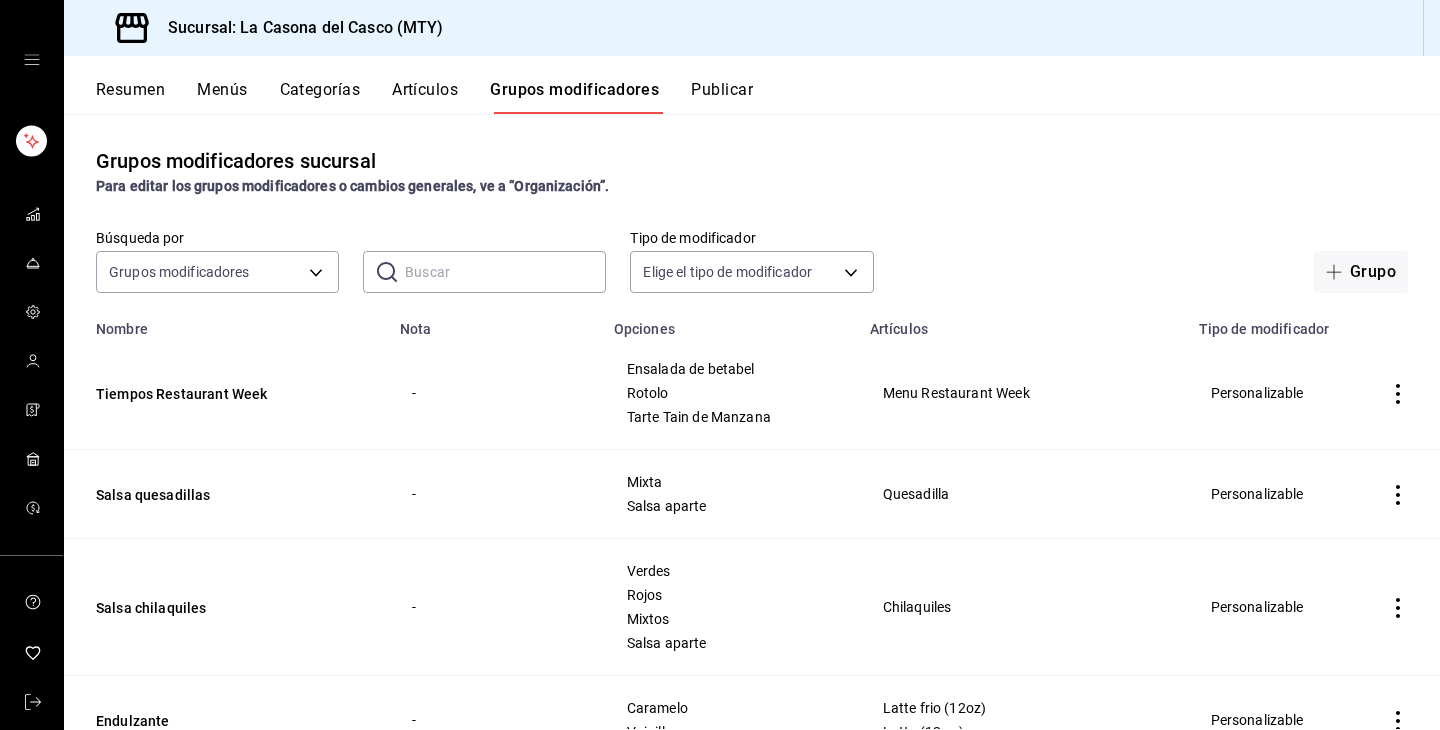 click at bounding box center [505, 272] 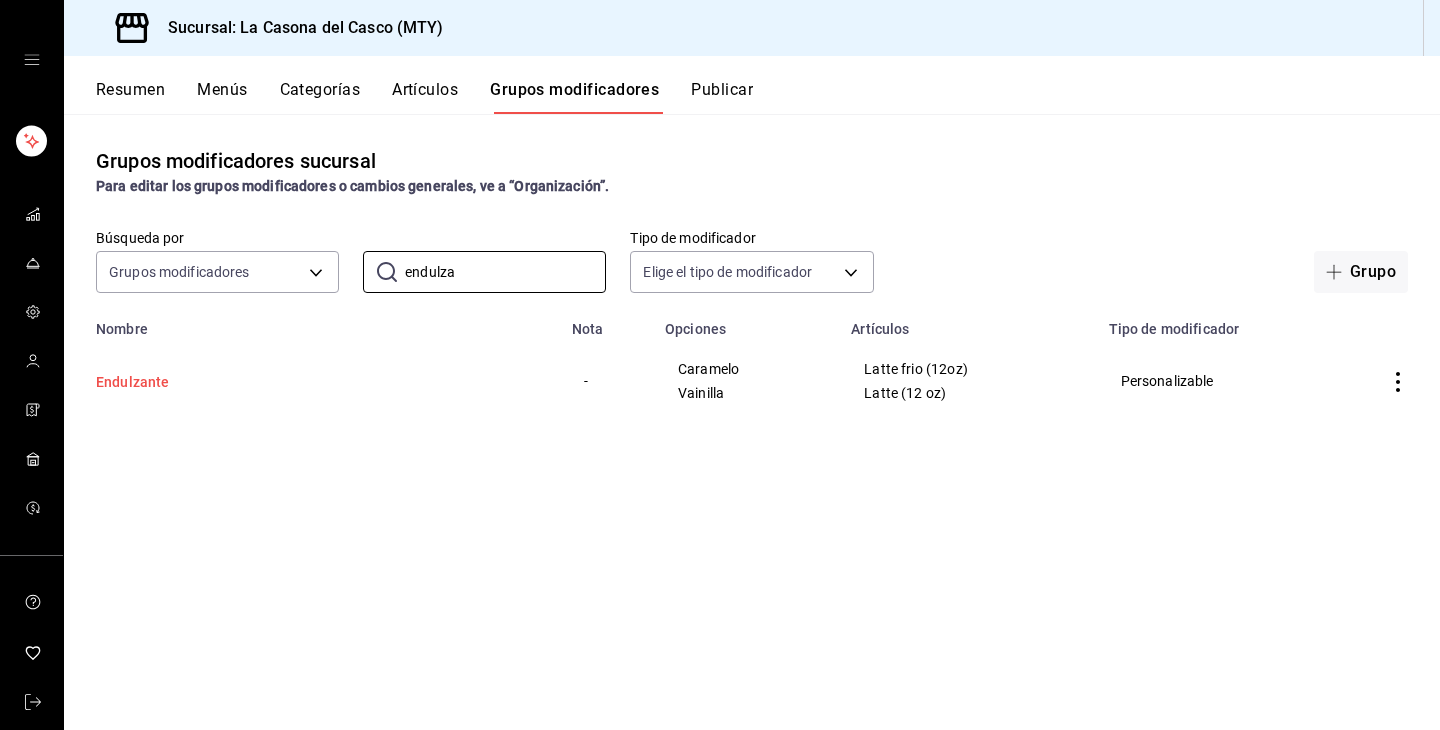 type on "endulza" 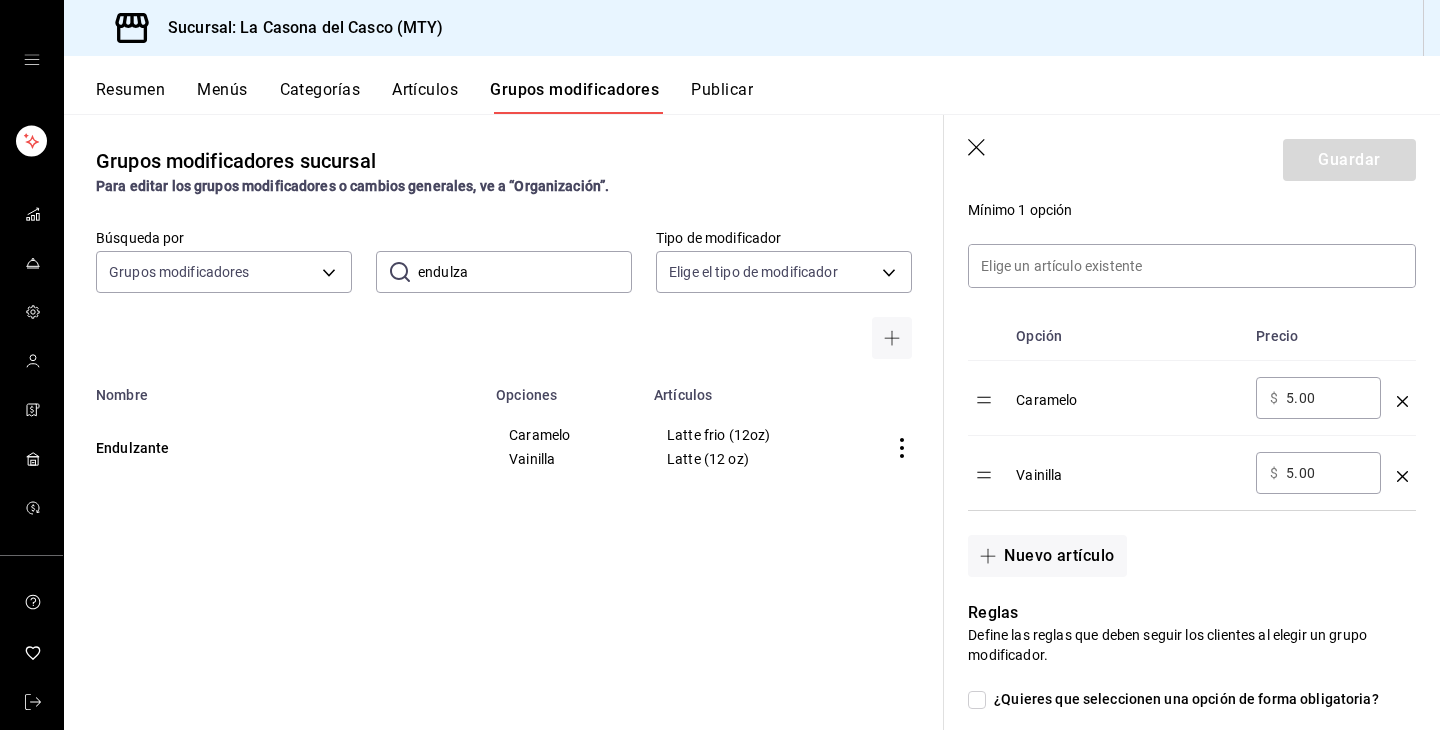scroll, scrollTop: 544, scrollLeft: 0, axis: vertical 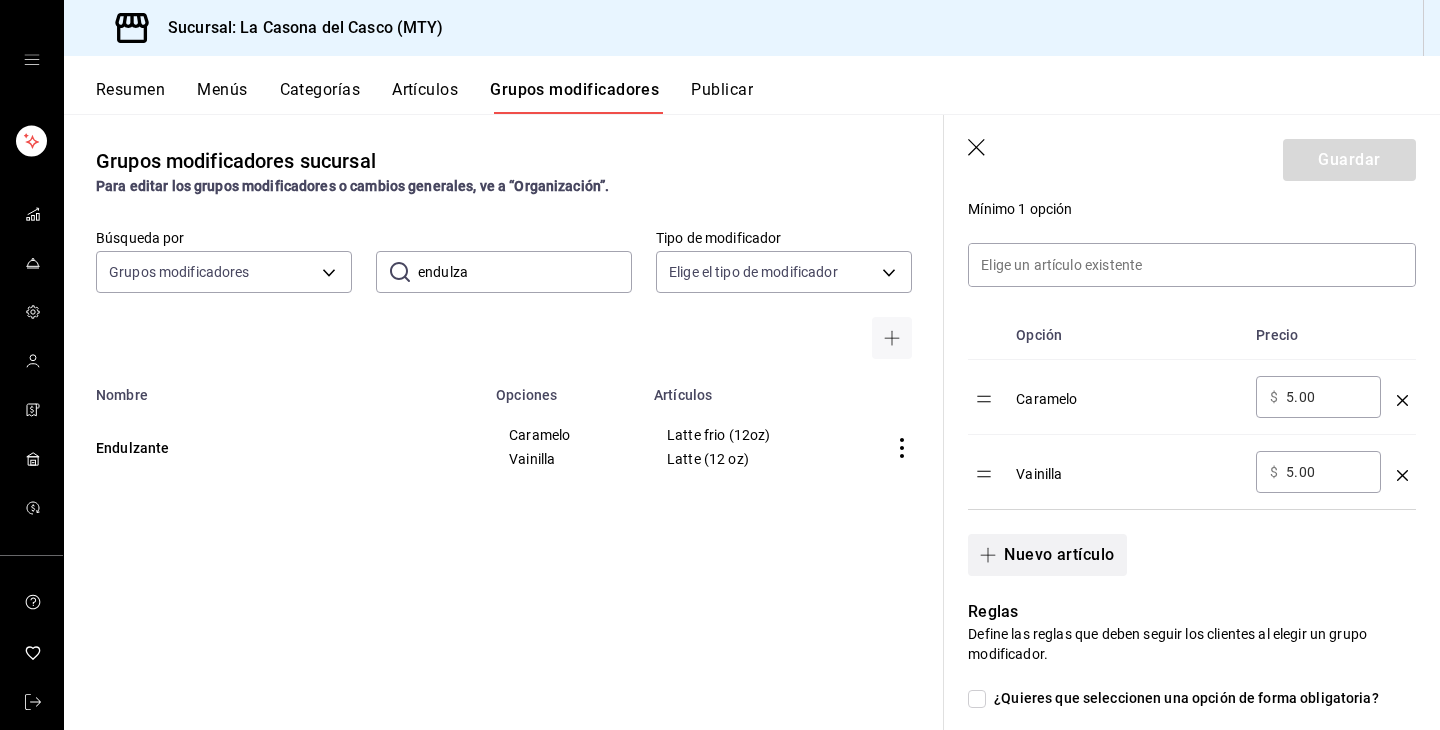click on "Nuevo artículo" at bounding box center (1047, 555) 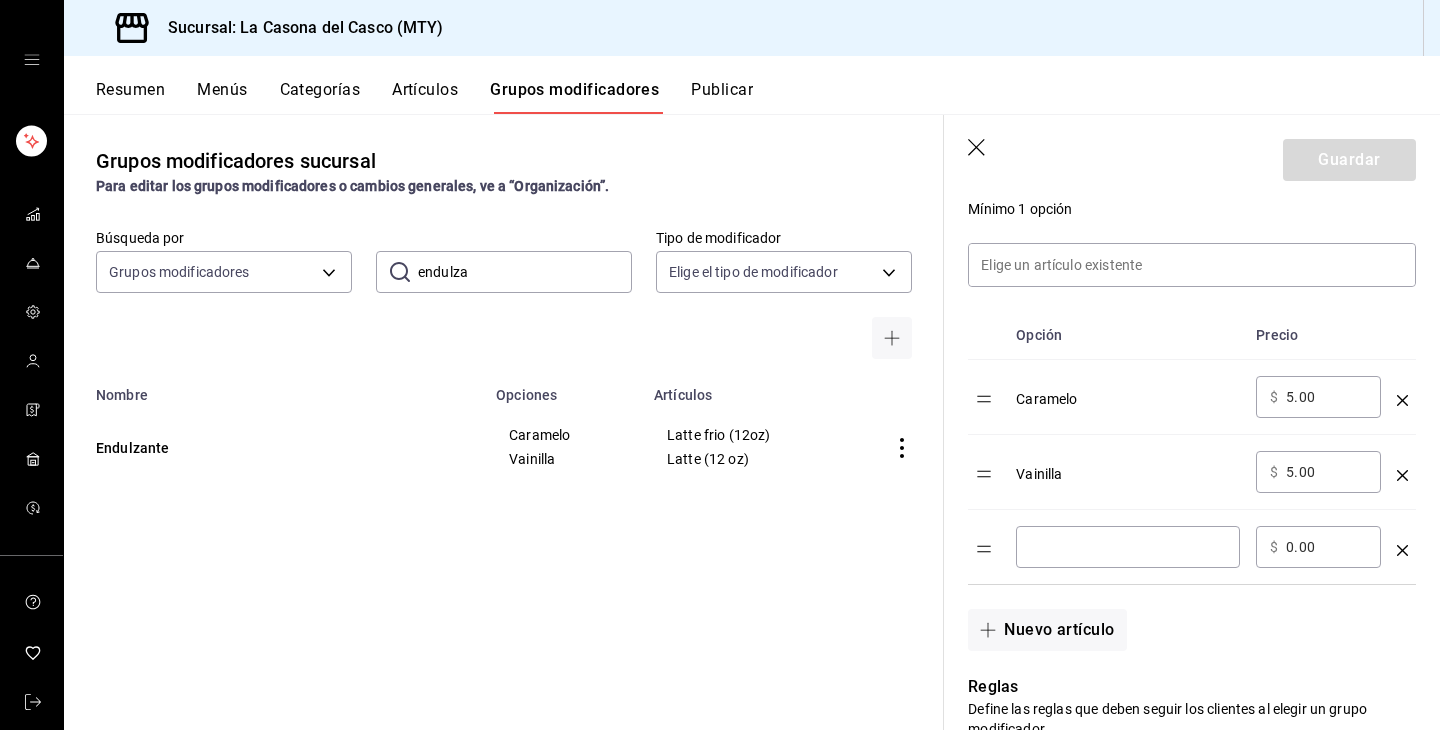 click at bounding box center (1128, 547) 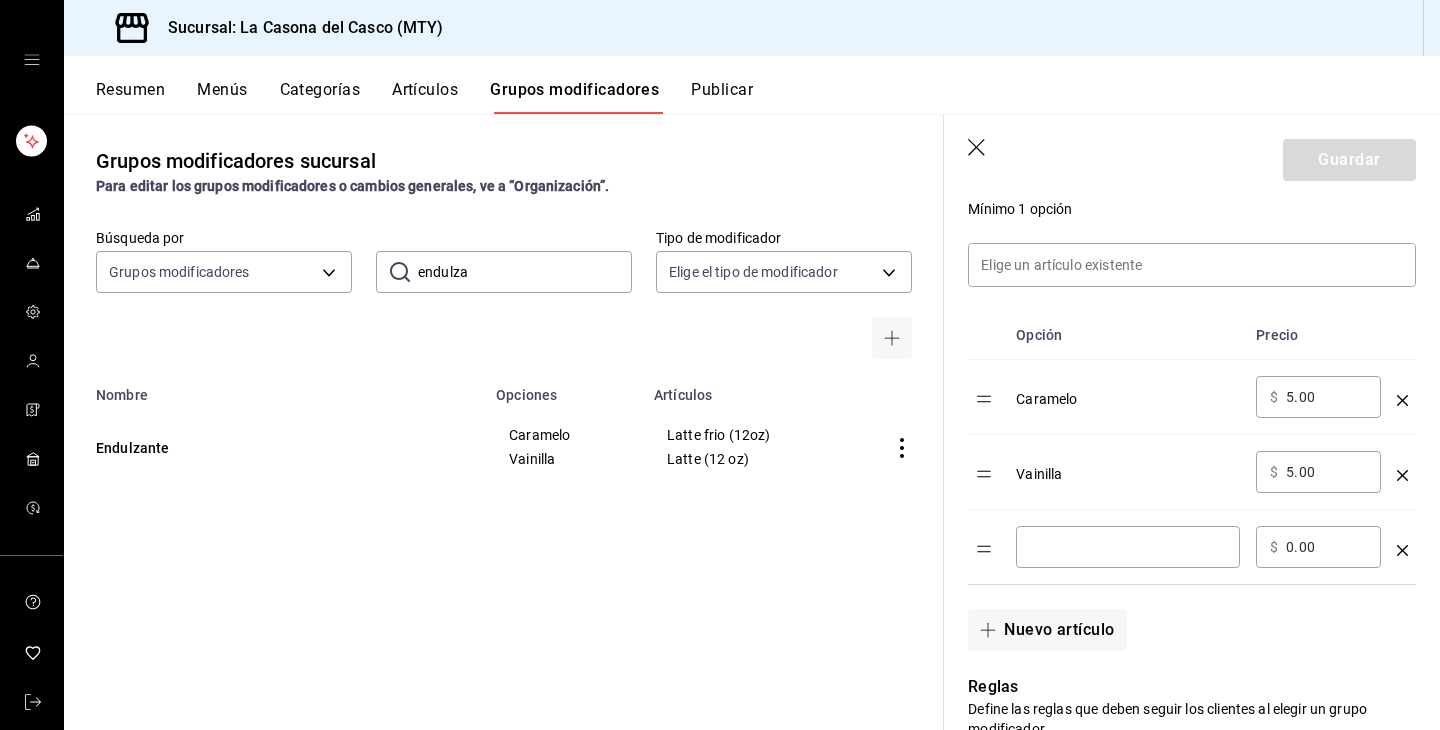 click on "5.00" at bounding box center [1326, 472] 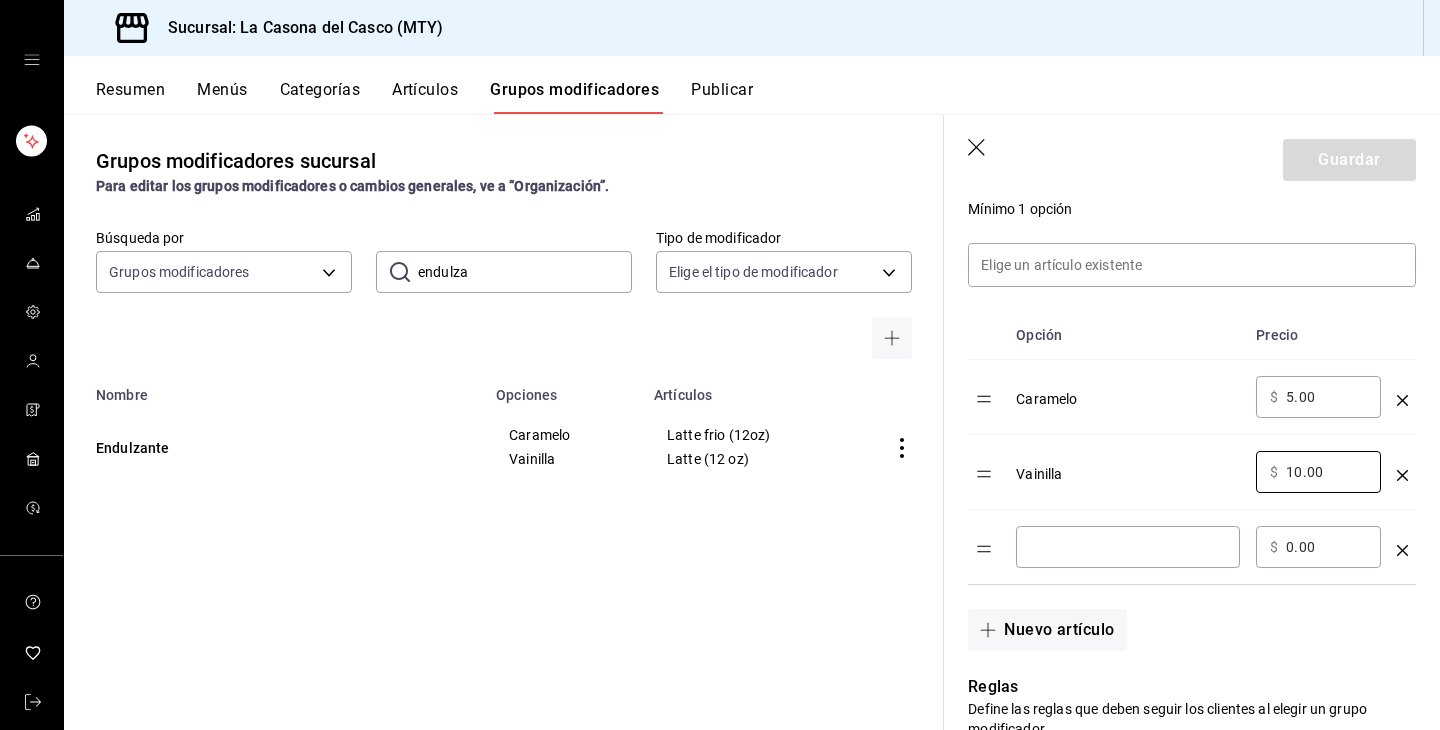 type on "10.00" 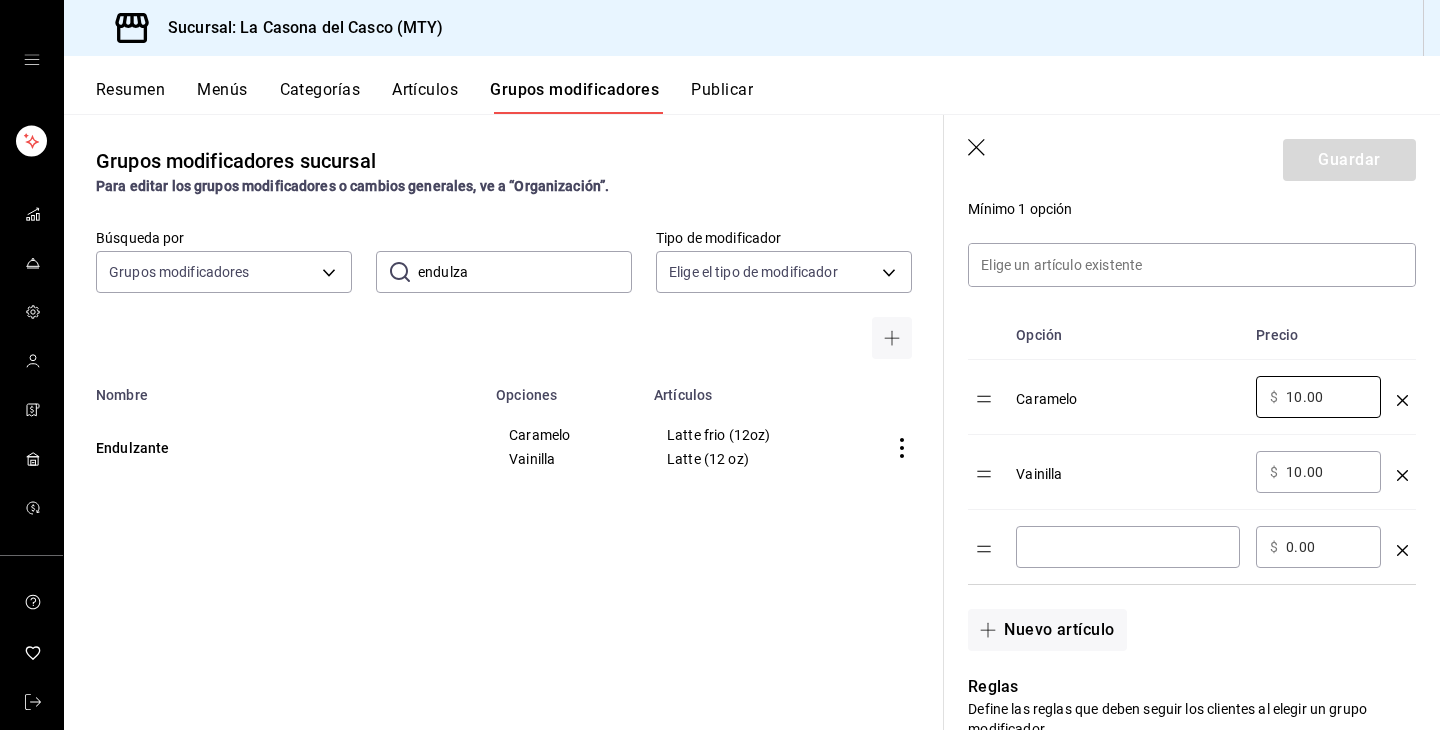 type on "10.00" 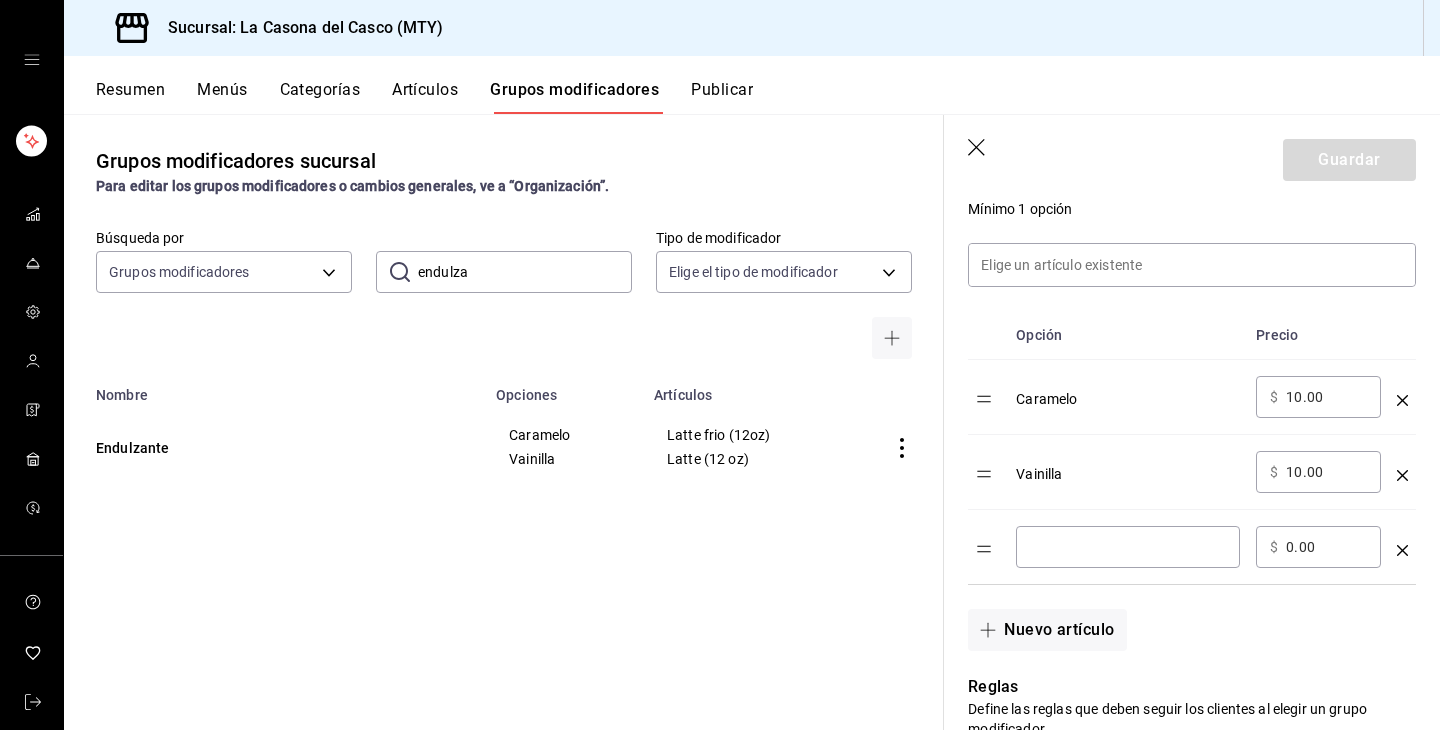 click at bounding box center (1128, 547) 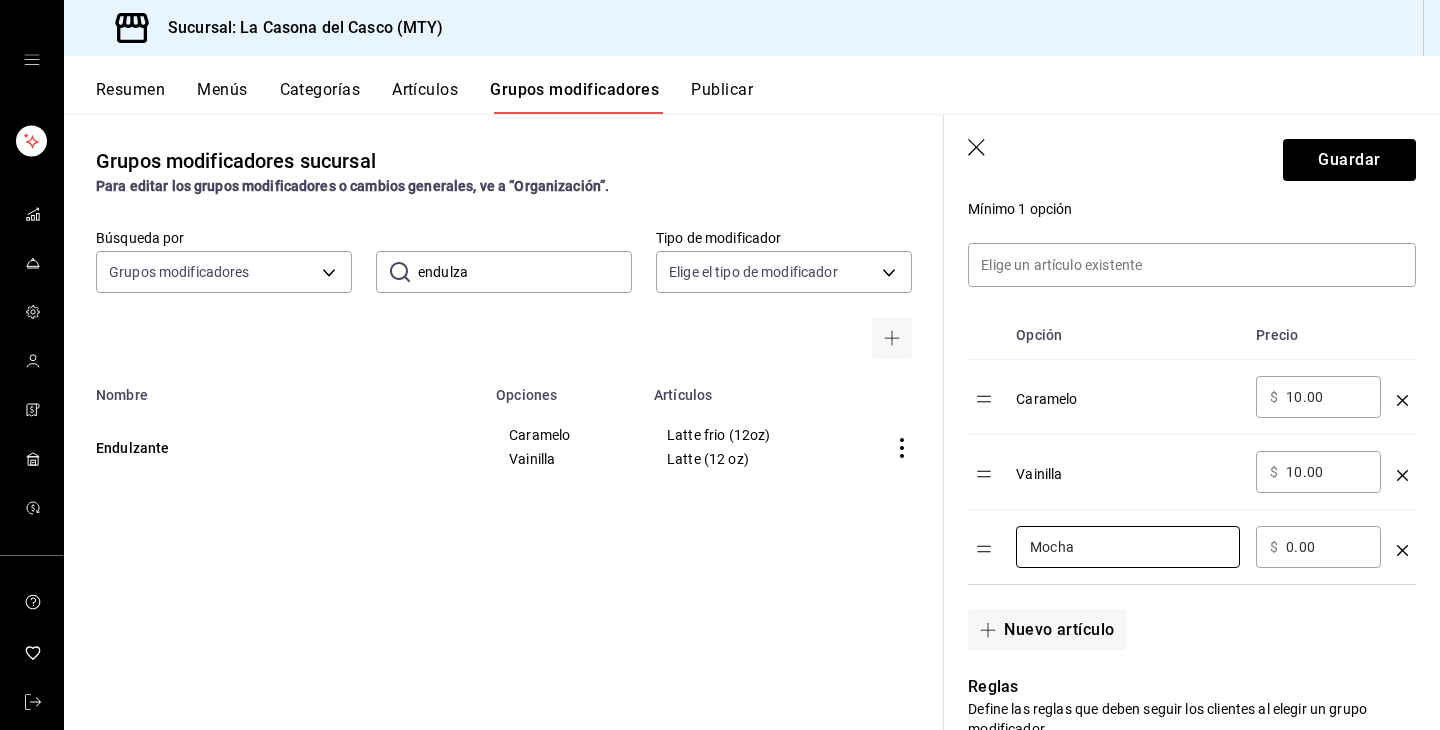 type on "Mocha" 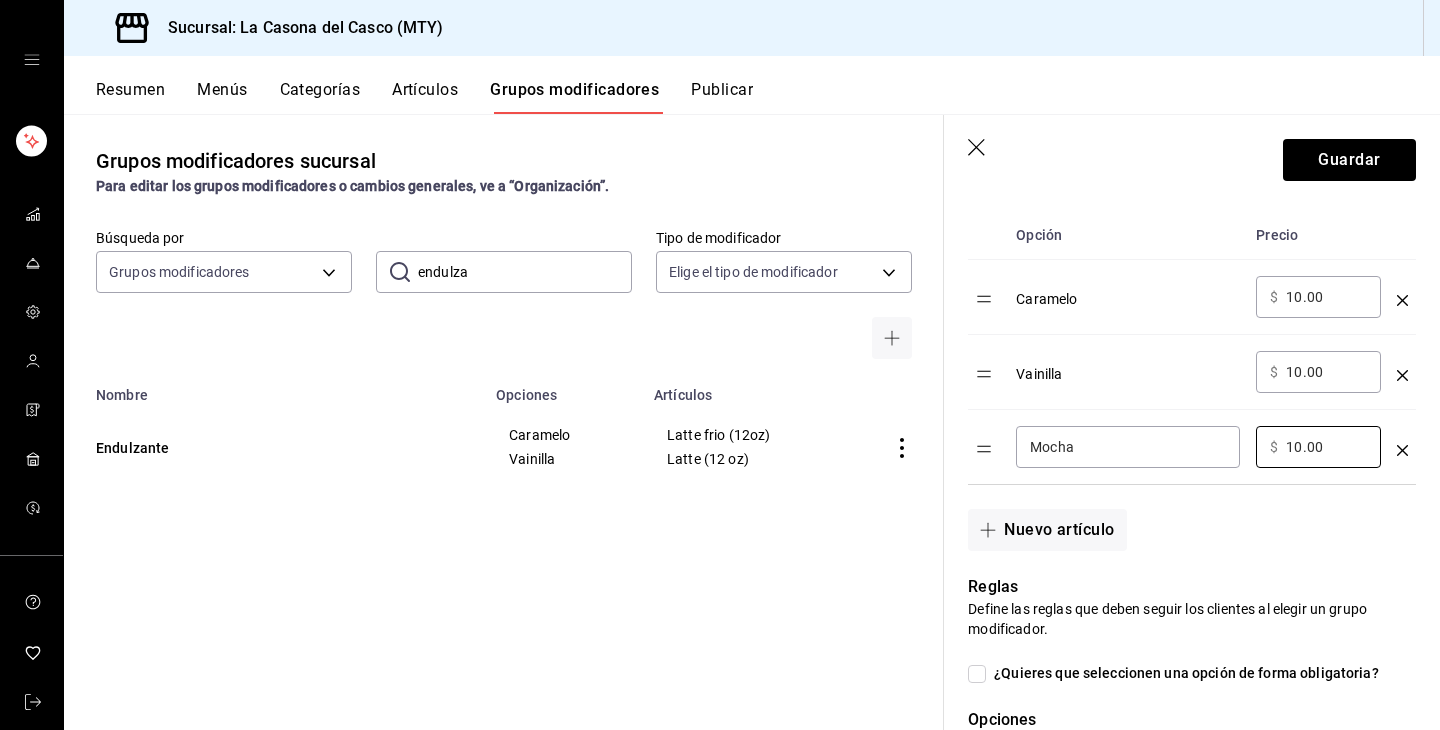 scroll, scrollTop: 635, scrollLeft: 0, axis: vertical 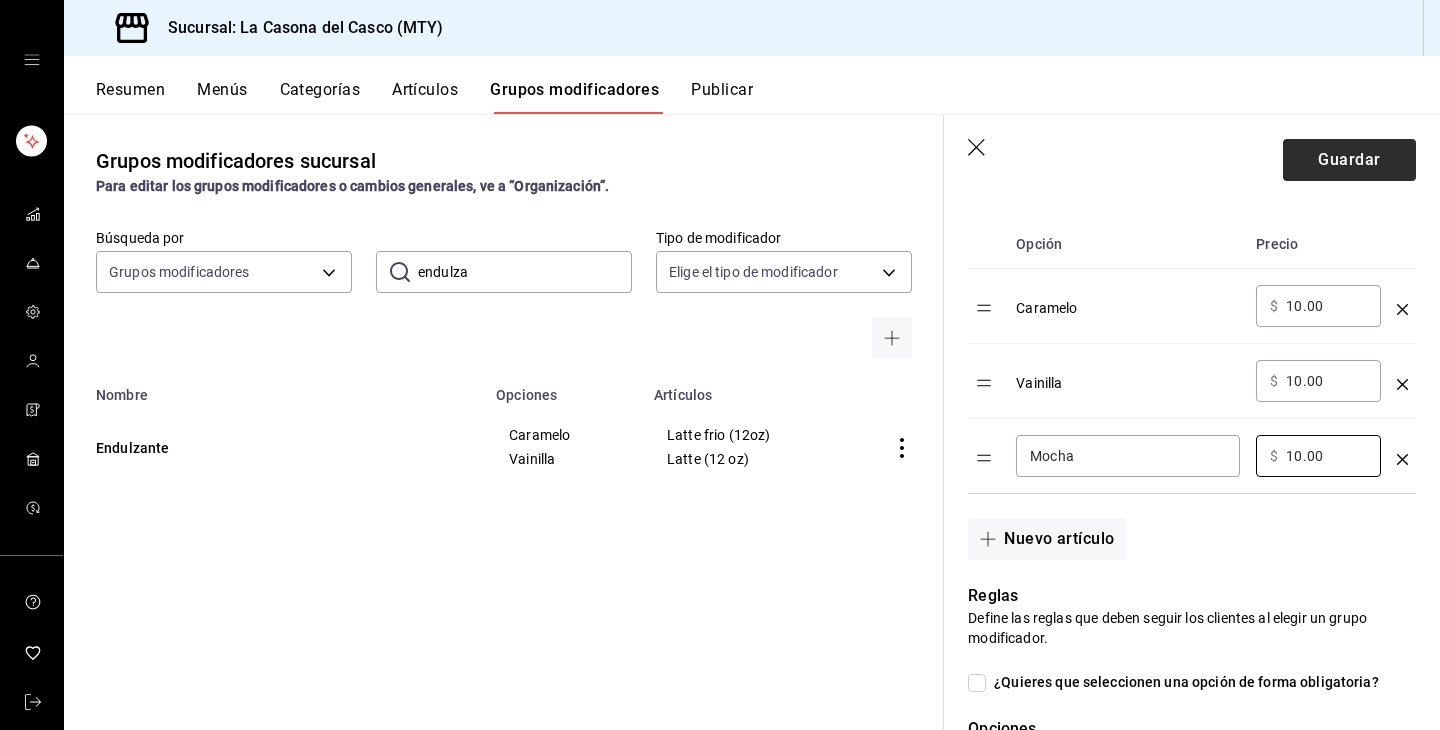 type on "10.00" 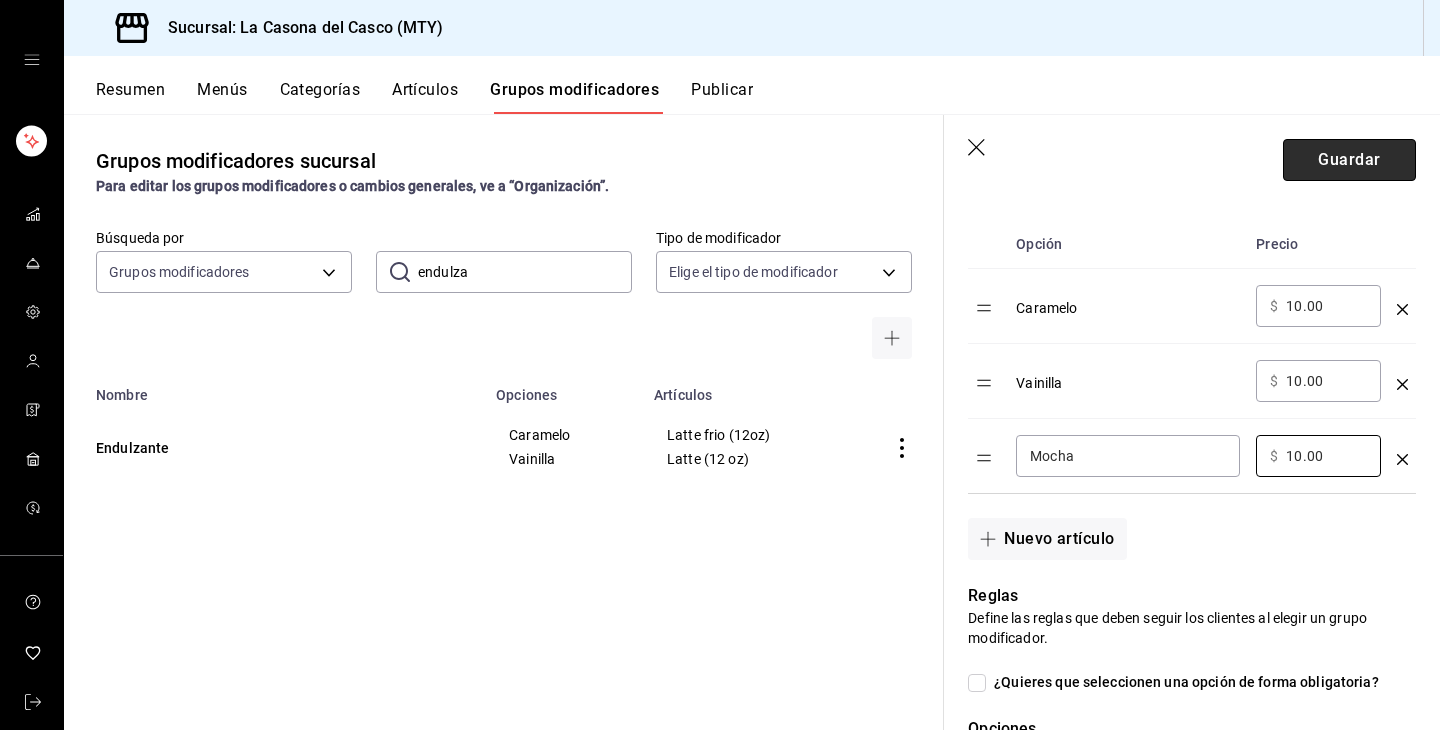 click on "Guardar" at bounding box center [1349, 160] 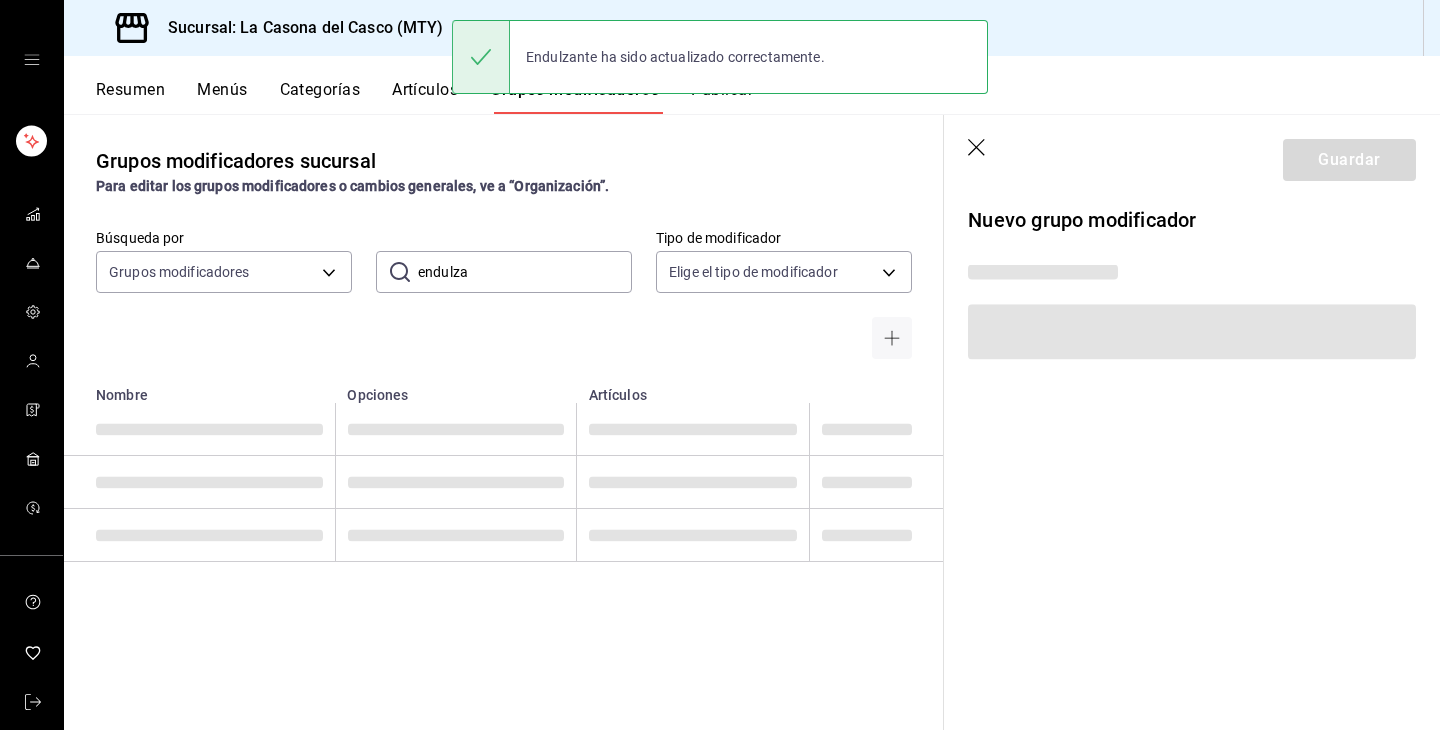 scroll, scrollTop: 0, scrollLeft: 0, axis: both 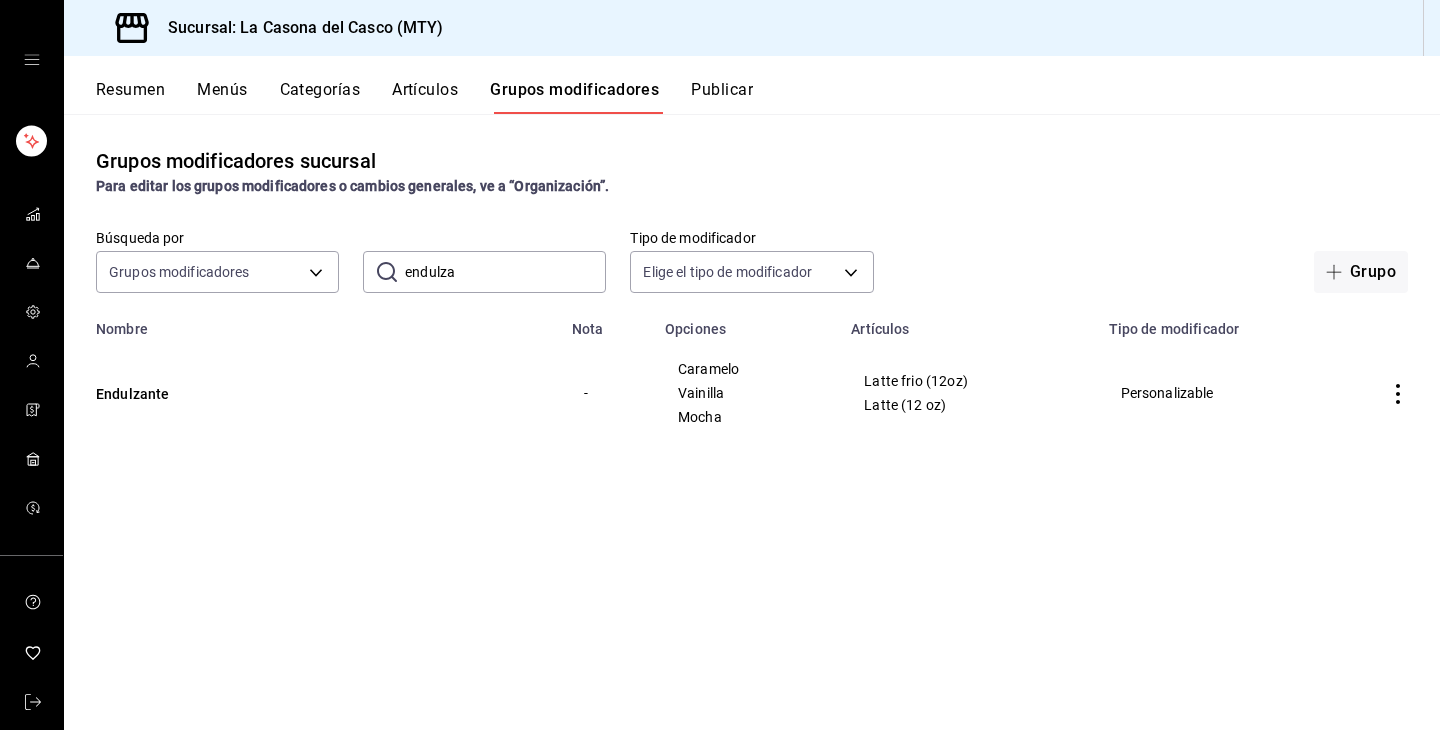 click on "Artículos" at bounding box center [425, 97] 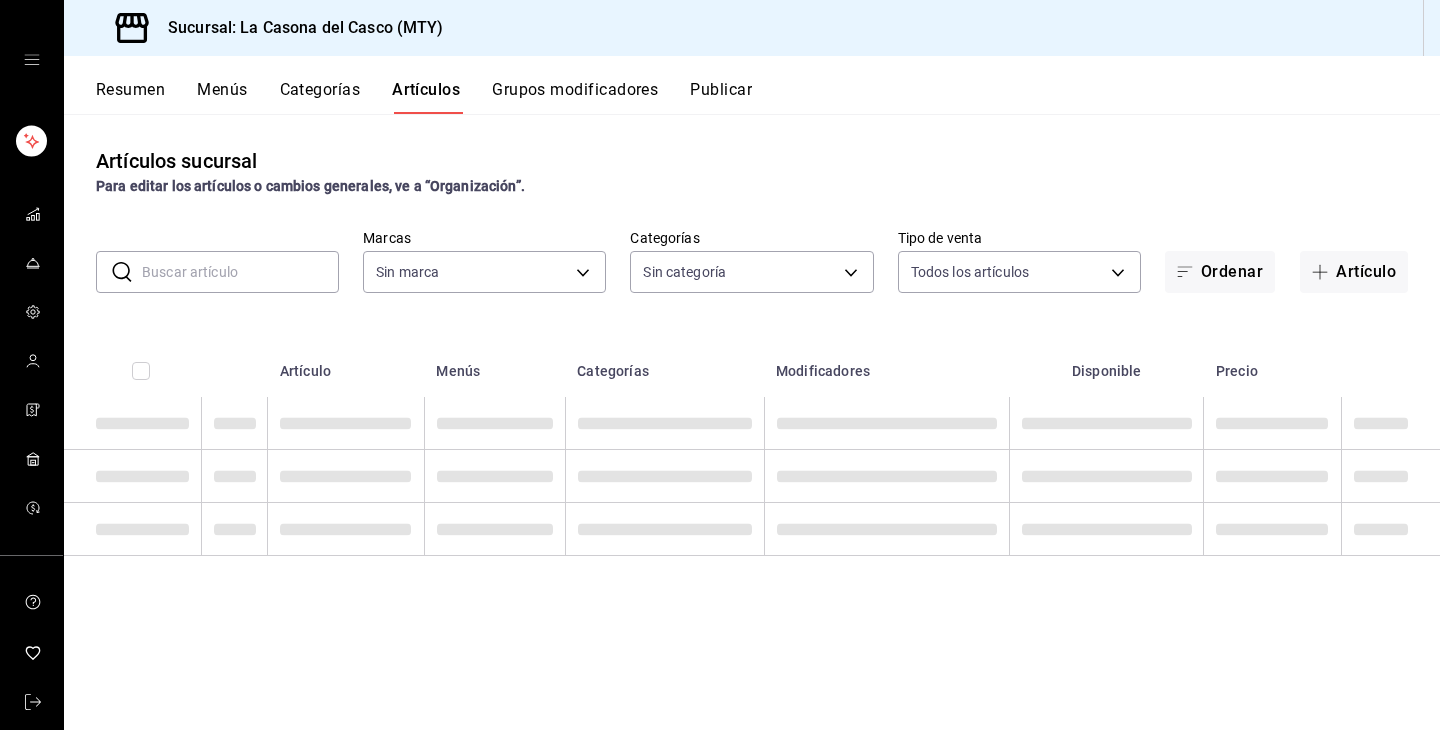 click at bounding box center (240, 272) 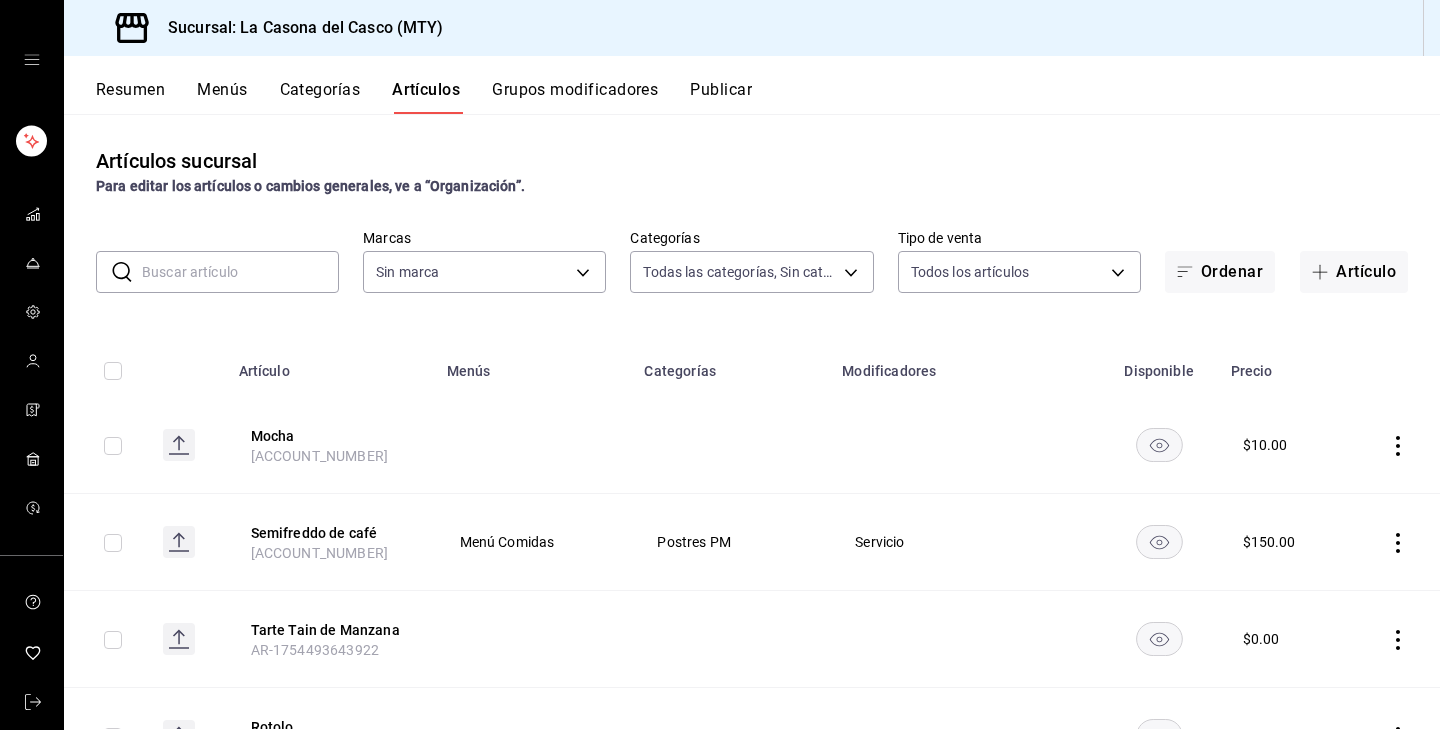 type on "[UUID_LIST]" 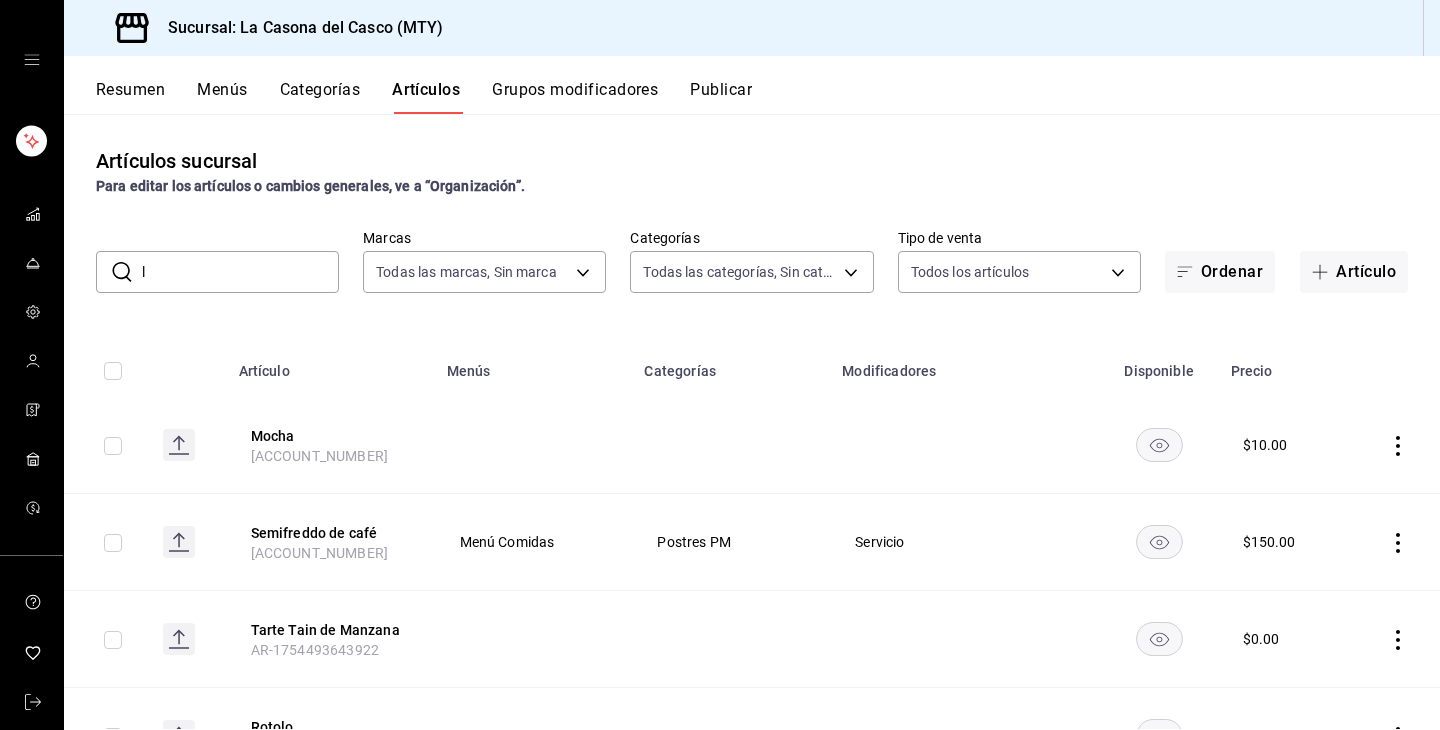 type on "la" 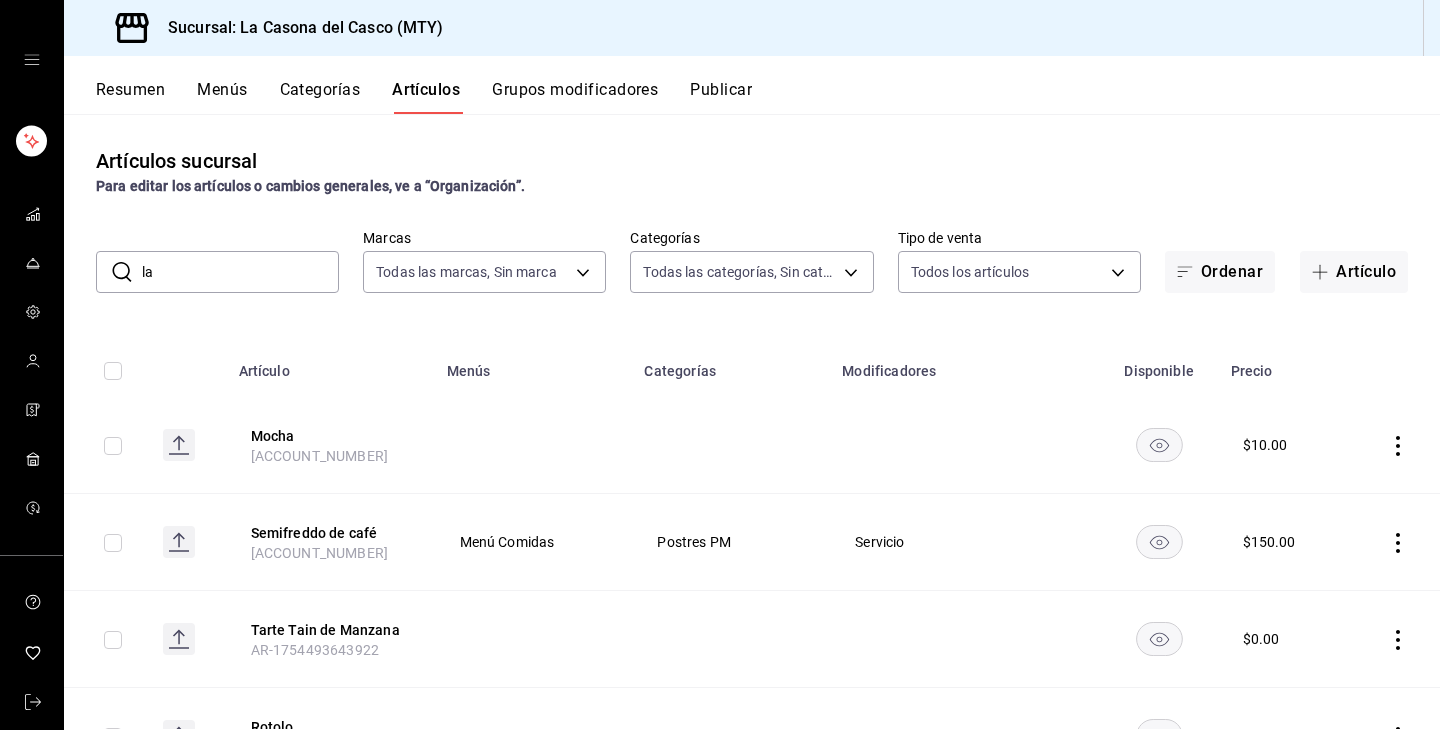 type on "7e4e7643-bc2c-442b-8a2a-9b04da6139a5" 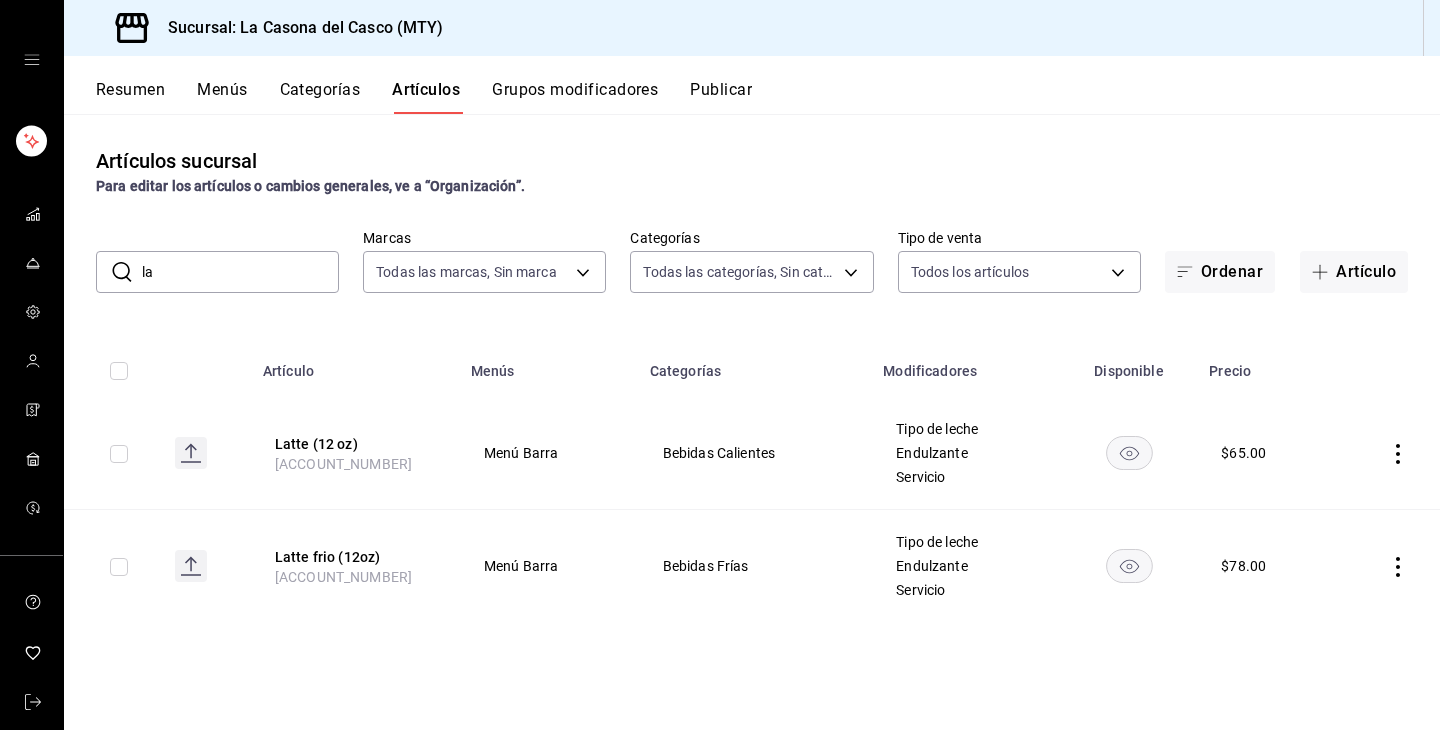 type on "l" 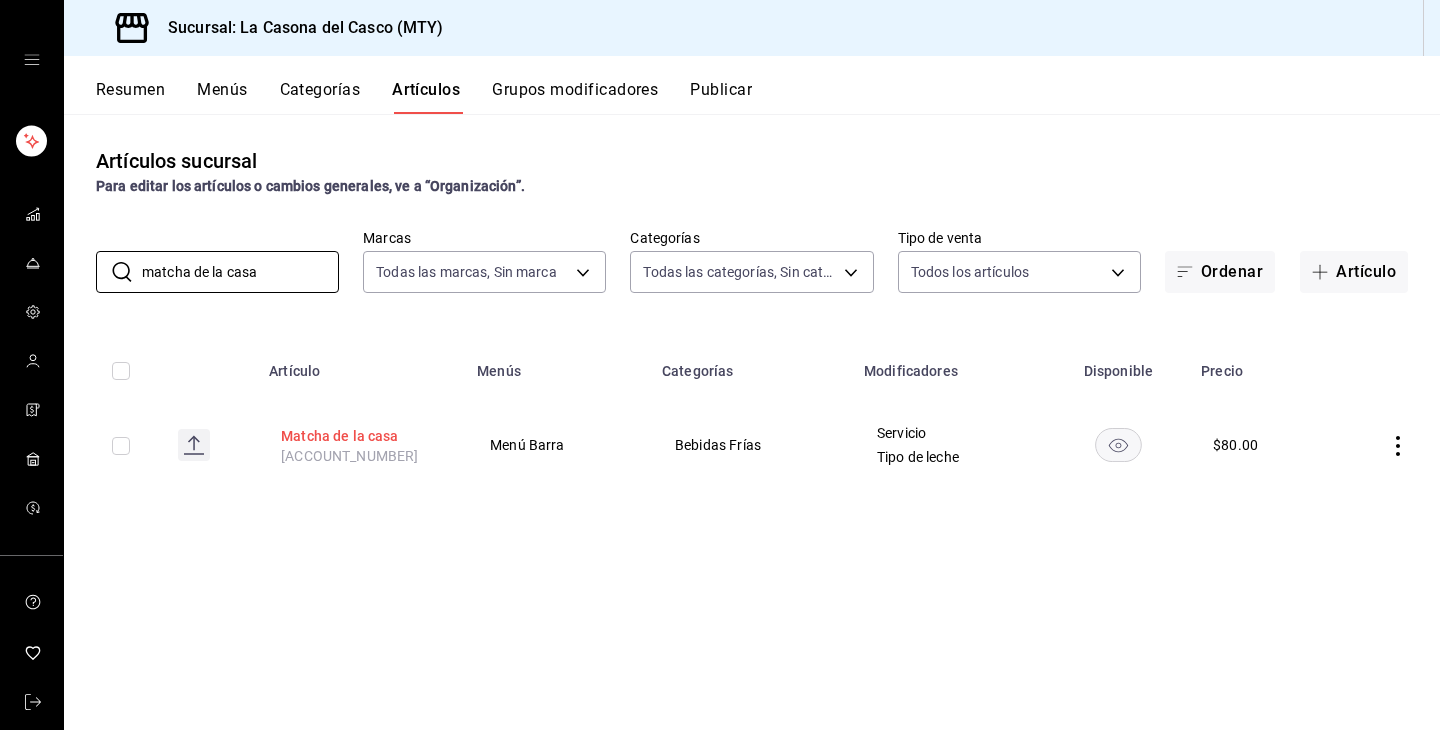 type on "matcha de la casa" 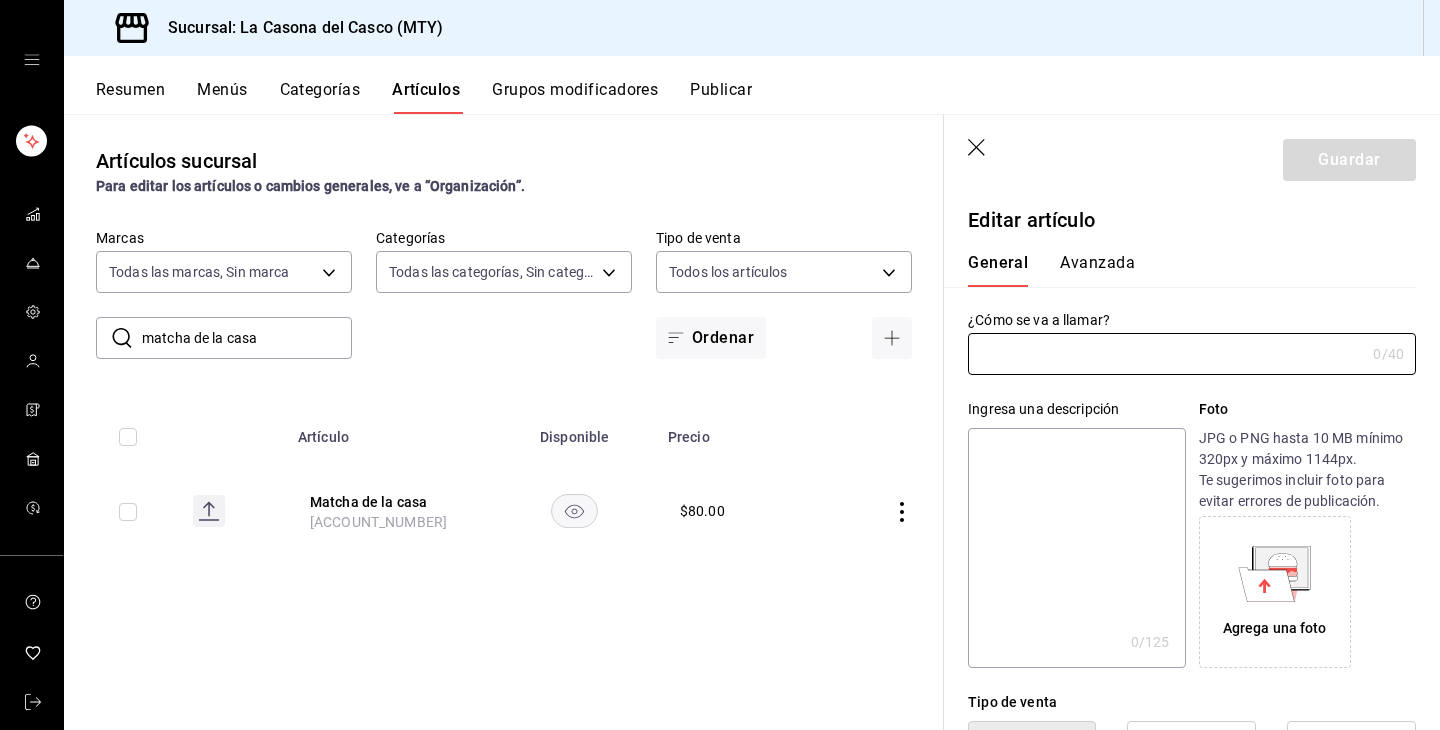 type on "Matcha de la casa" 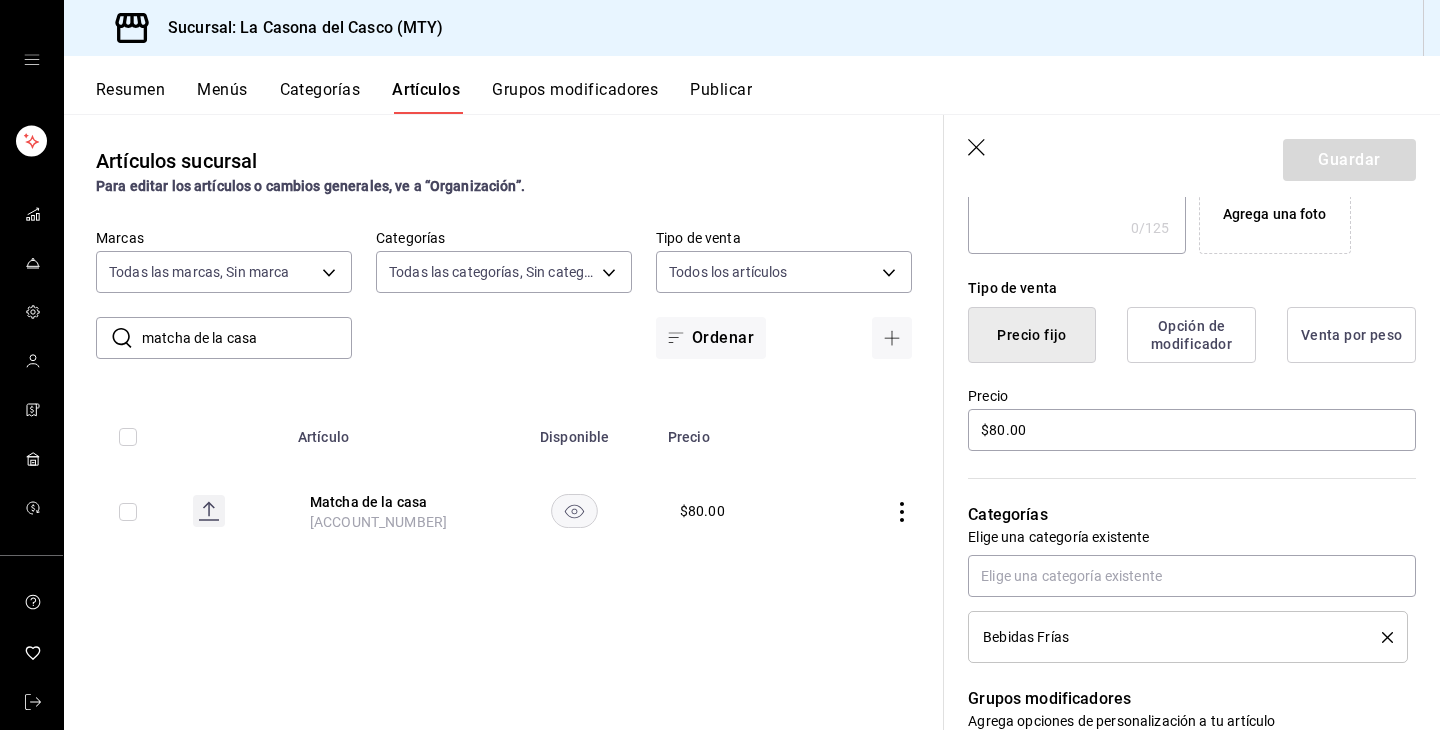 scroll, scrollTop: 422, scrollLeft: 0, axis: vertical 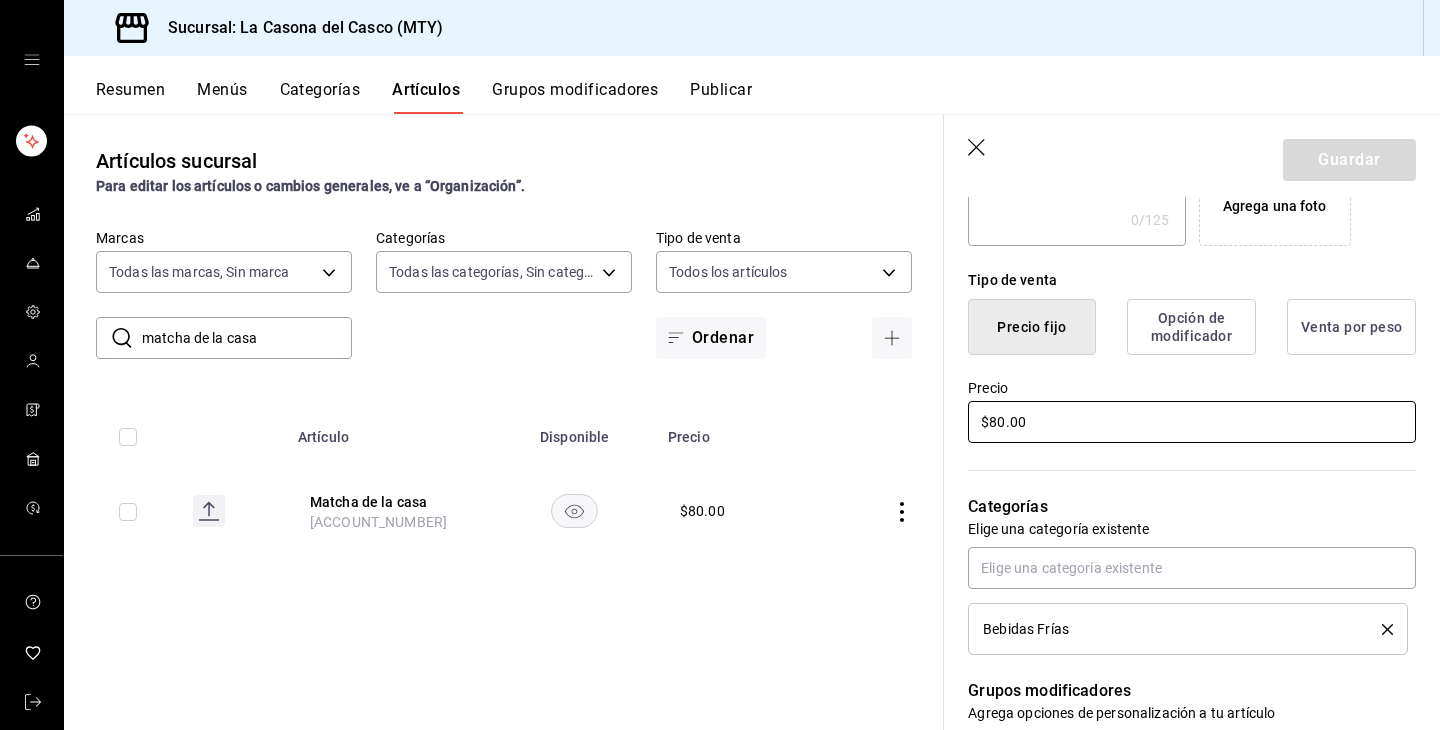 click on "$80.00" at bounding box center [1192, 422] 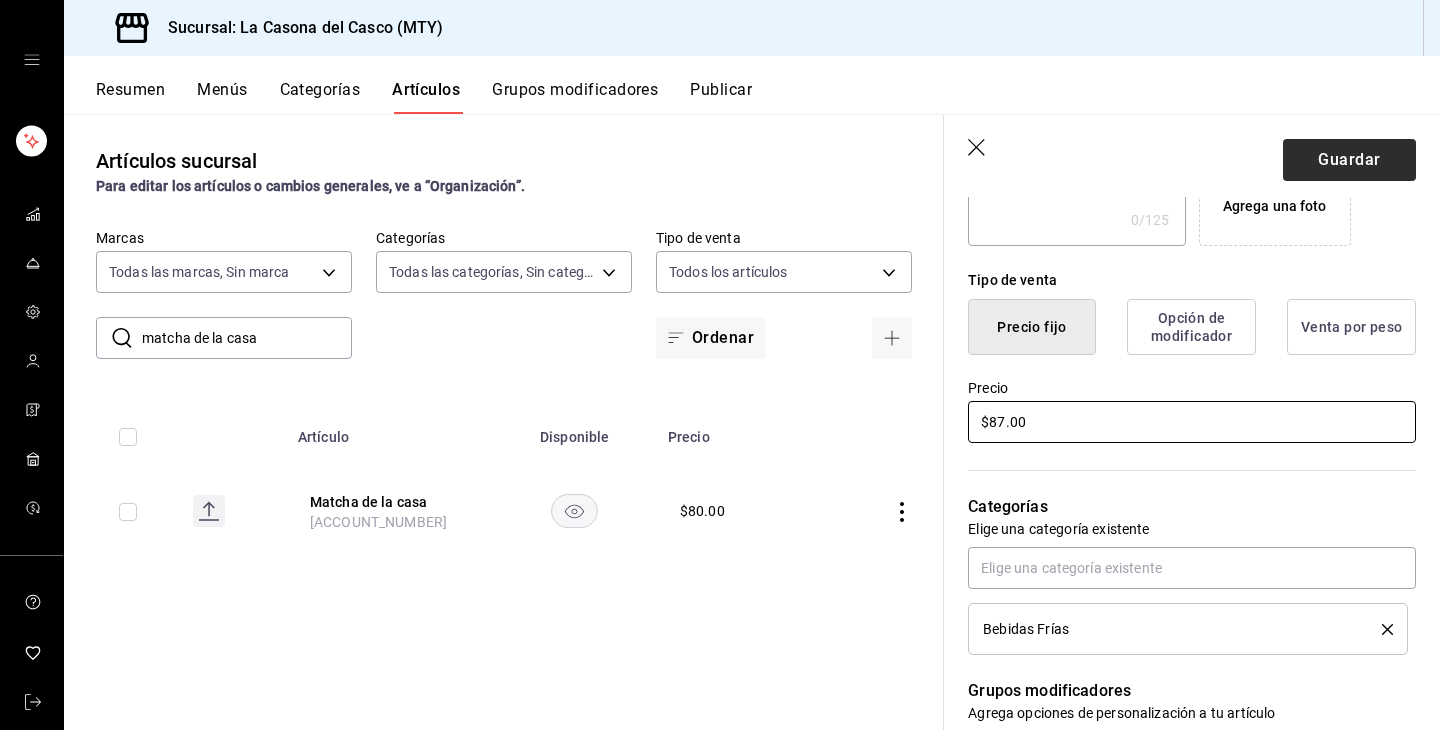 type on "$8.00" 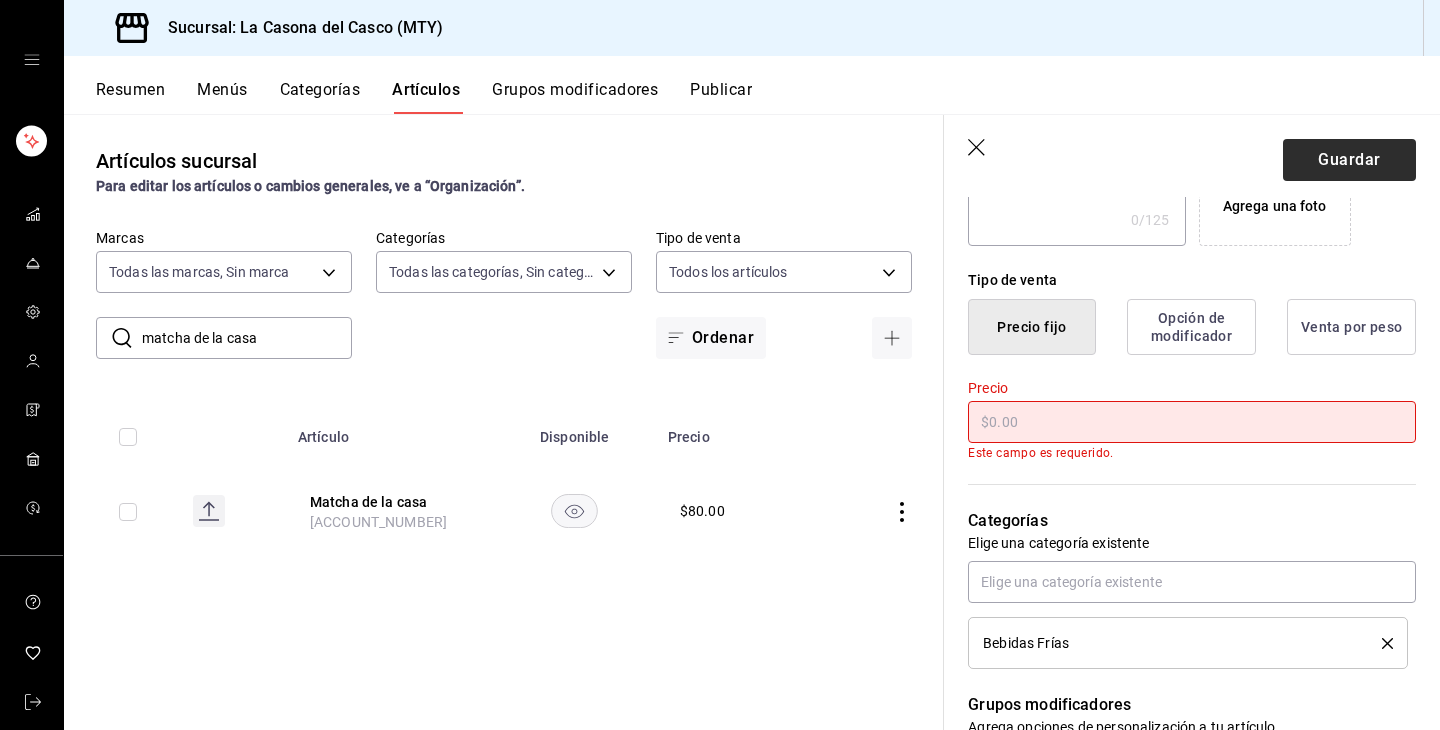 type on "$8.00" 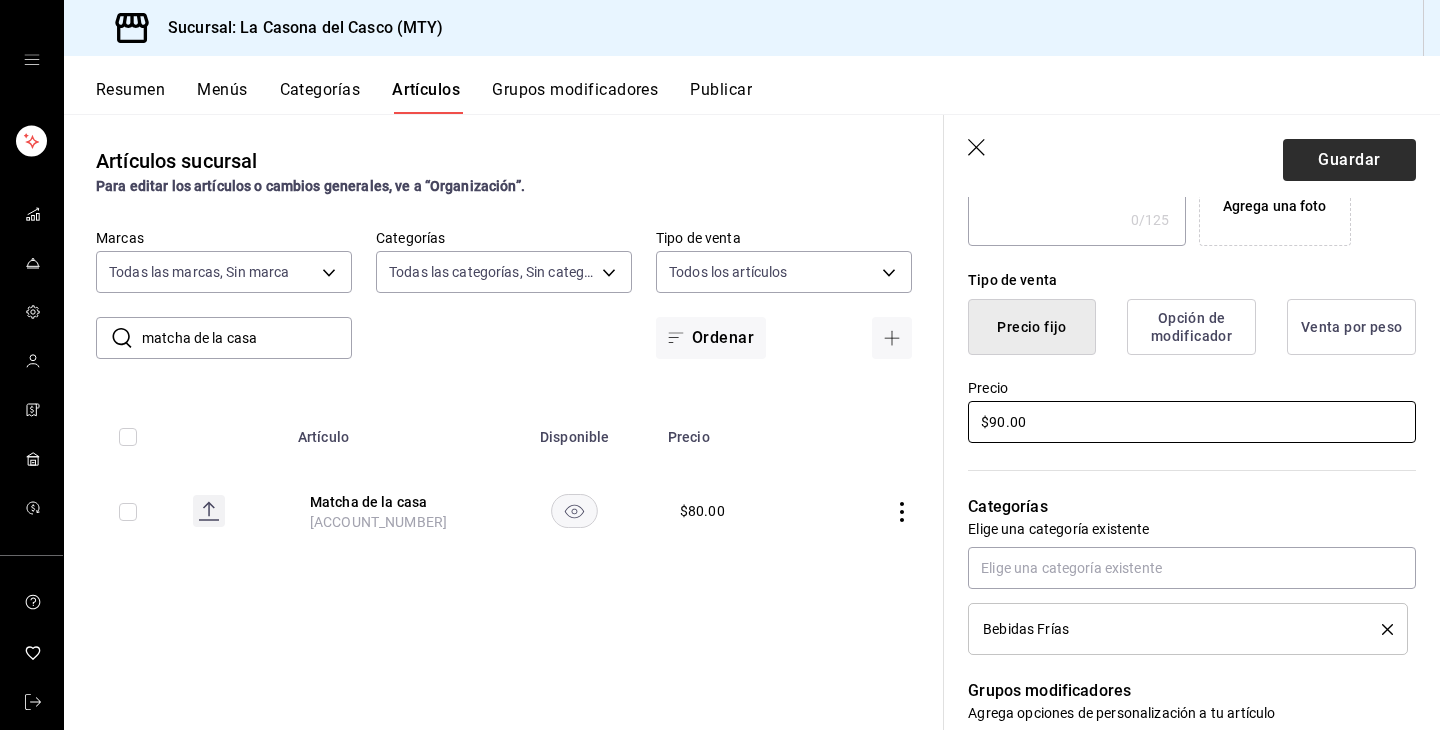 type on "$90.00" 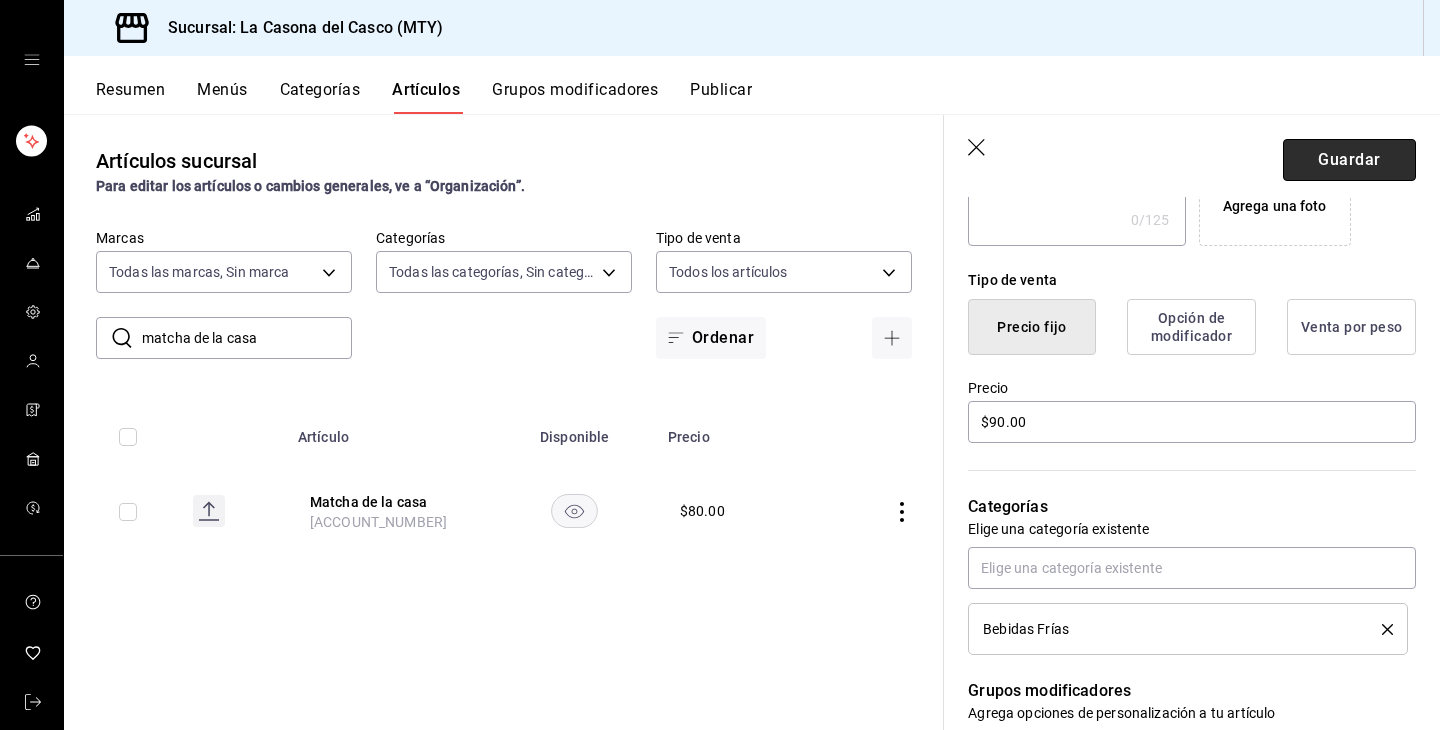 click on "Guardar" at bounding box center (1349, 160) 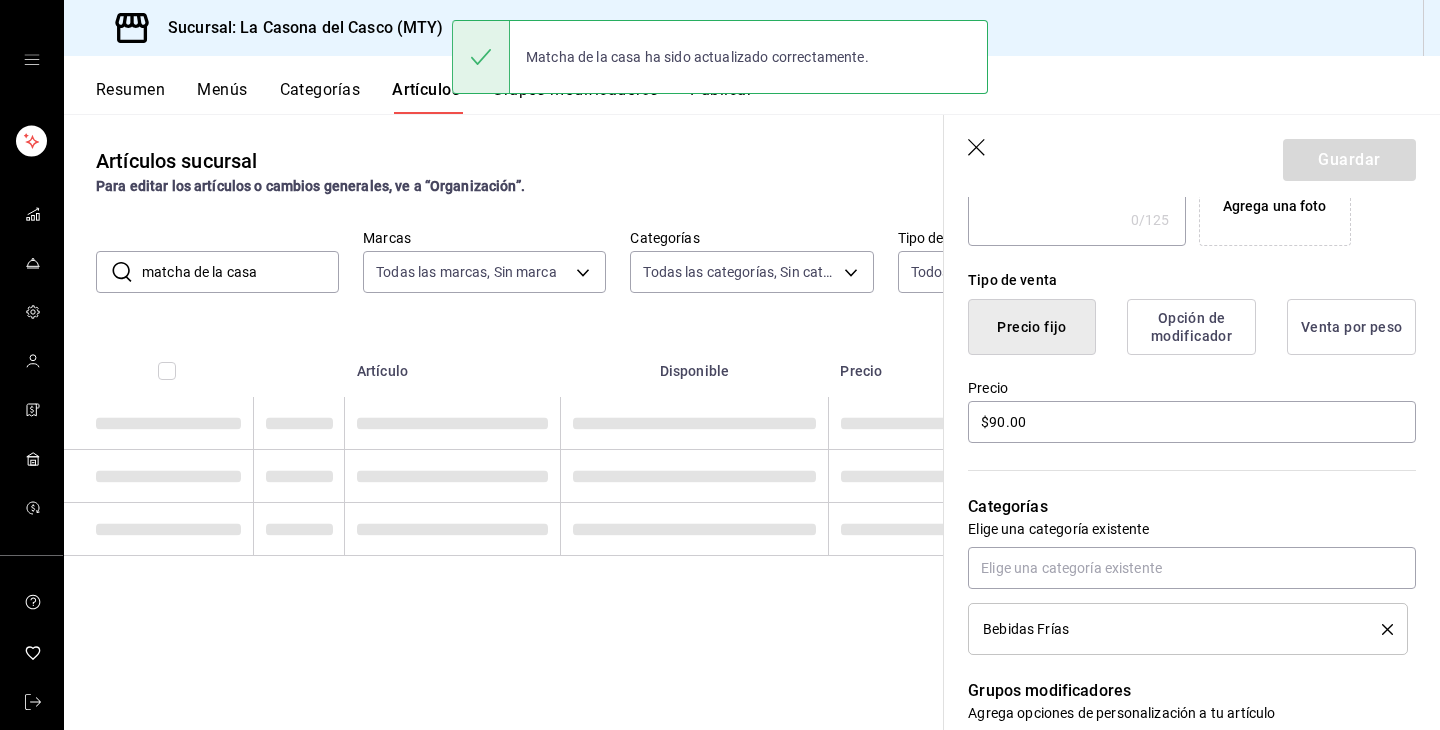 scroll, scrollTop: 0, scrollLeft: 0, axis: both 